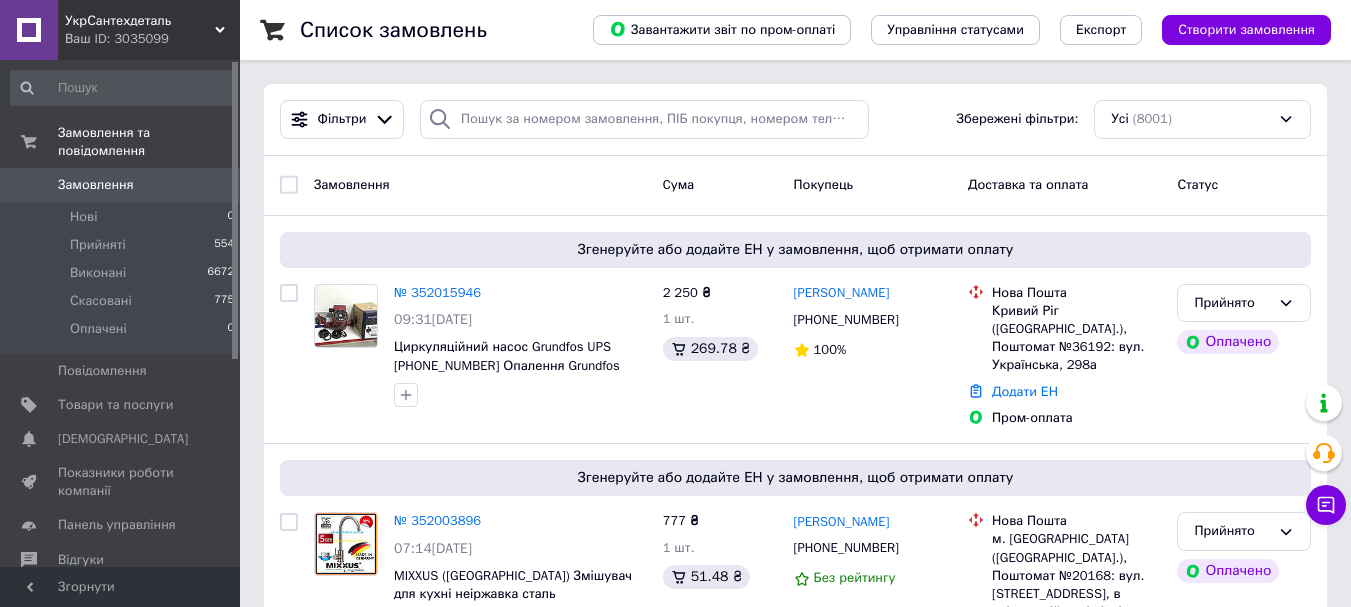 scroll, scrollTop: 0, scrollLeft: 0, axis: both 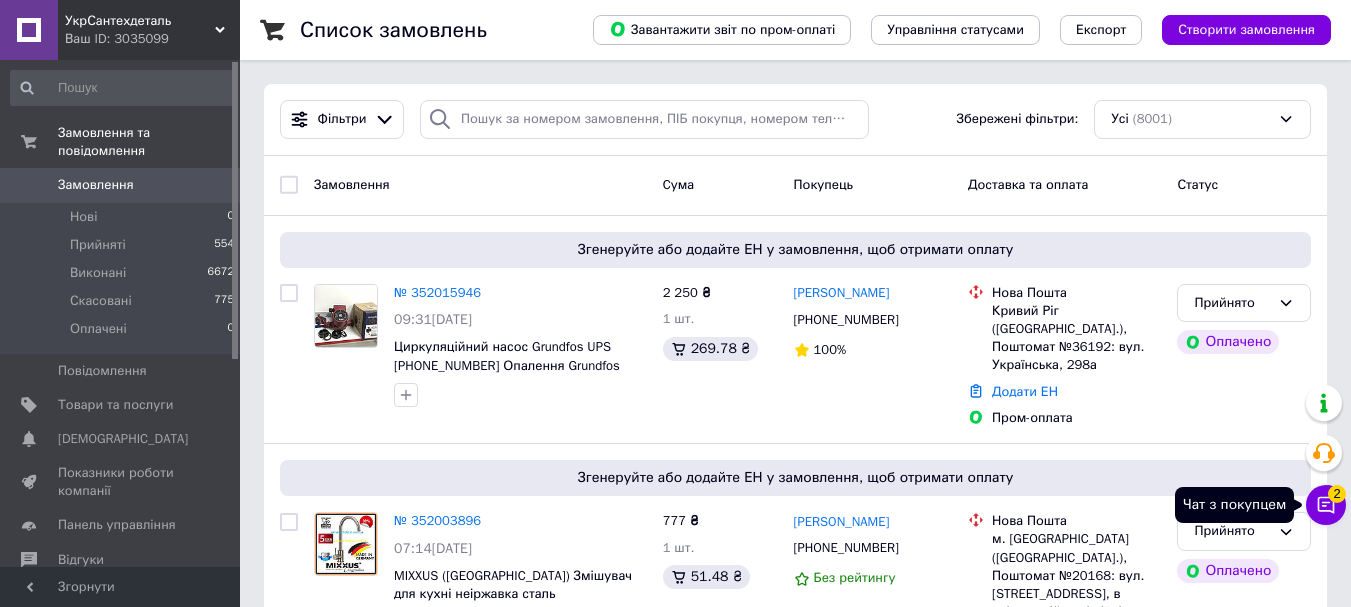 click 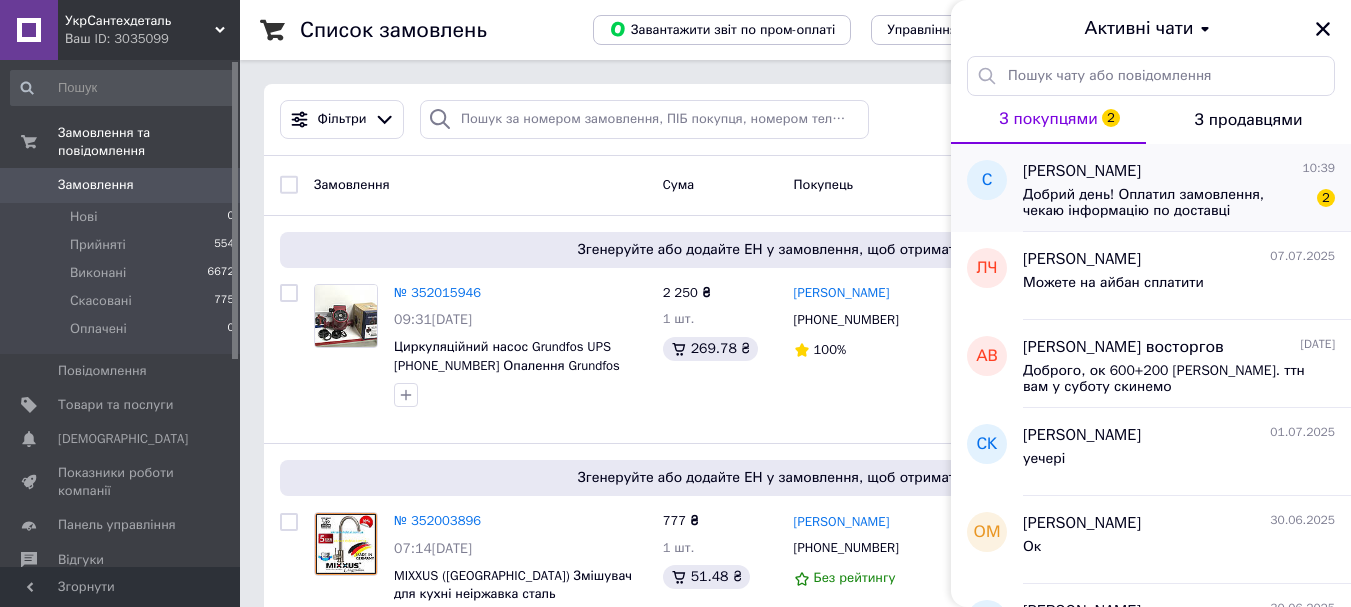 click on "Добрий день! Оплатил замовлення, чекаю інформацію по доставці" at bounding box center [1165, 203] 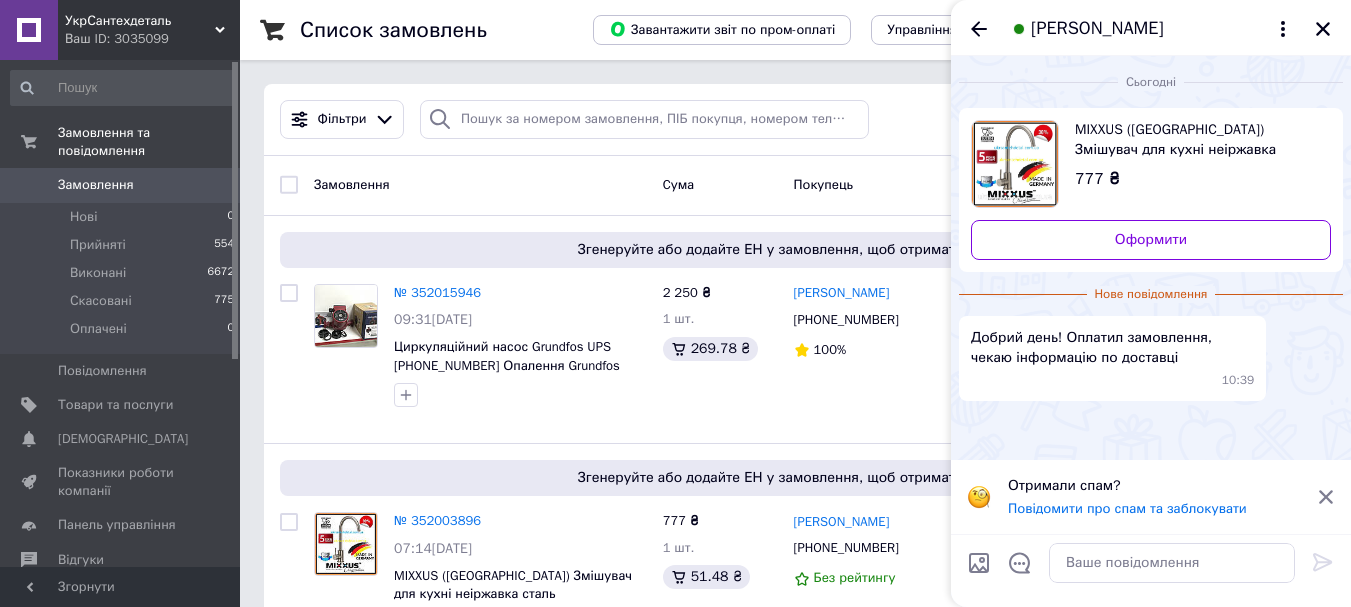 click 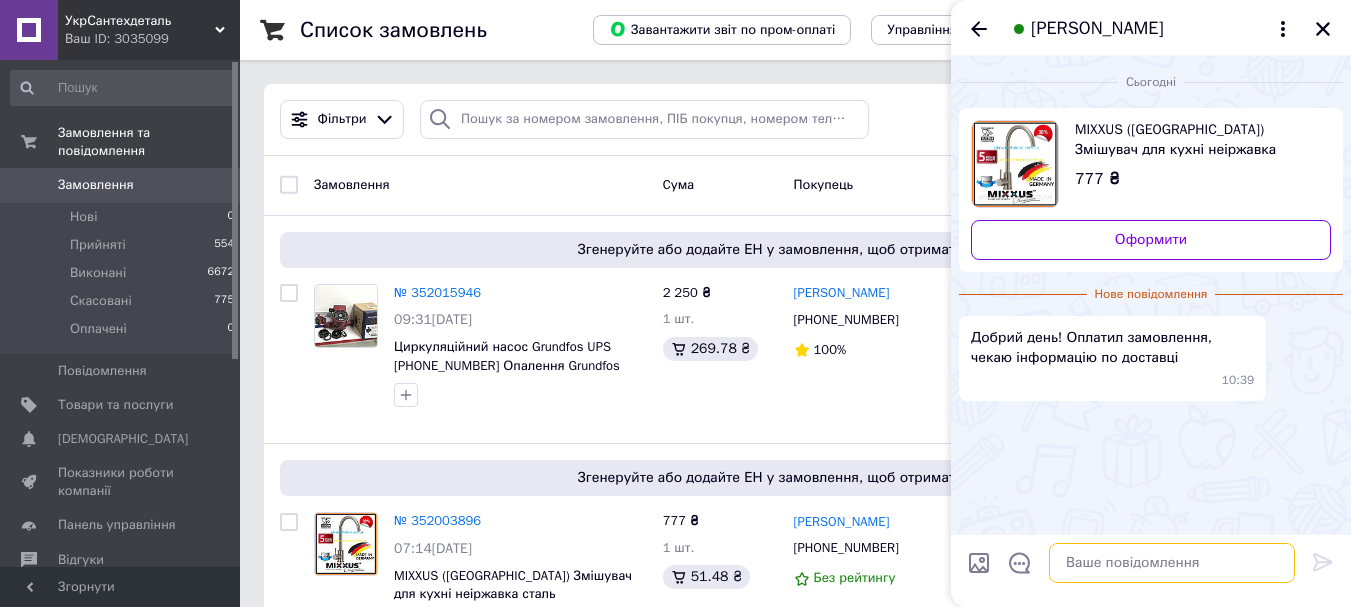 click at bounding box center (1172, 563) 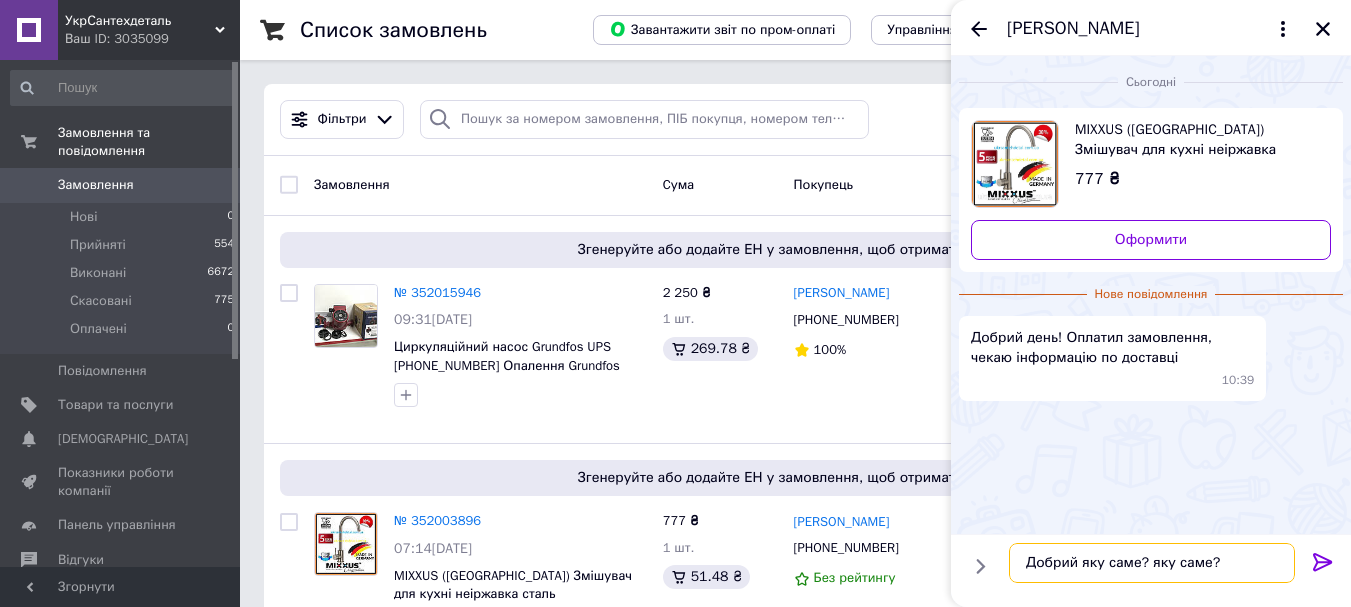 type on "Добрий яку саме?" 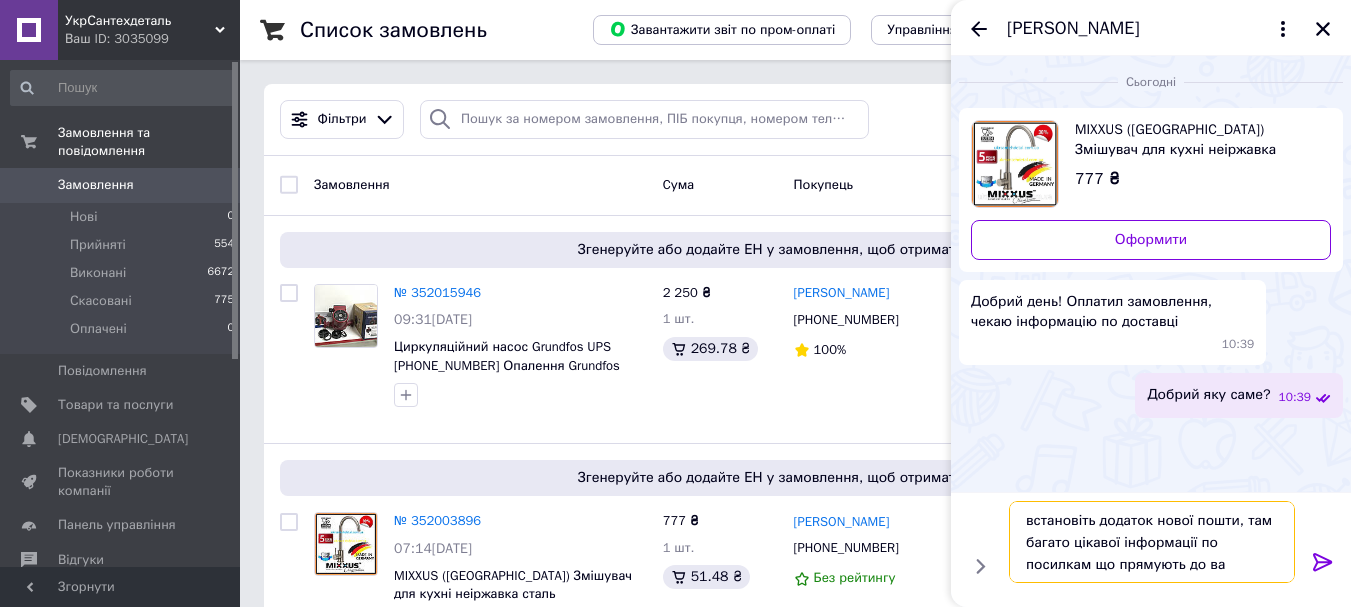 type on "встановіть додаток нової пошти, там багато цікавої інформації по посилкам що прямують до вас" 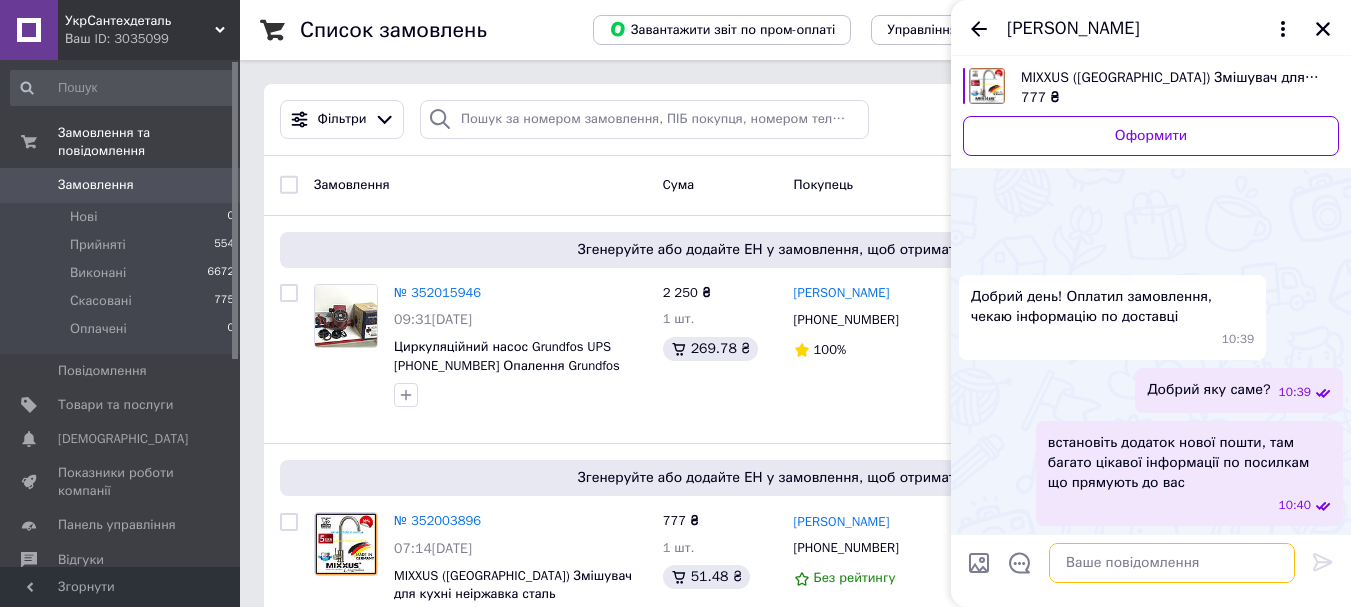scroll, scrollTop: 59, scrollLeft: 0, axis: vertical 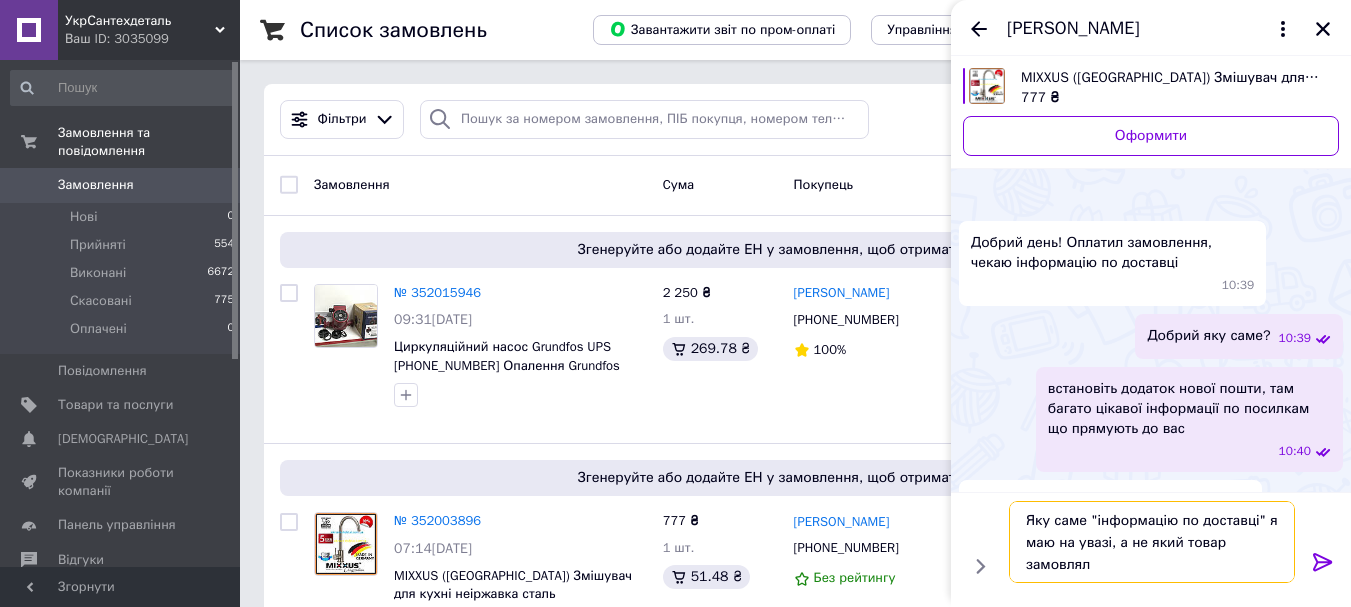 type on "Яку саме "інформацію по доставці" я маю на увазі, а не який товар замовляли" 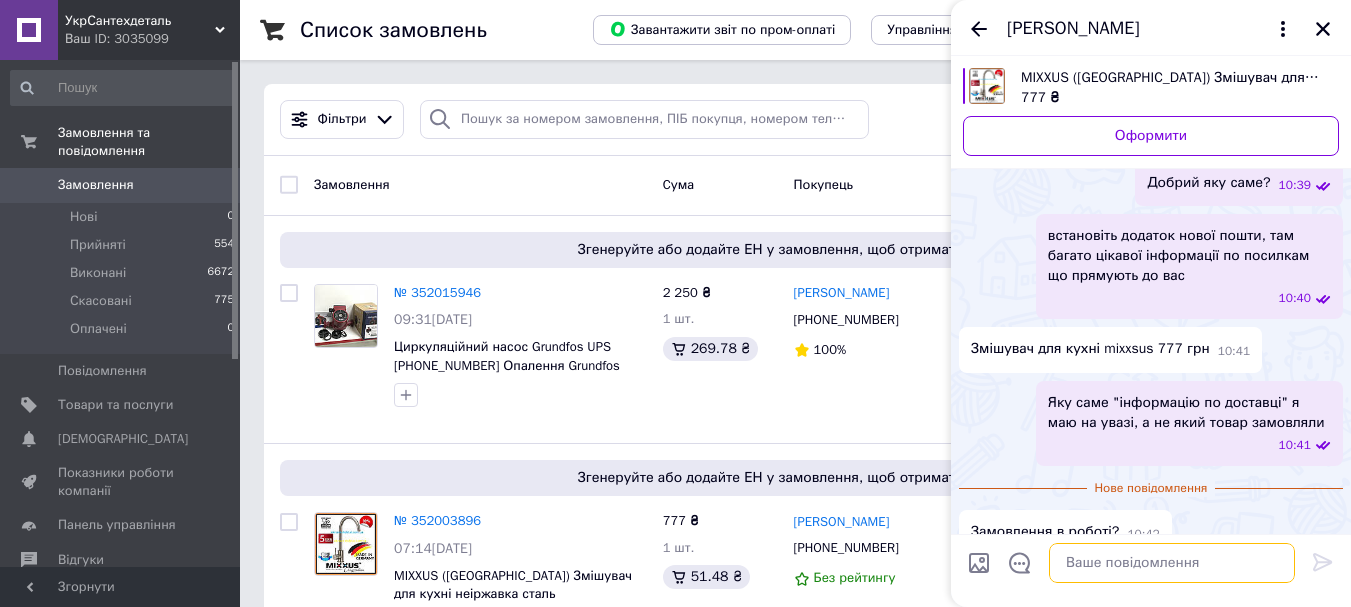 scroll, scrollTop: 190, scrollLeft: 0, axis: vertical 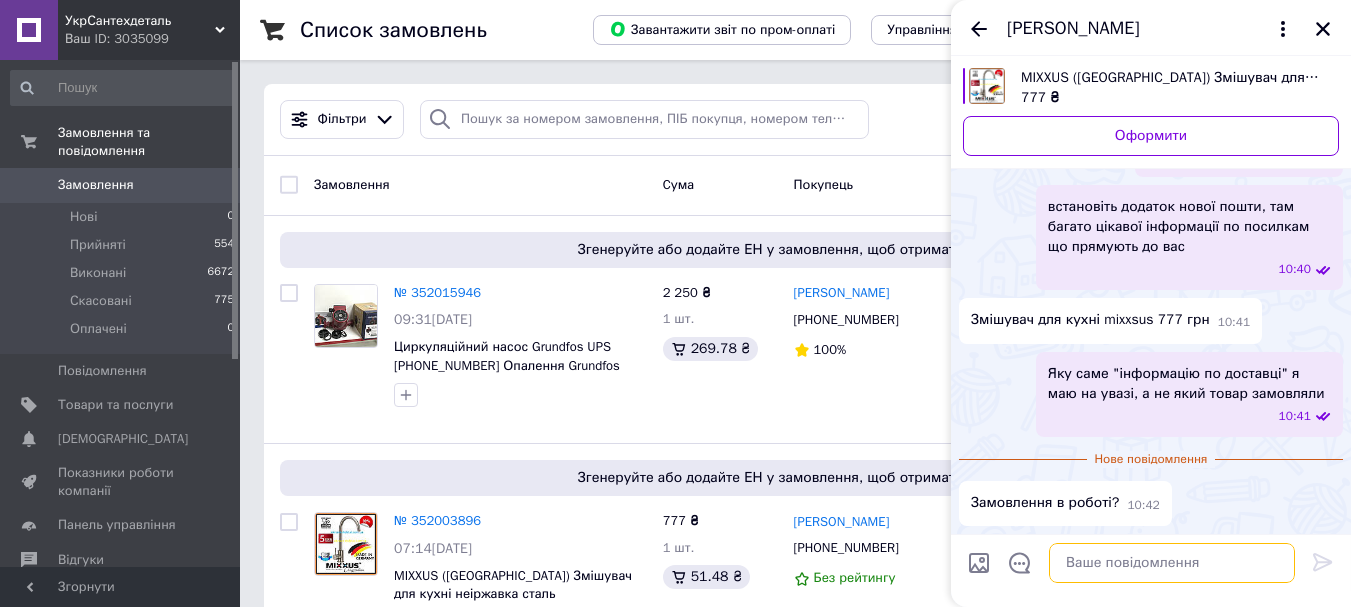 click at bounding box center [1172, 563] 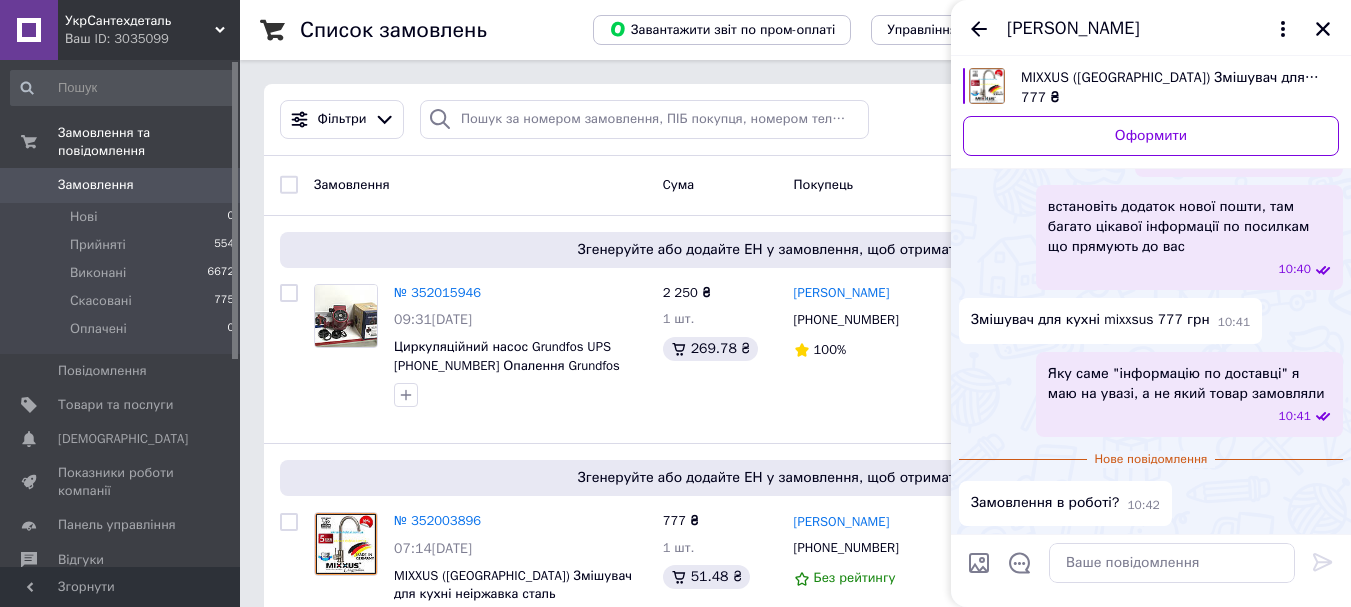 click on "Замовлення в роботі?" at bounding box center [1045, 503] 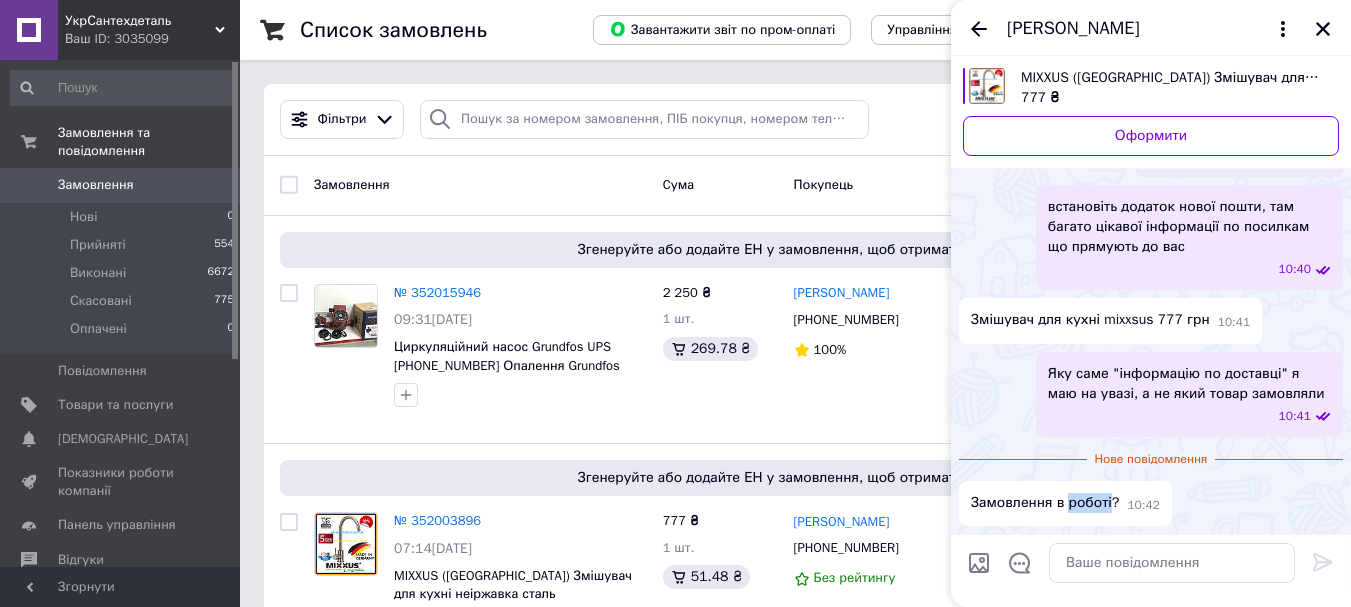 click on "Замовлення в роботі?" at bounding box center (1045, 503) 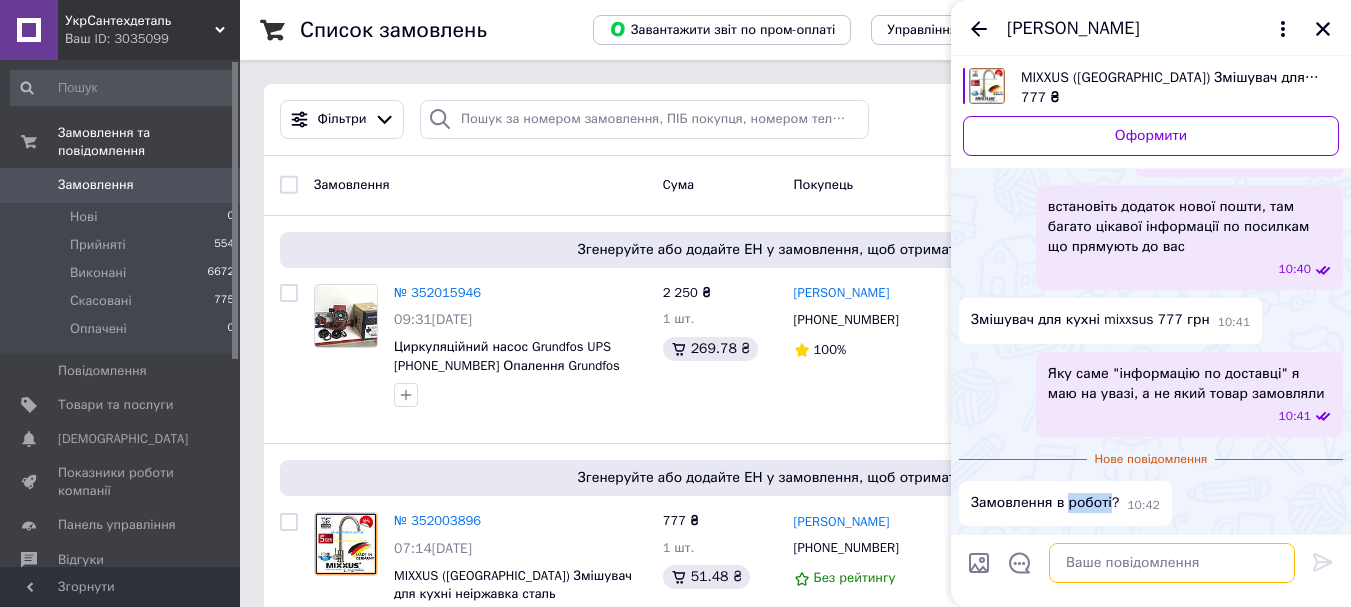 click at bounding box center (1172, 563) 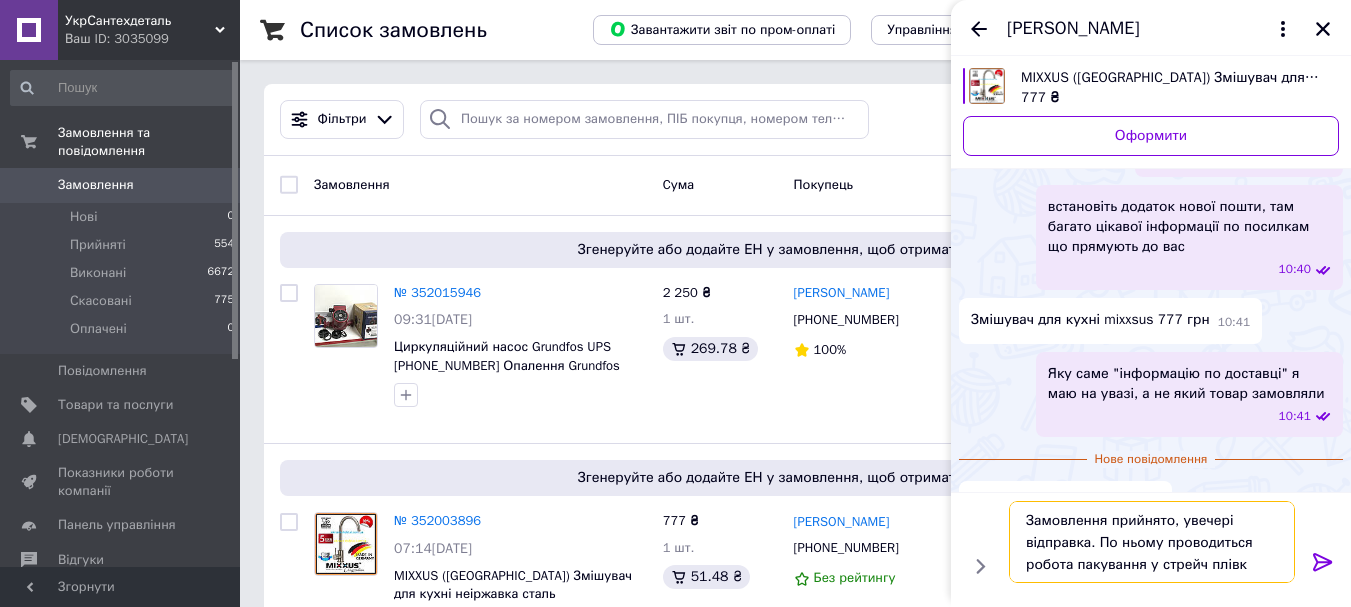 type on "Замовлення прийнято, увечері відправка. По ньому проводиться робота пакування у стрейч плівку" 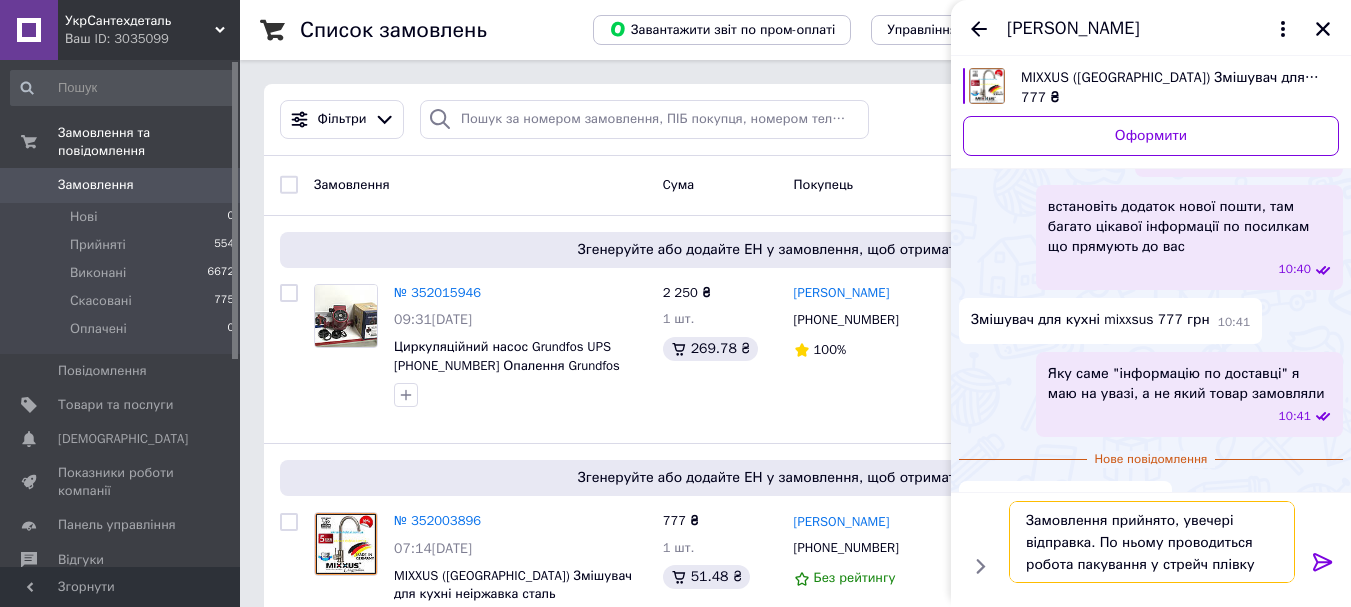 type 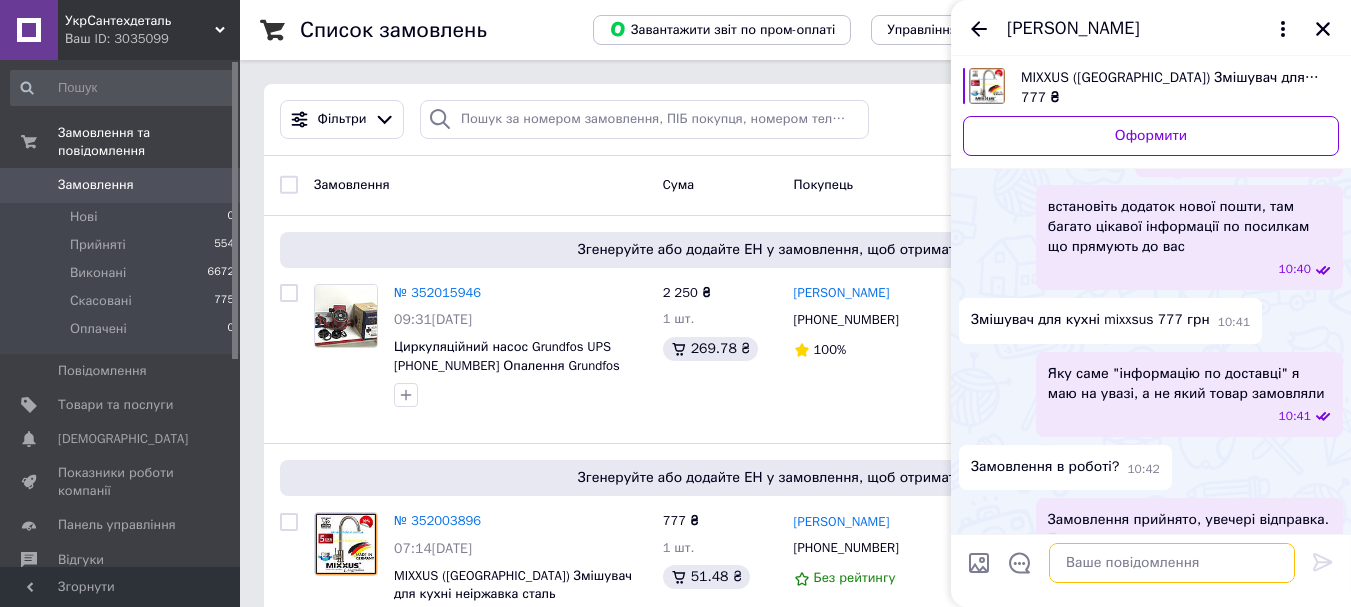 scroll, scrollTop: 267, scrollLeft: 0, axis: vertical 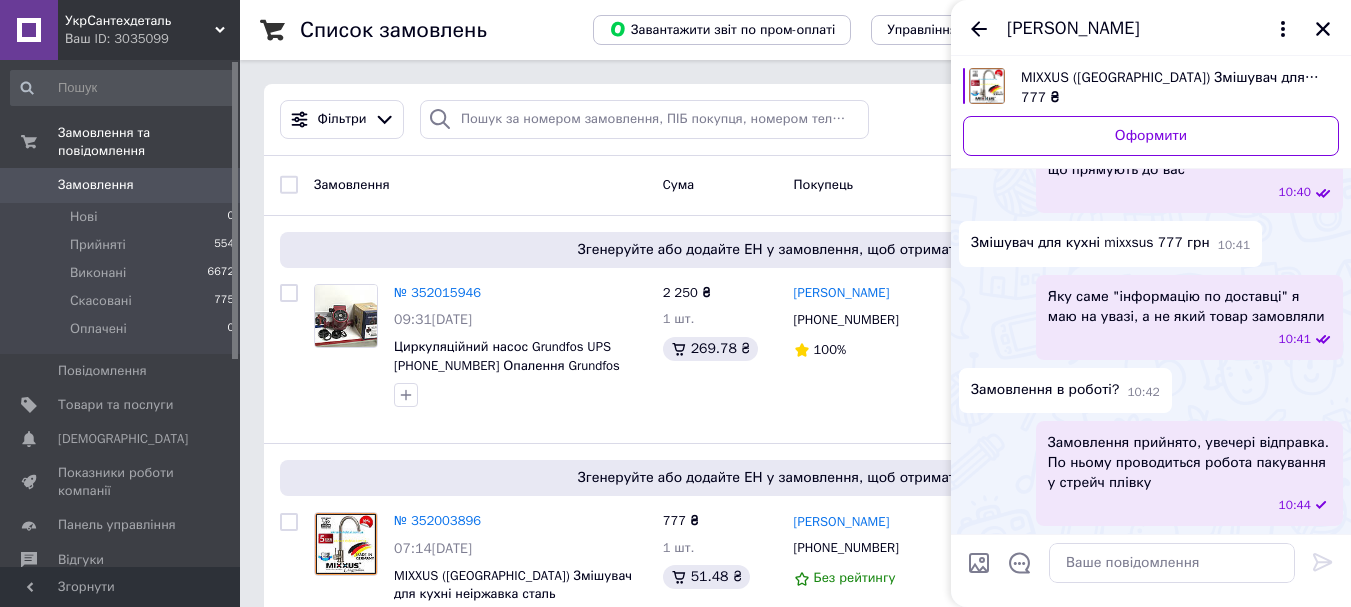 click on "[PERSON_NAME]" at bounding box center [1151, 28] 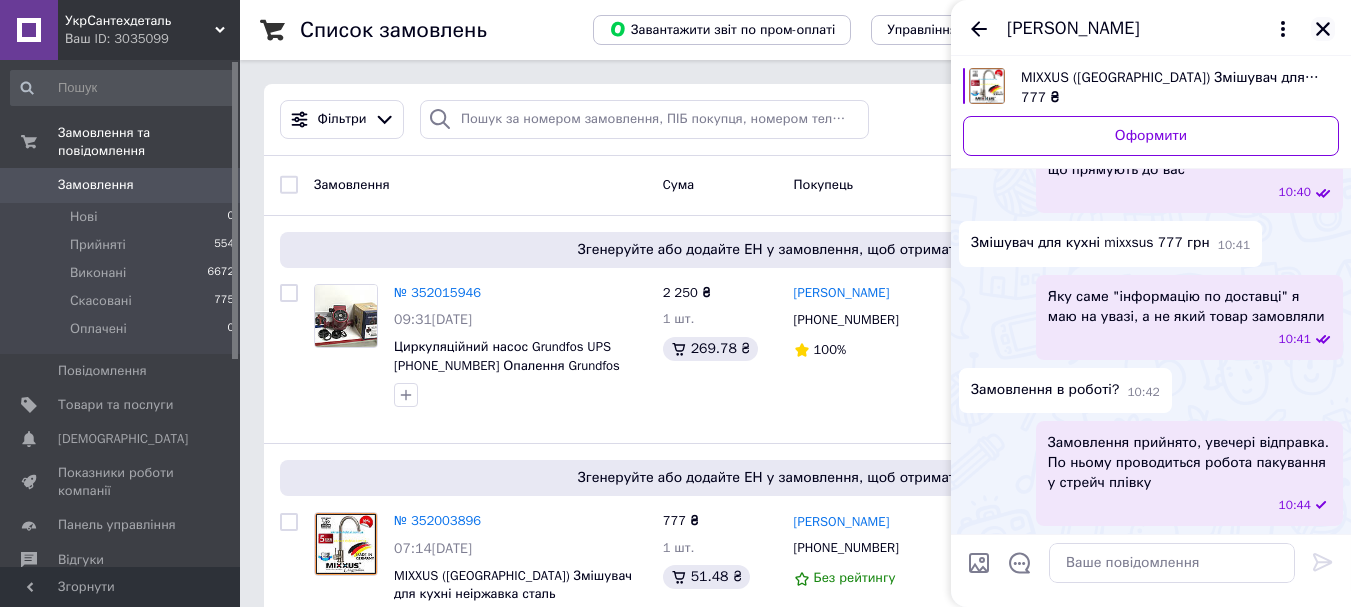 click 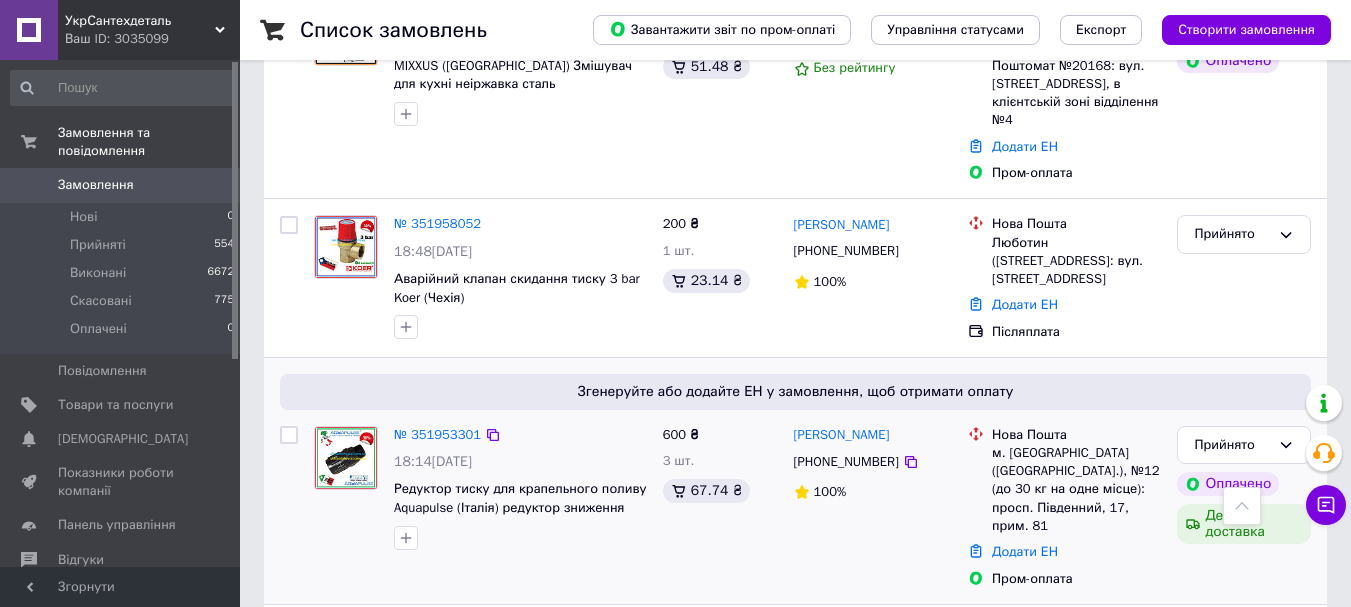 scroll, scrollTop: 600, scrollLeft: 0, axis: vertical 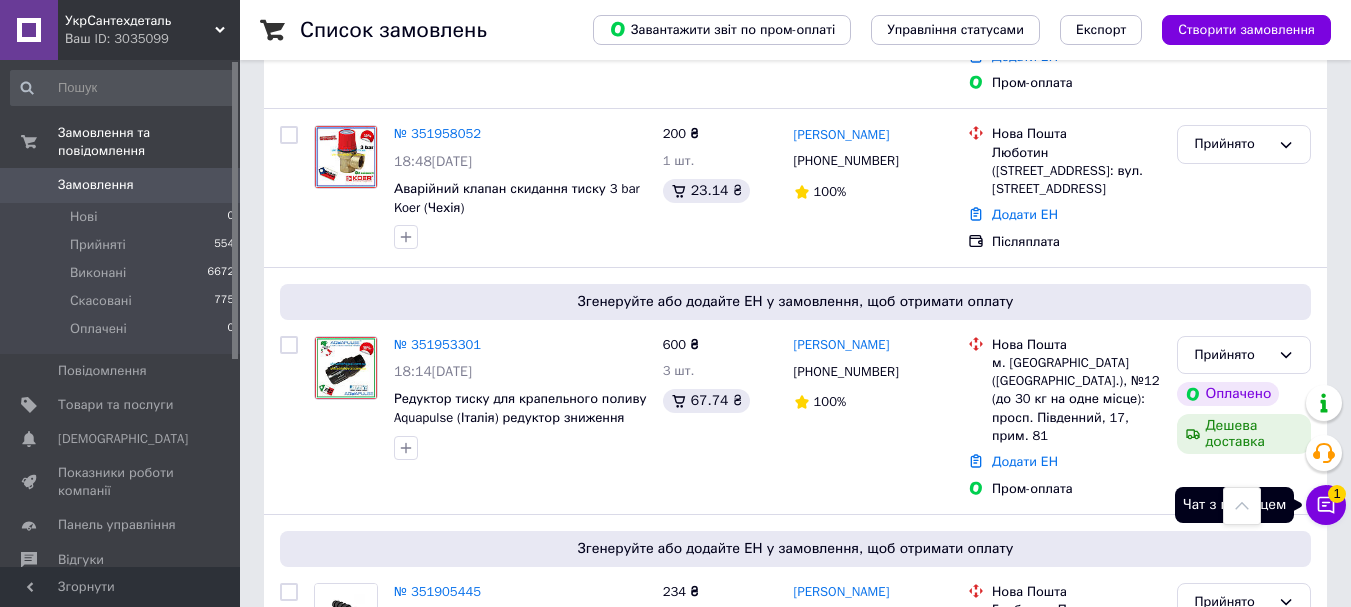 click 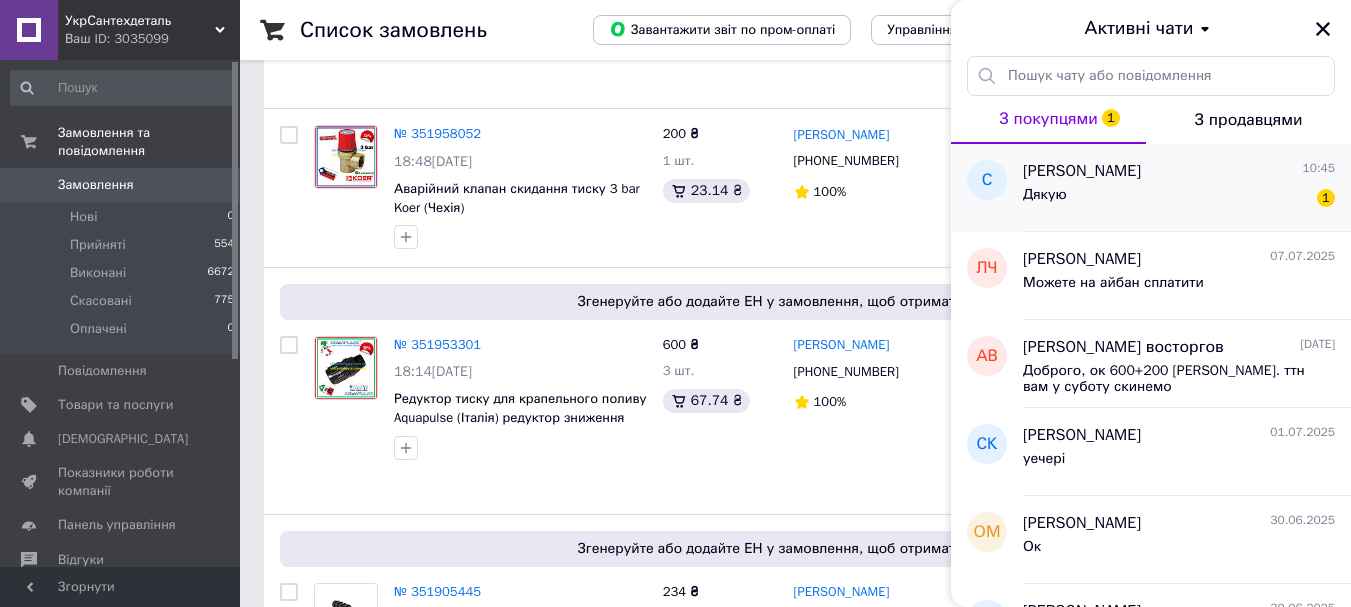 click on "Дякую 1" at bounding box center [1179, 199] 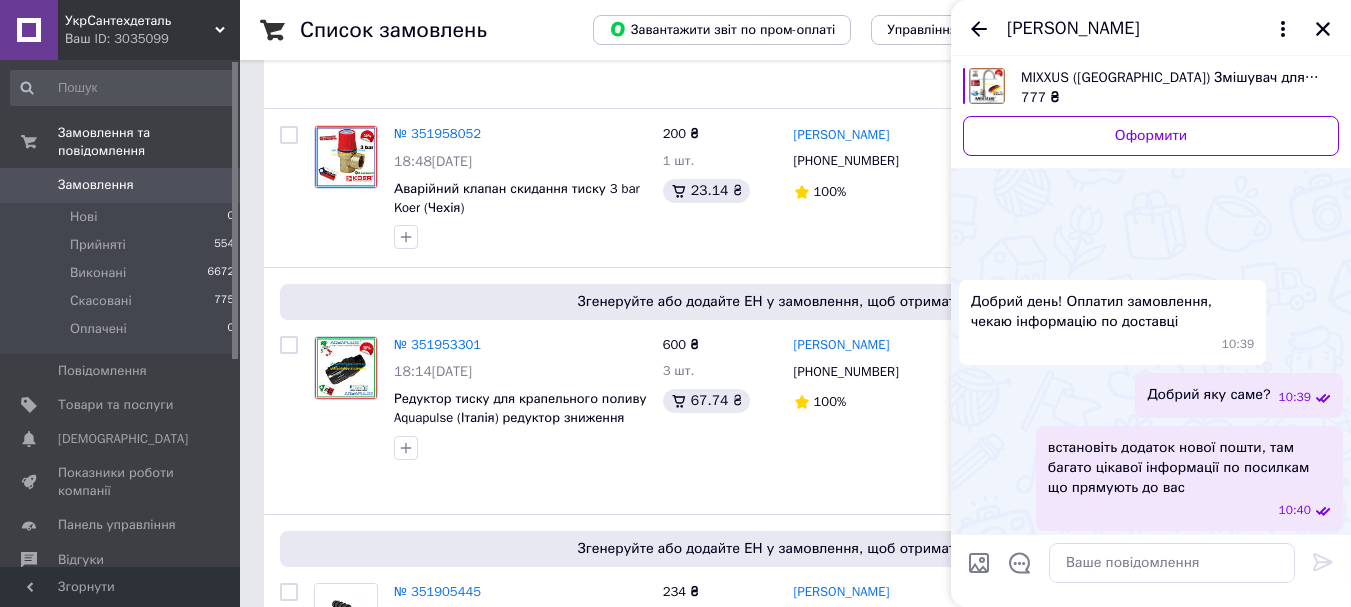 scroll, scrollTop: 407, scrollLeft: 0, axis: vertical 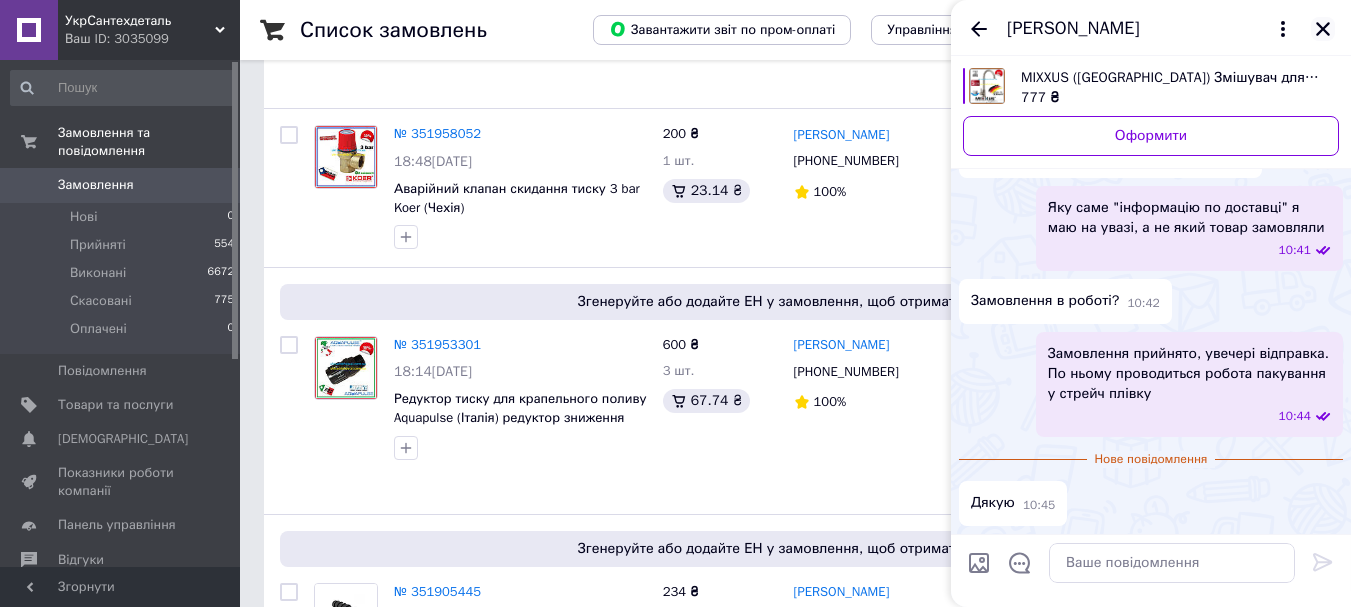 click 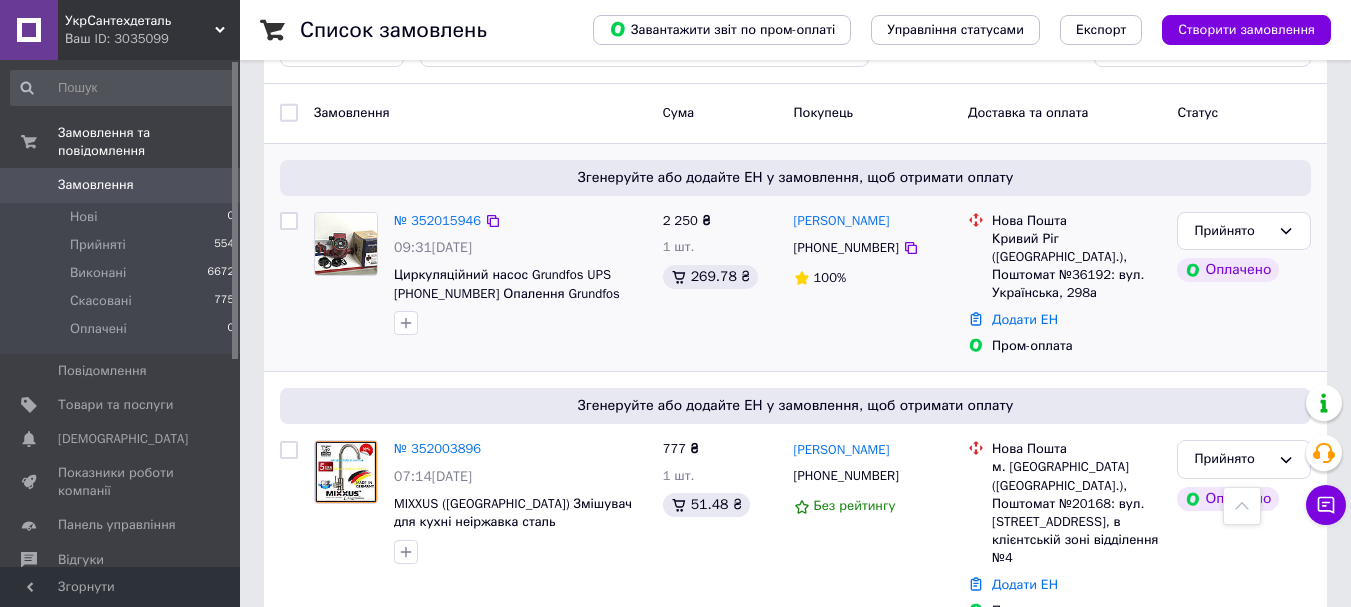 scroll, scrollTop: 0, scrollLeft: 0, axis: both 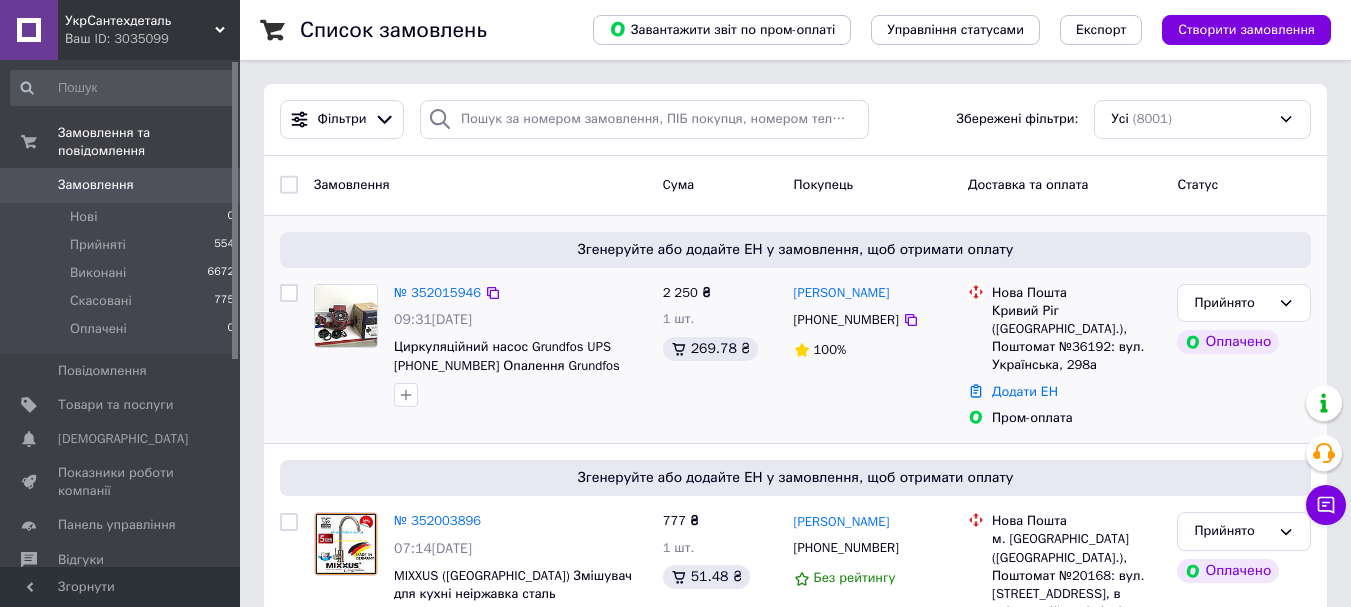click on "Прийнято Оплачено" at bounding box center (1244, 356) 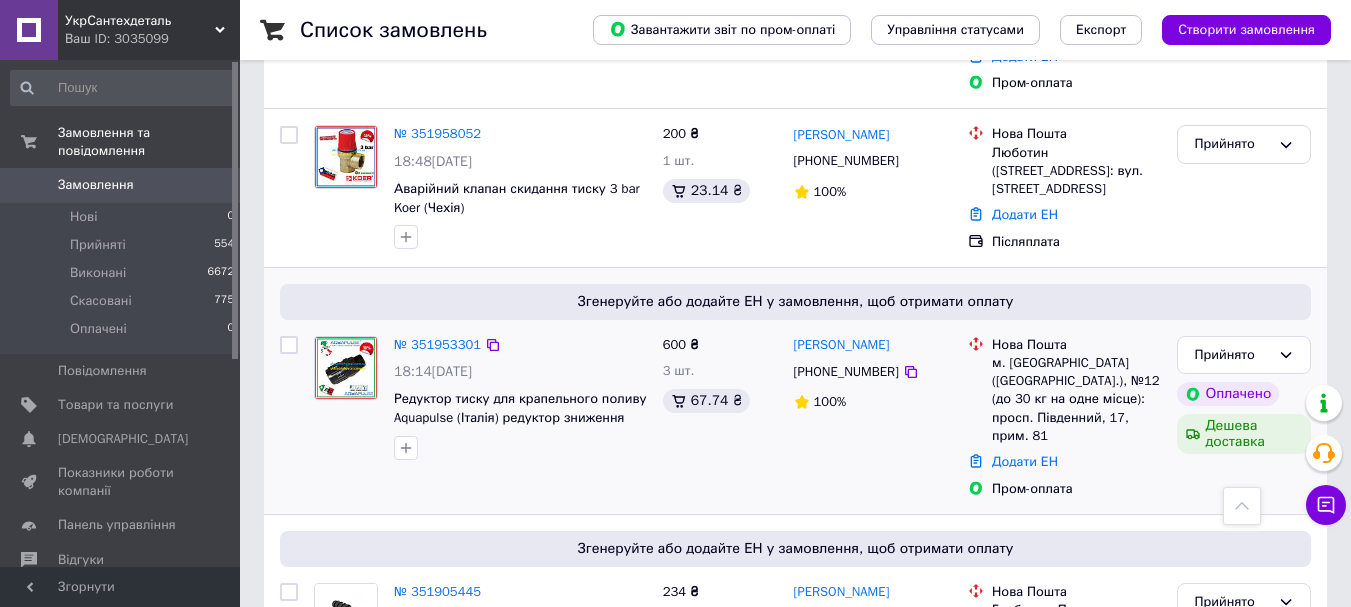 scroll, scrollTop: 900, scrollLeft: 0, axis: vertical 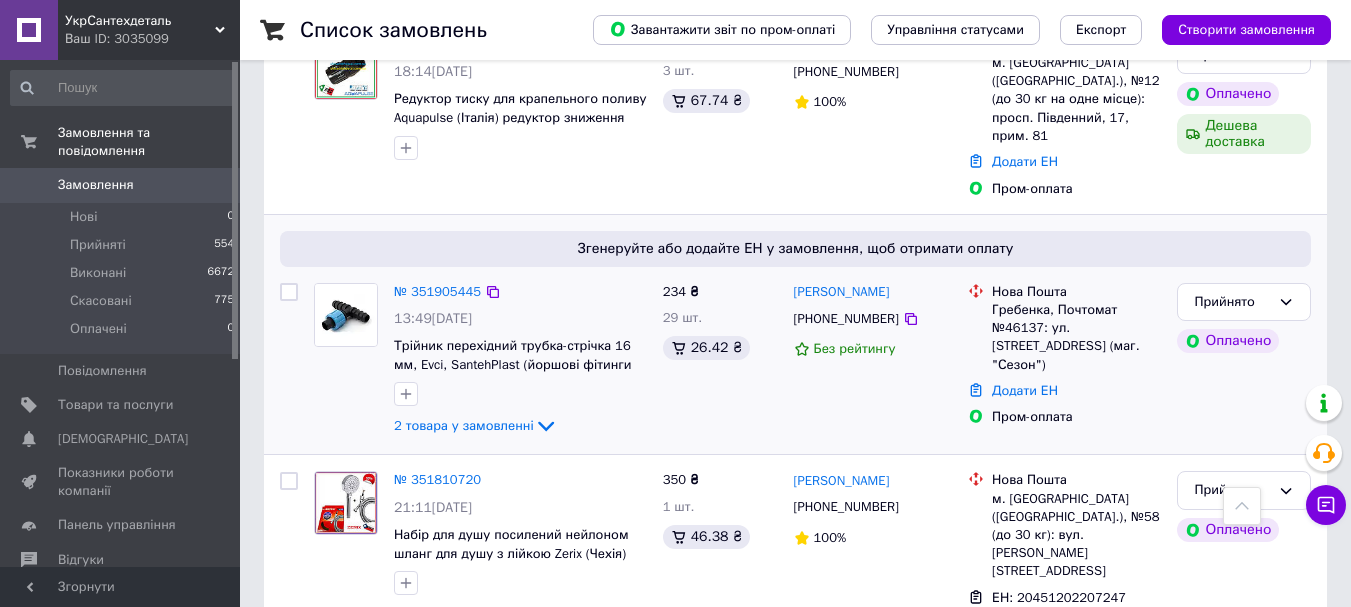 drag, startPoint x: 991, startPoint y: 291, endPoint x: 1108, endPoint y: 324, distance: 121.5648 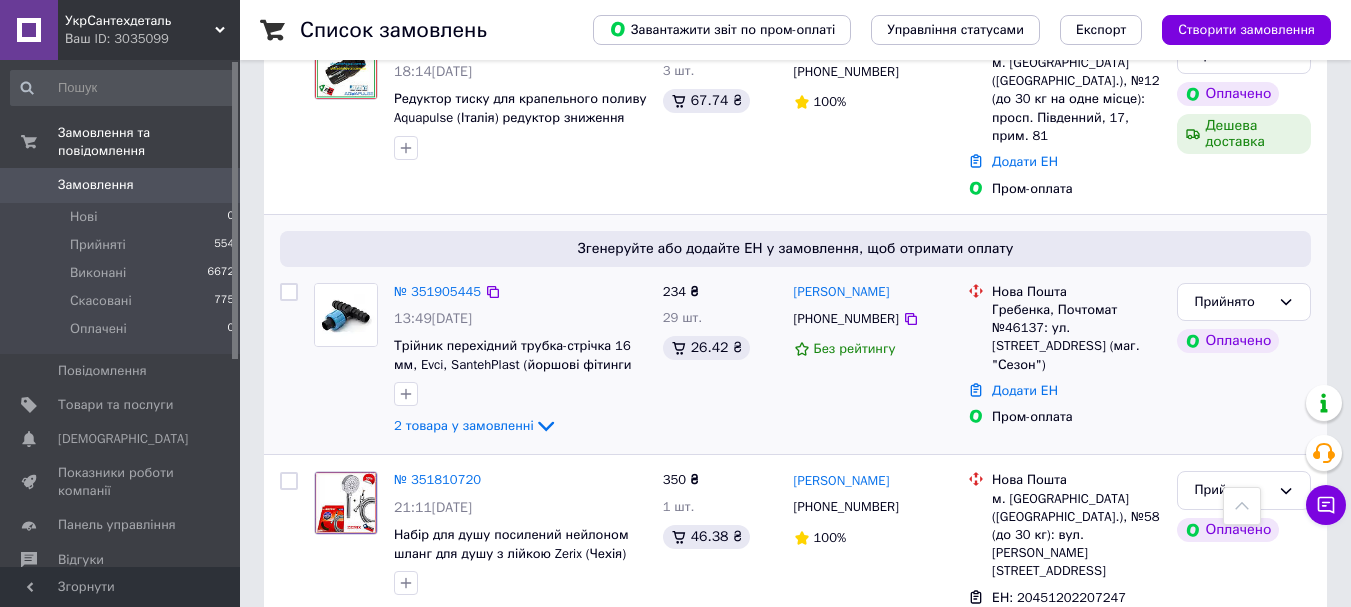 click on "Прийнято Оплачено" at bounding box center (1244, 361) 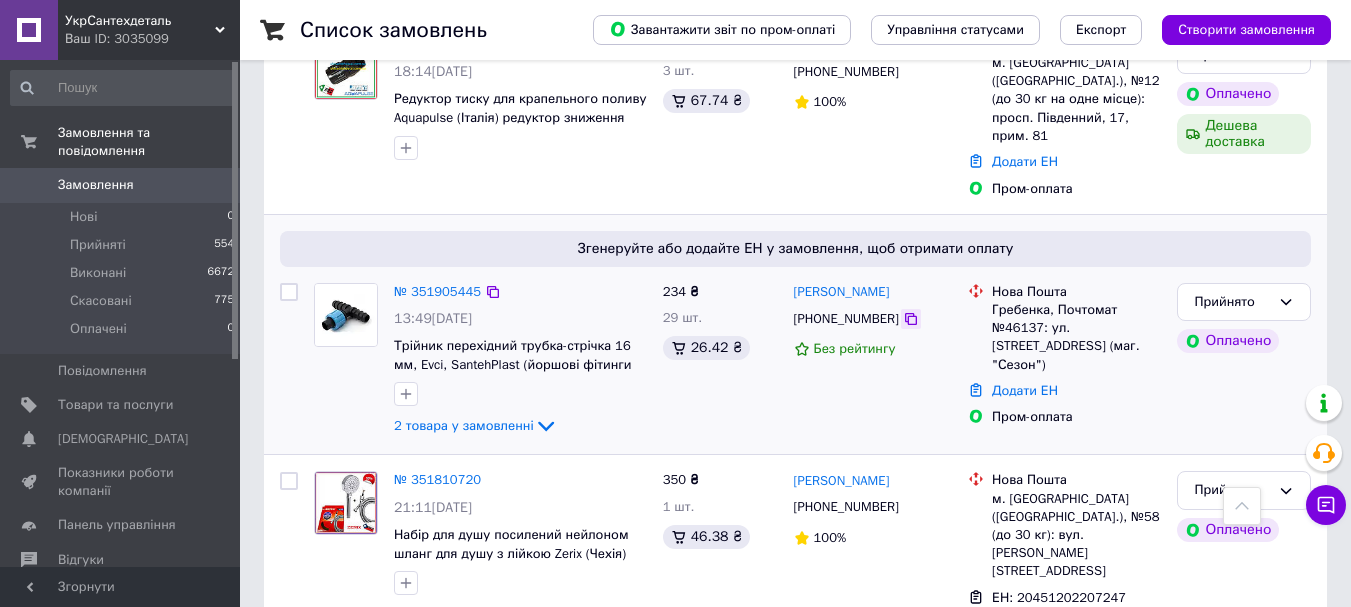 click 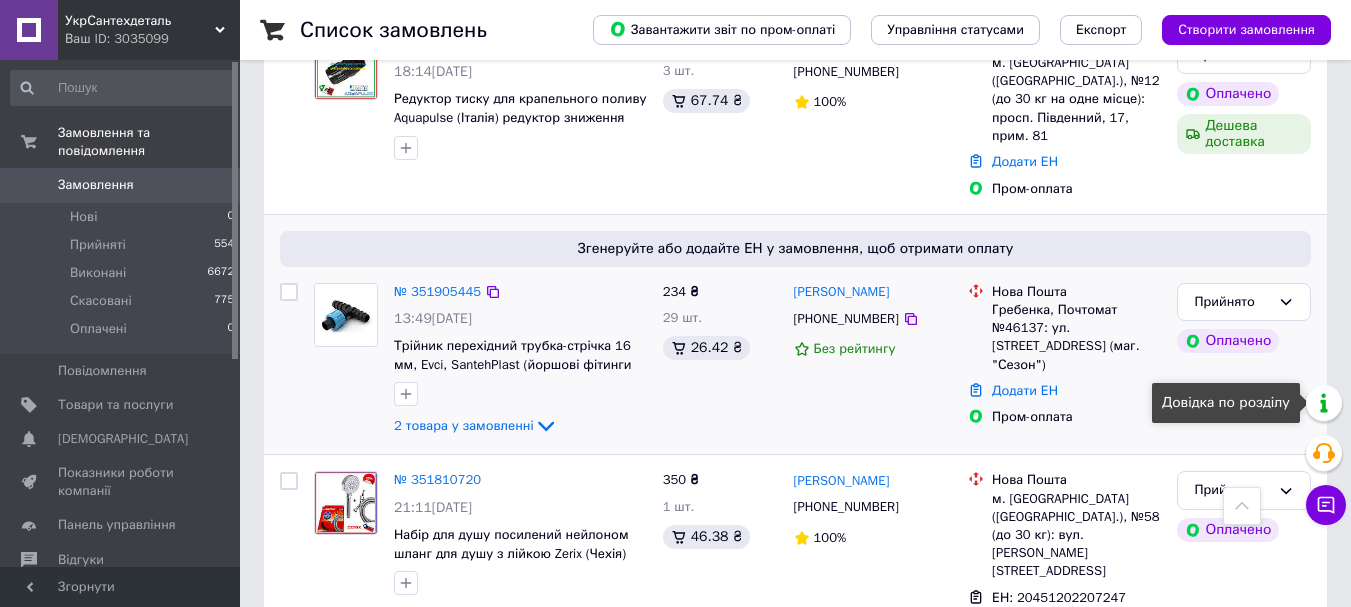 click on "Прийнято Оплачено" at bounding box center [1244, 361] 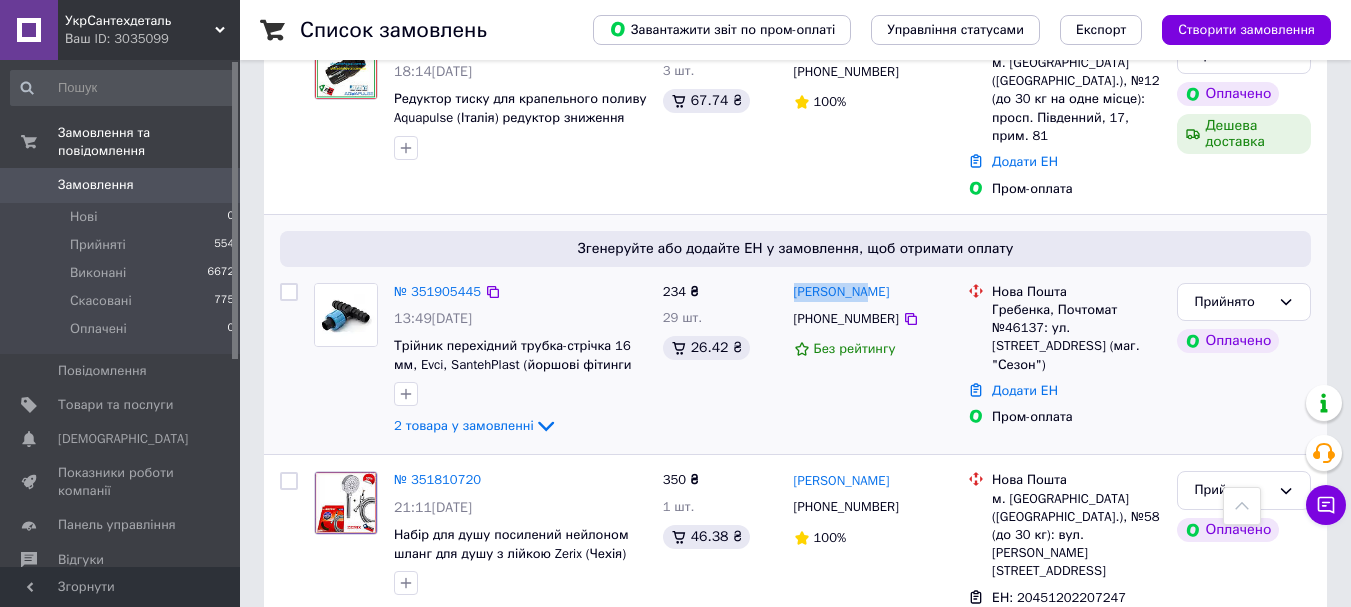 drag, startPoint x: 881, startPoint y: 279, endPoint x: 791, endPoint y: 277, distance: 90.02222 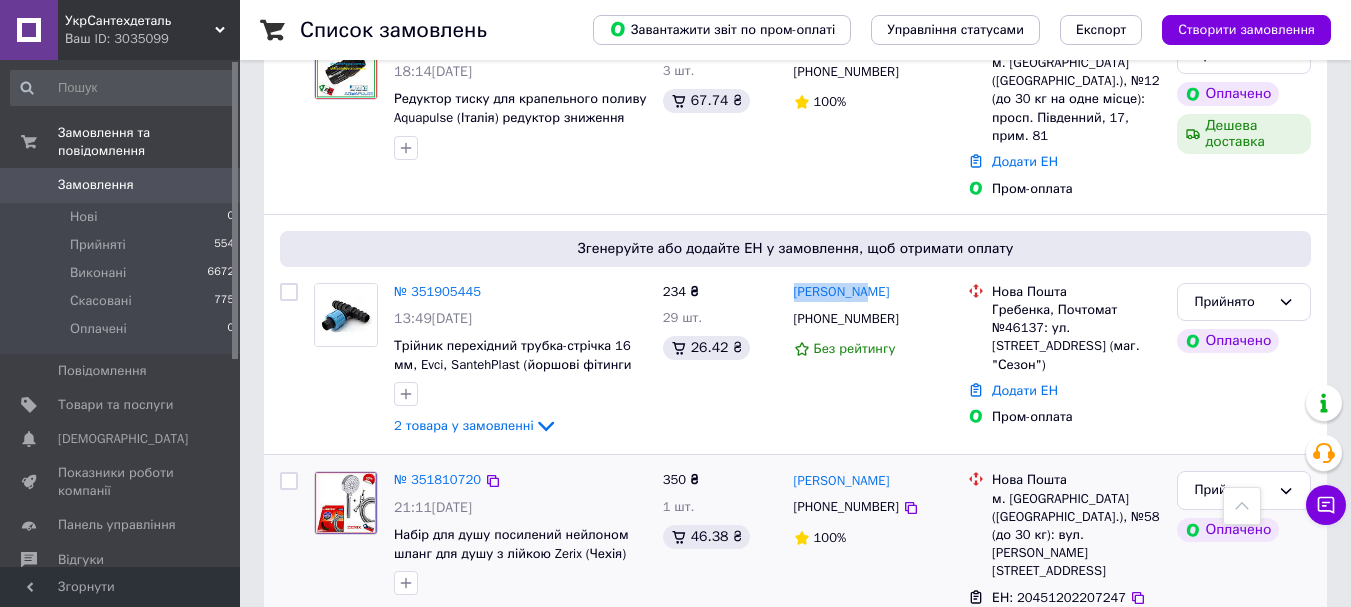 copy on "[PERSON_NAME]" 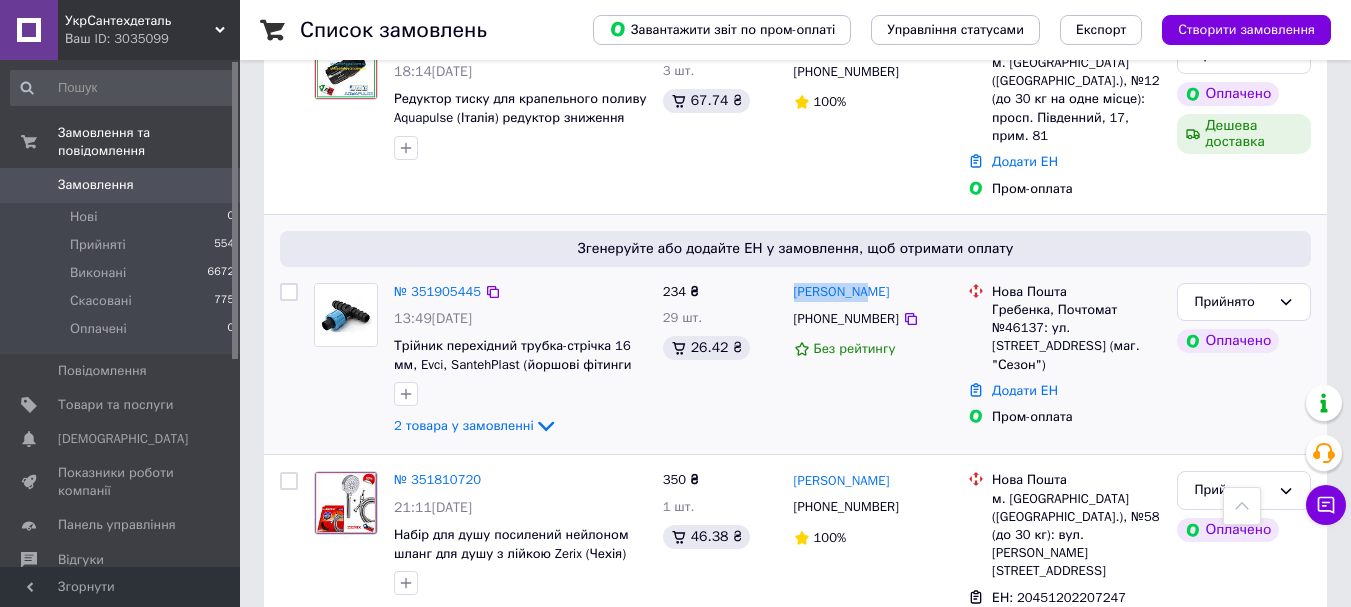 drag, startPoint x: 1234, startPoint y: 386, endPoint x: 1119, endPoint y: 385, distance: 115.00435 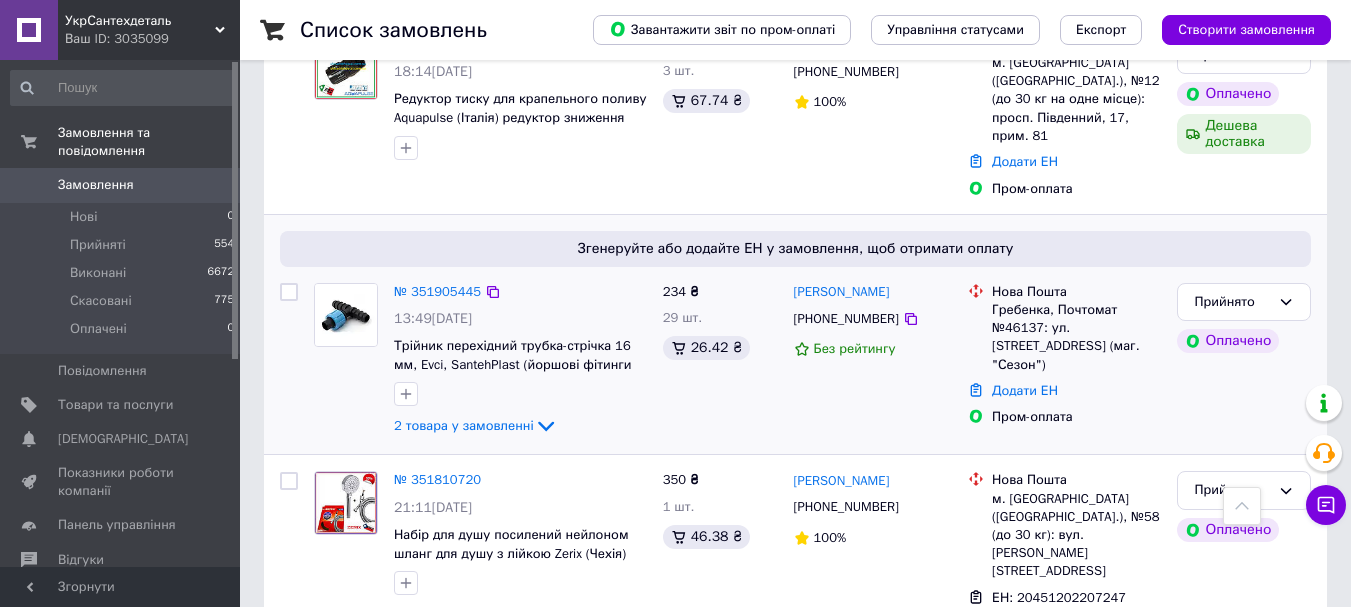 click on "Прийнято Оплачено" at bounding box center (1244, 361) 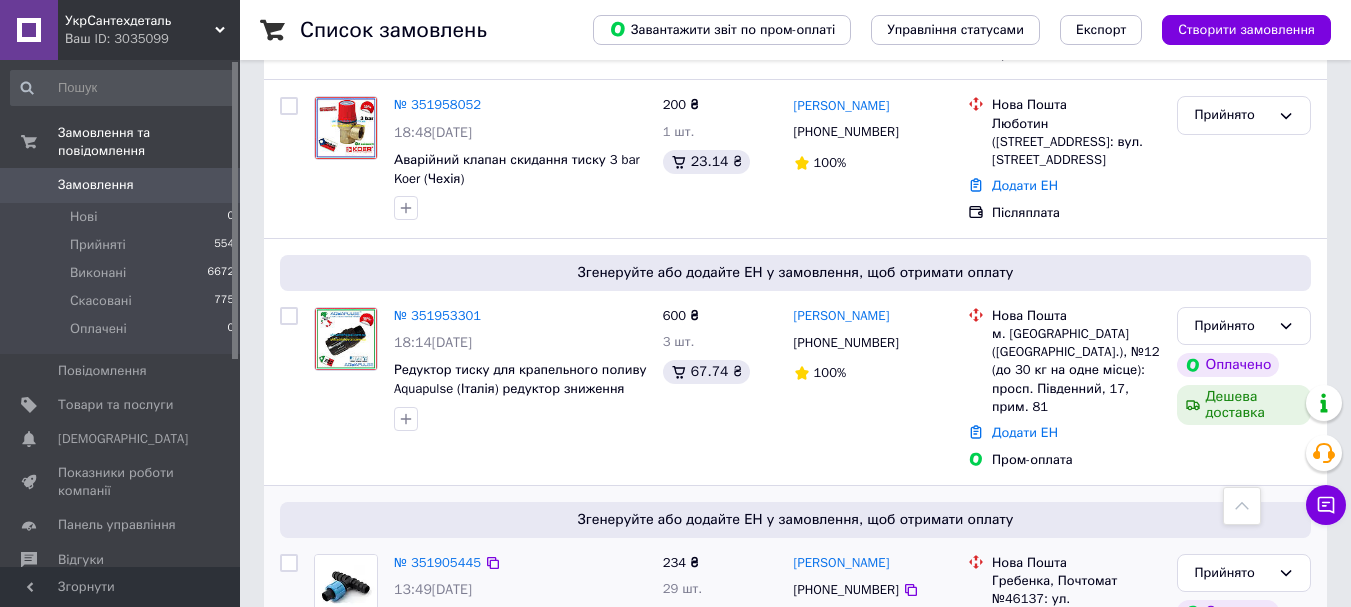 scroll, scrollTop: 600, scrollLeft: 0, axis: vertical 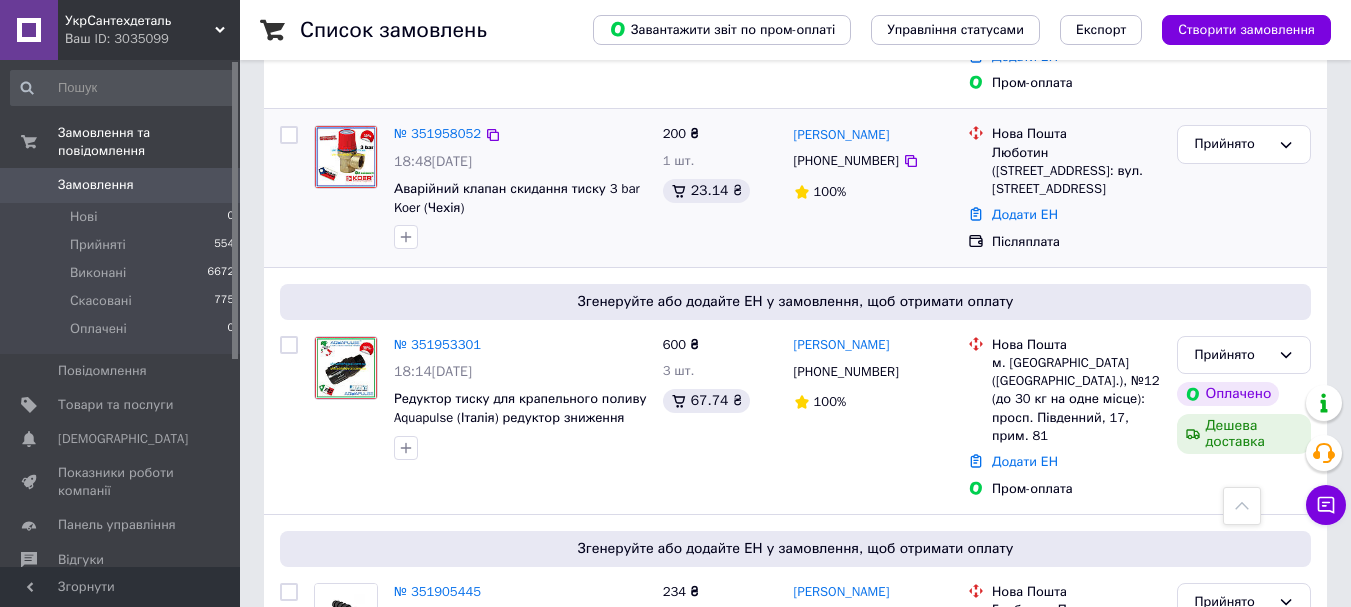 click on "Прийнято" at bounding box center [1244, 188] 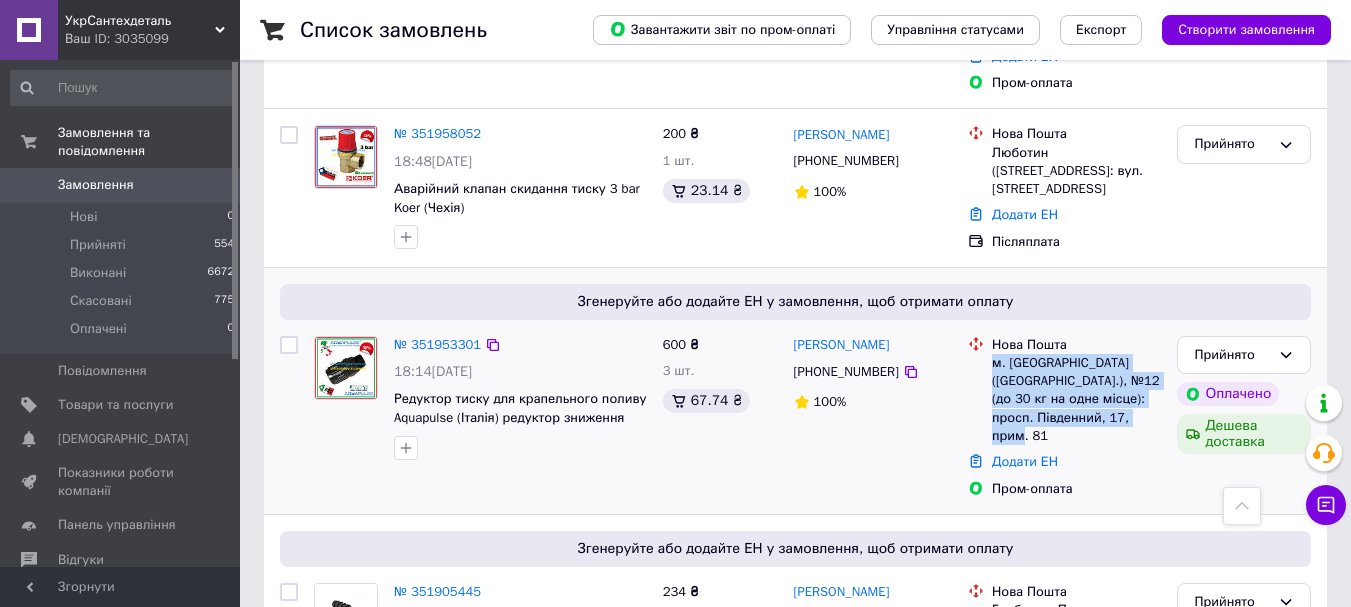 drag, startPoint x: 1075, startPoint y: 412, endPoint x: 988, endPoint y: 352, distance: 105.68349 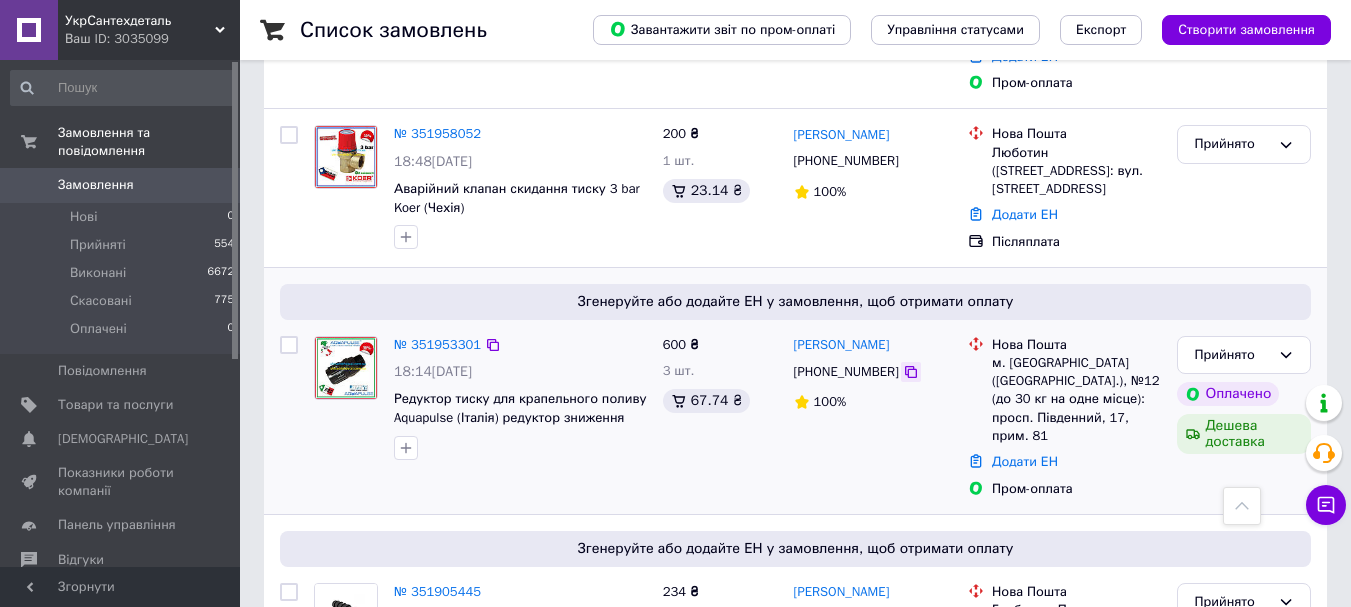 click 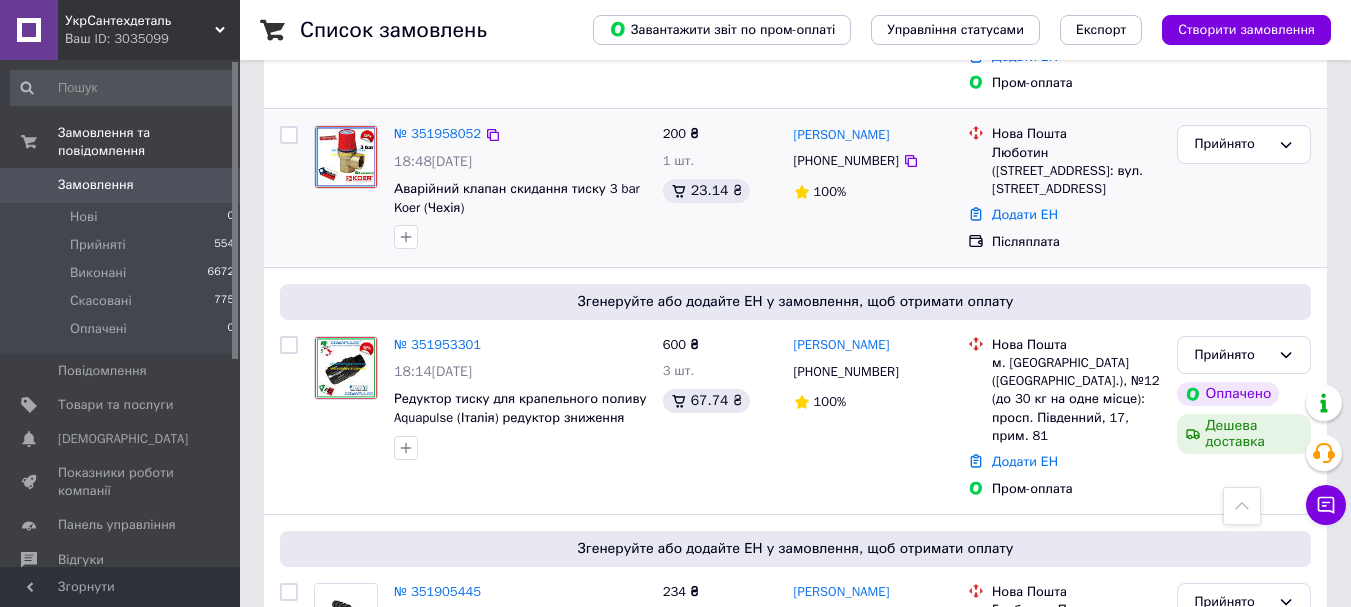 click on "Прийнято" at bounding box center (1244, 188) 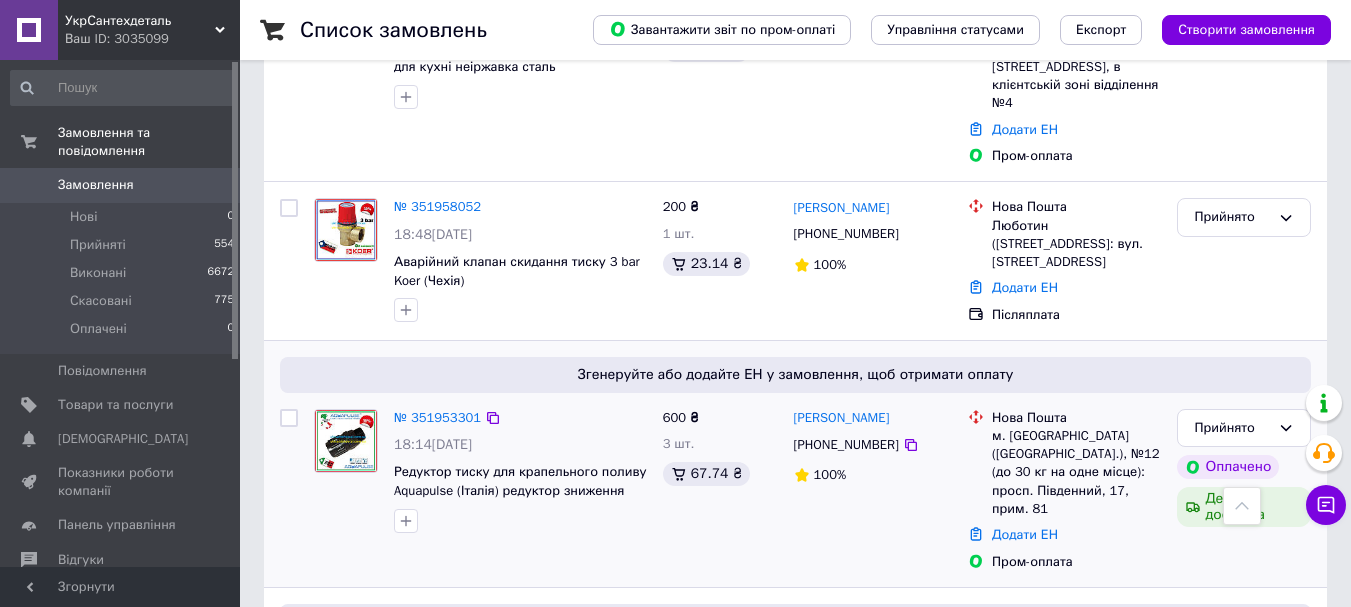 scroll, scrollTop: 500, scrollLeft: 0, axis: vertical 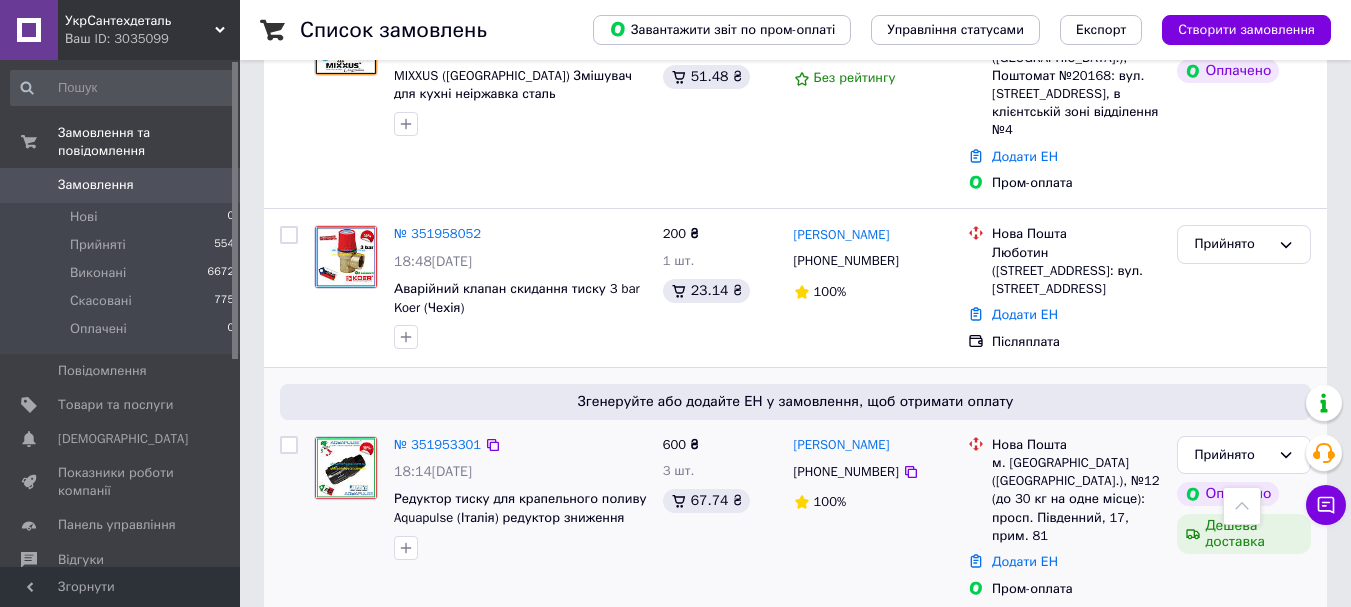 drag, startPoint x: 917, startPoint y: 431, endPoint x: 792, endPoint y: 431, distance: 125 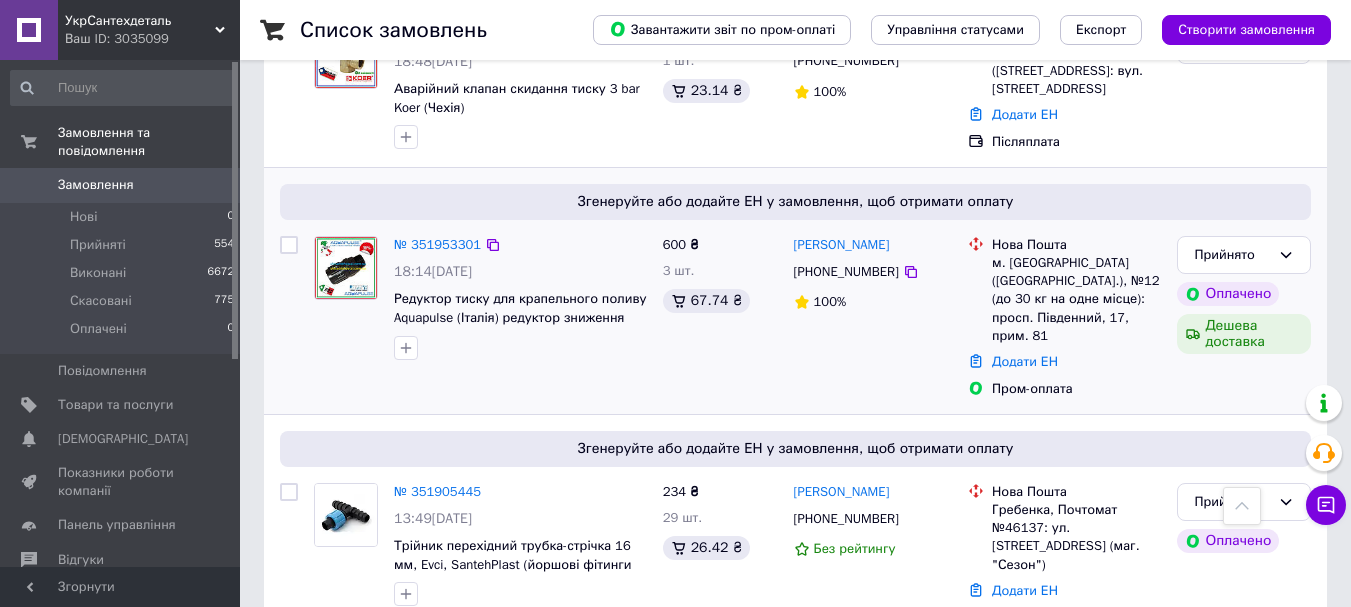 scroll, scrollTop: 800, scrollLeft: 0, axis: vertical 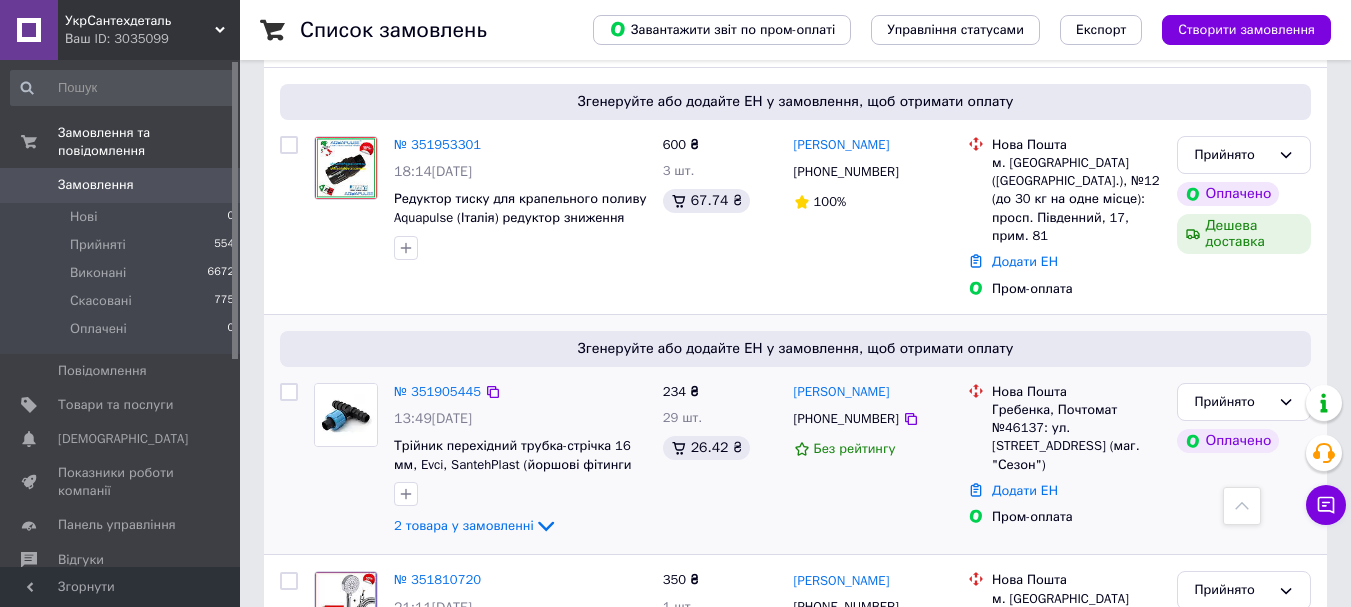 click on "Прийнято Оплачено" at bounding box center (1244, 461) 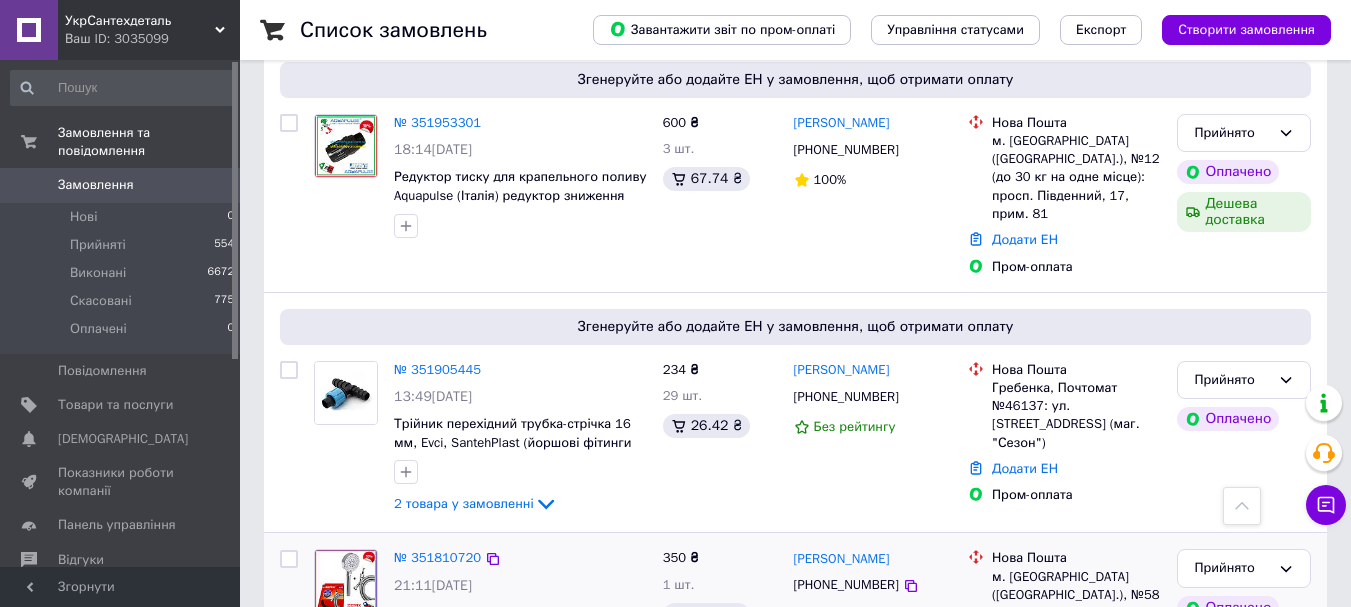 scroll, scrollTop: 800, scrollLeft: 0, axis: vertical 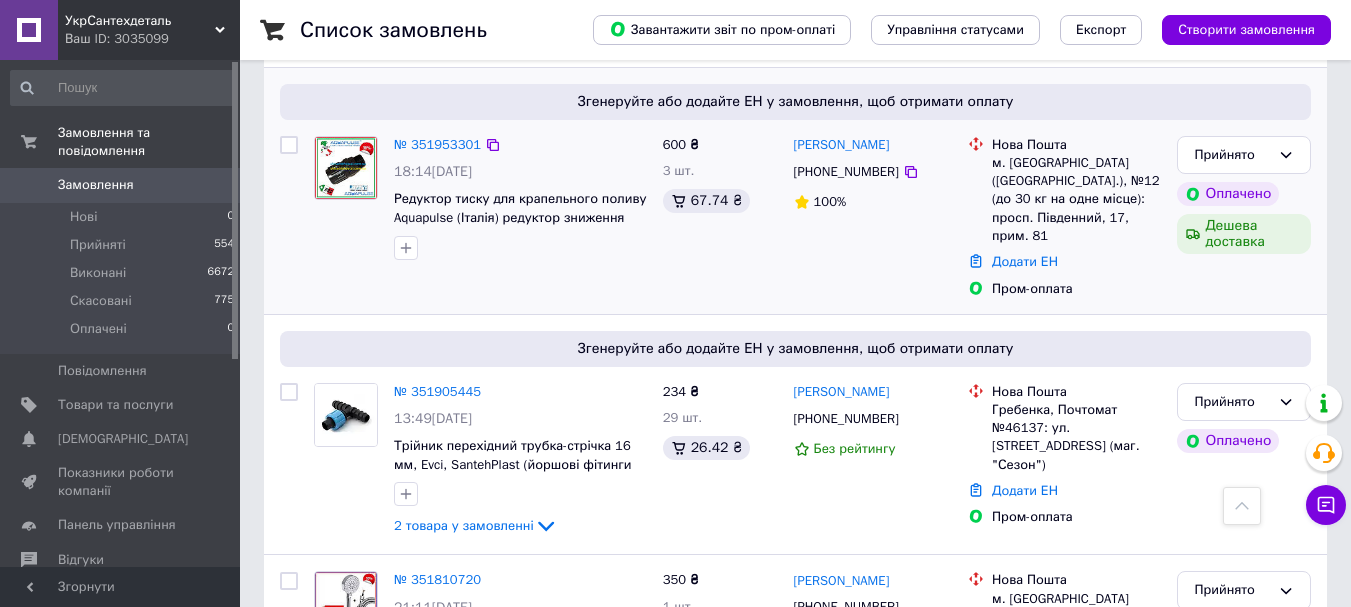 click on "Прийнято Оплачено Дешева доставка" at bounding box center [1244, 217] 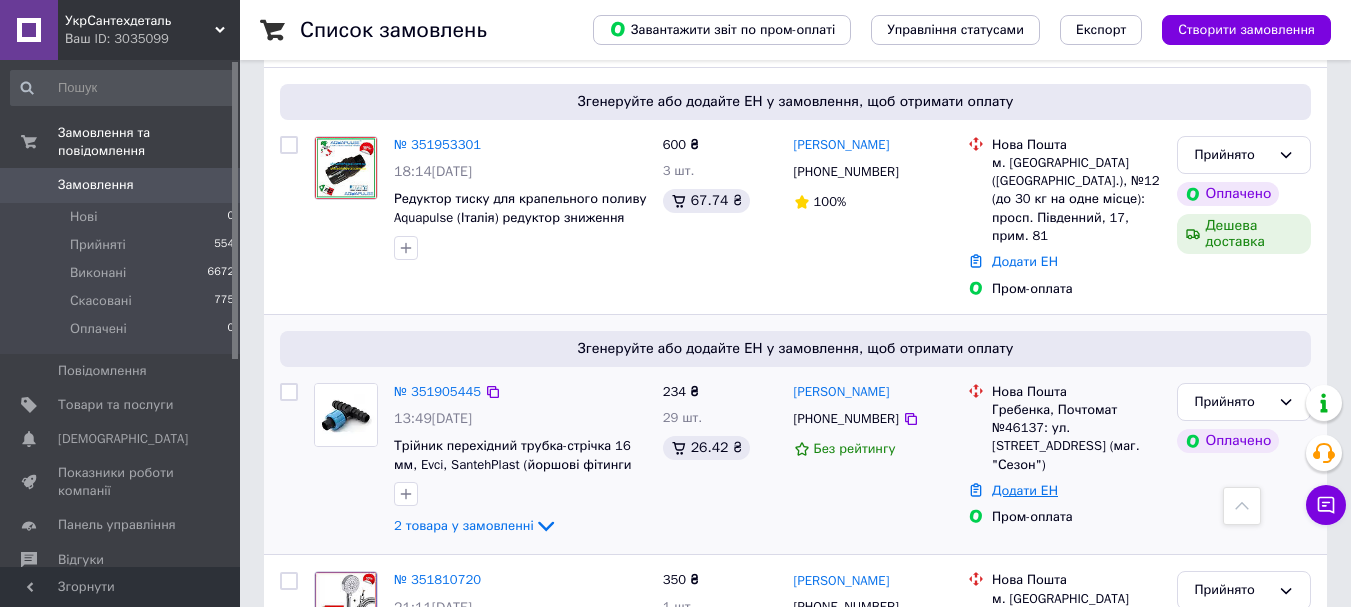 click on "Додати ЕН" at bounding box center [1025, 490] 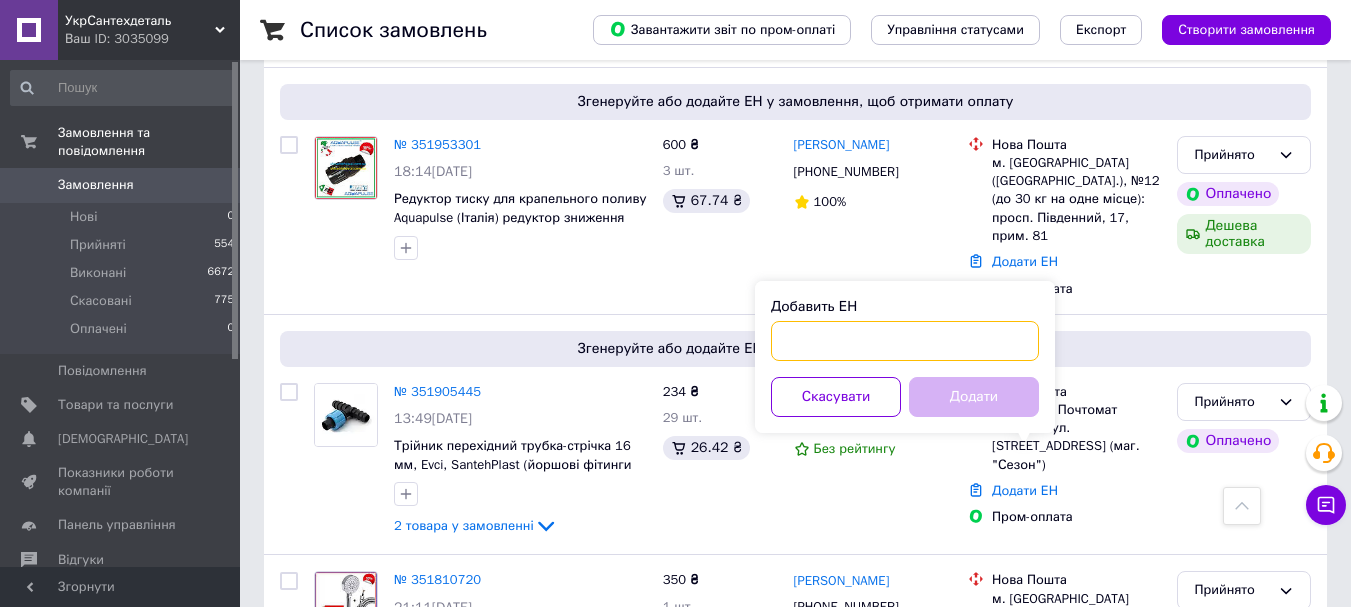 click on "Добавить ЕН" at bounding box center (905, 341) 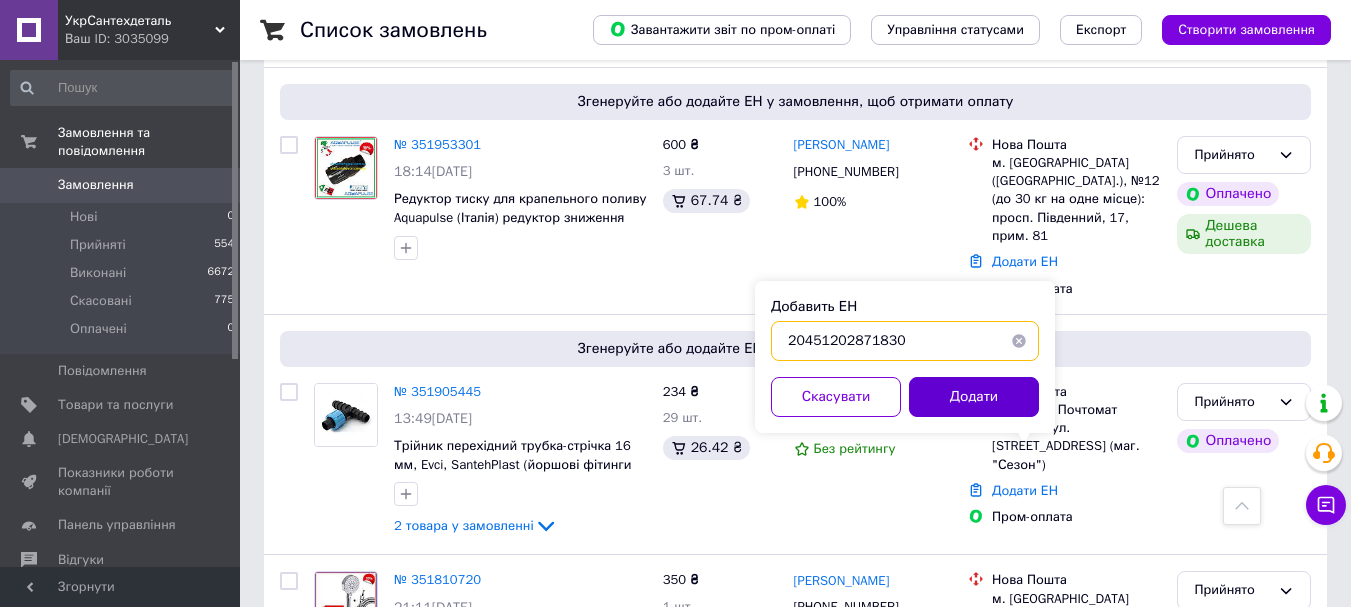 type on "20451202871830" 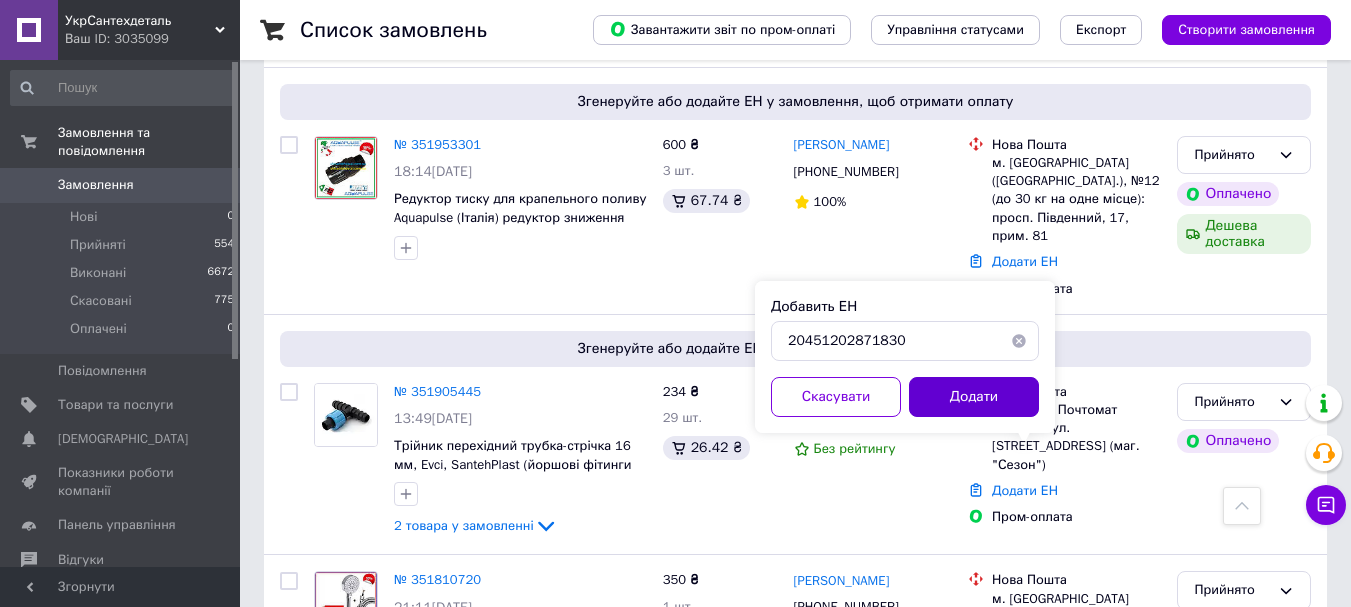 click on "Додати" at bounding box center [974, 397] 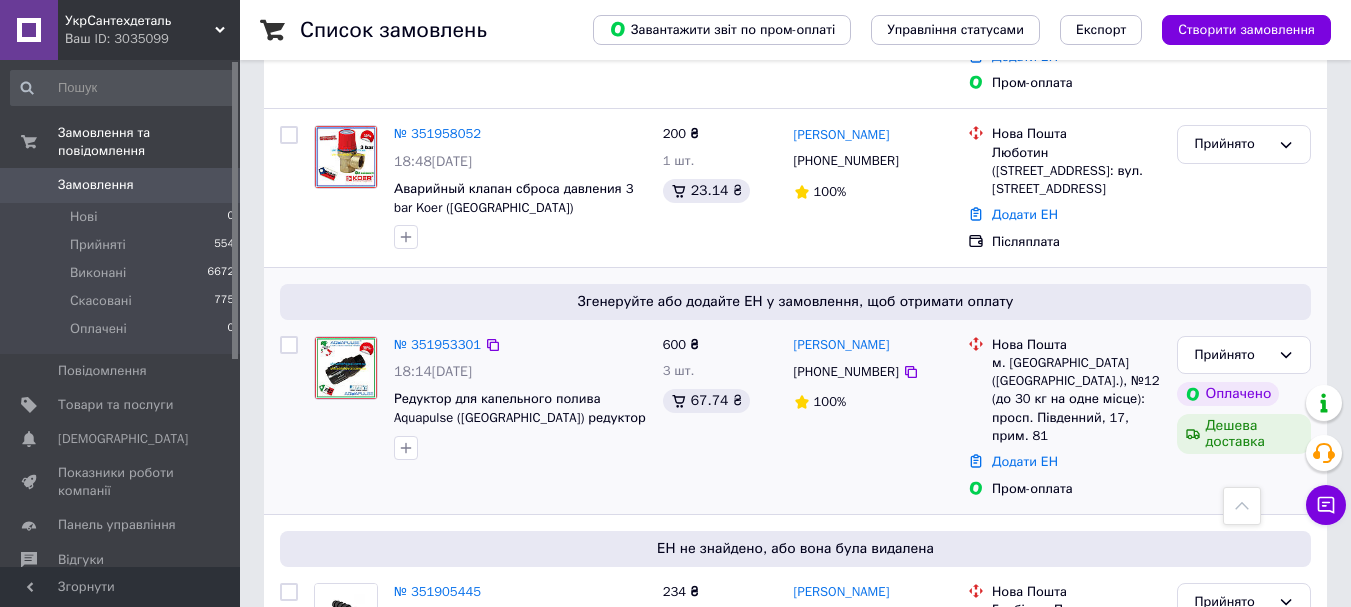 scroll, scrollTop: 700, scrollLeft: 0, axis: vertical 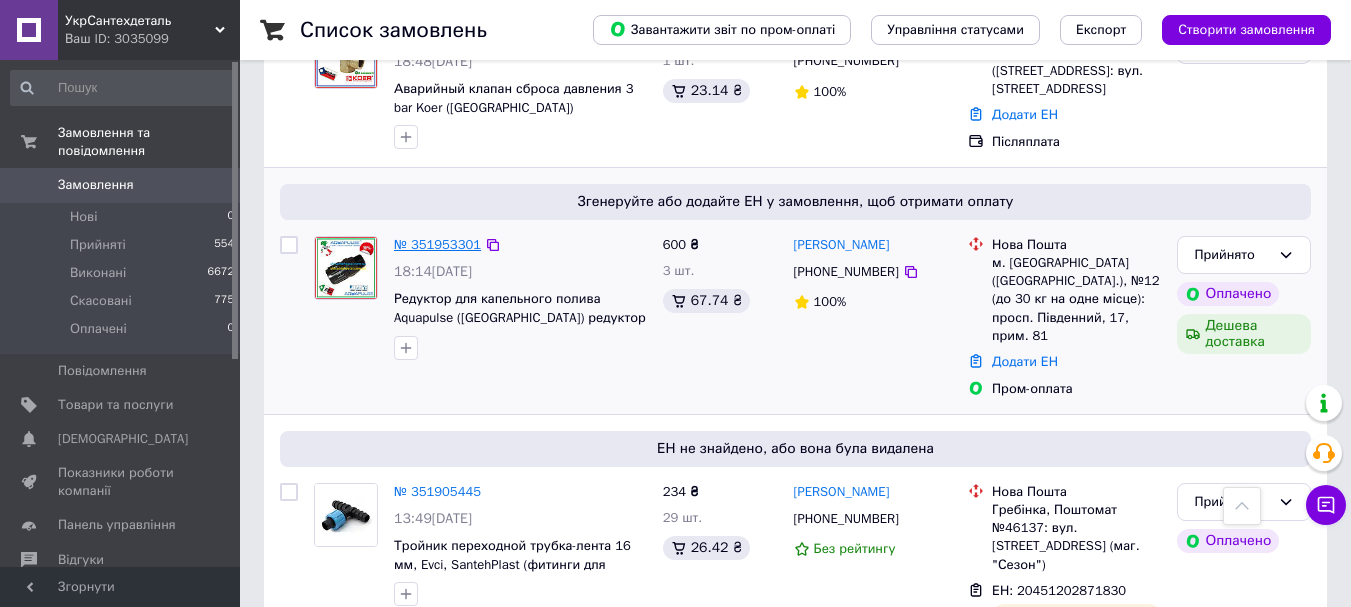 click on "№ 351953301" at bounding box center (437, 244) 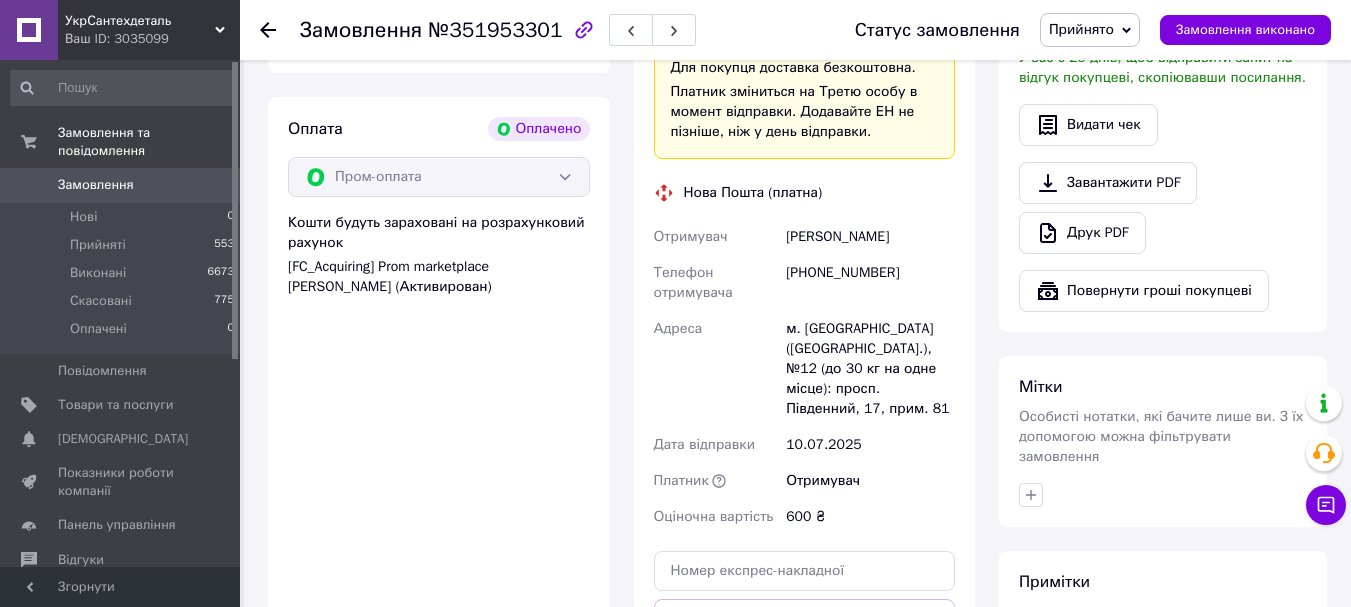 scroll, scrollTop: 1100, scrollLeft: 0, axis: vertical 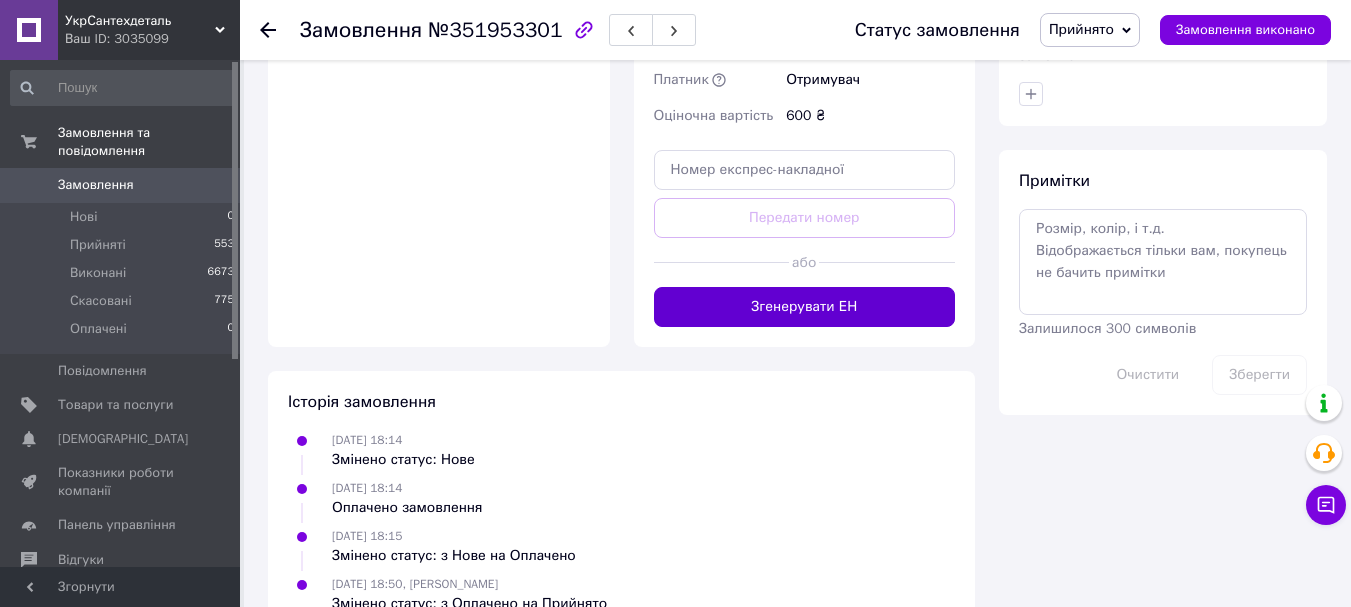 click on "Згенерувати ЕН" at bounding box center (805, 307) 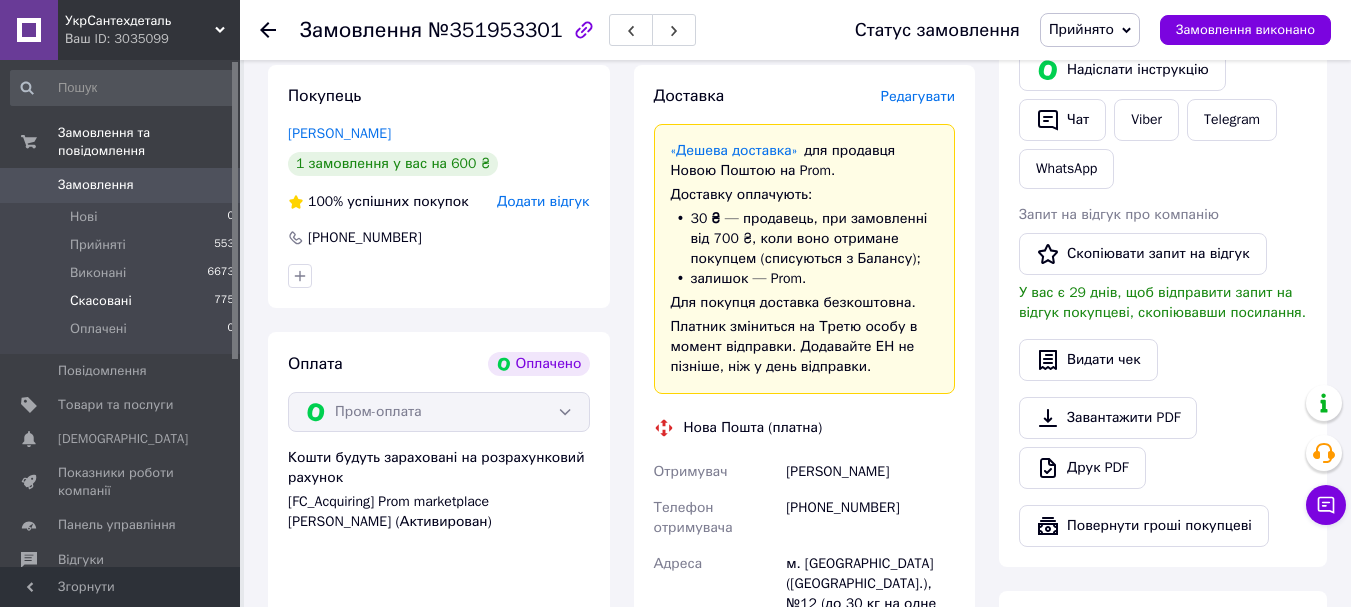scroll, scrollTop: 300, scrollLeft: 0, axis: vertical 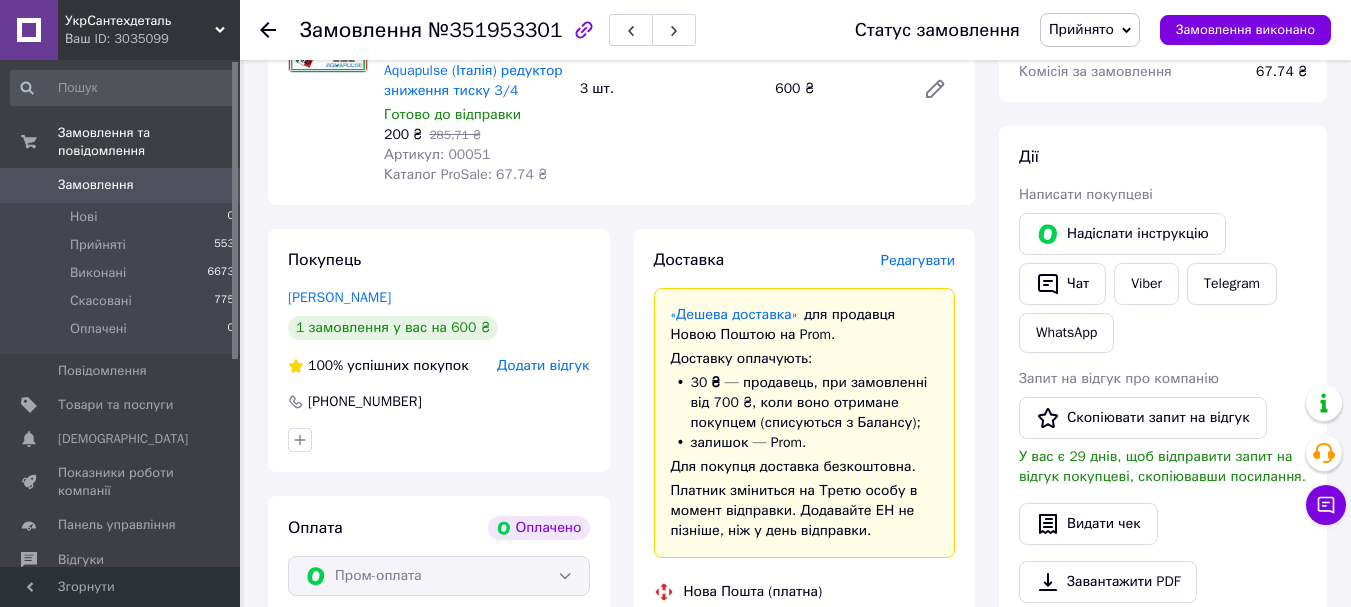 click on "Замовлення" at bounding box center (96, 185) 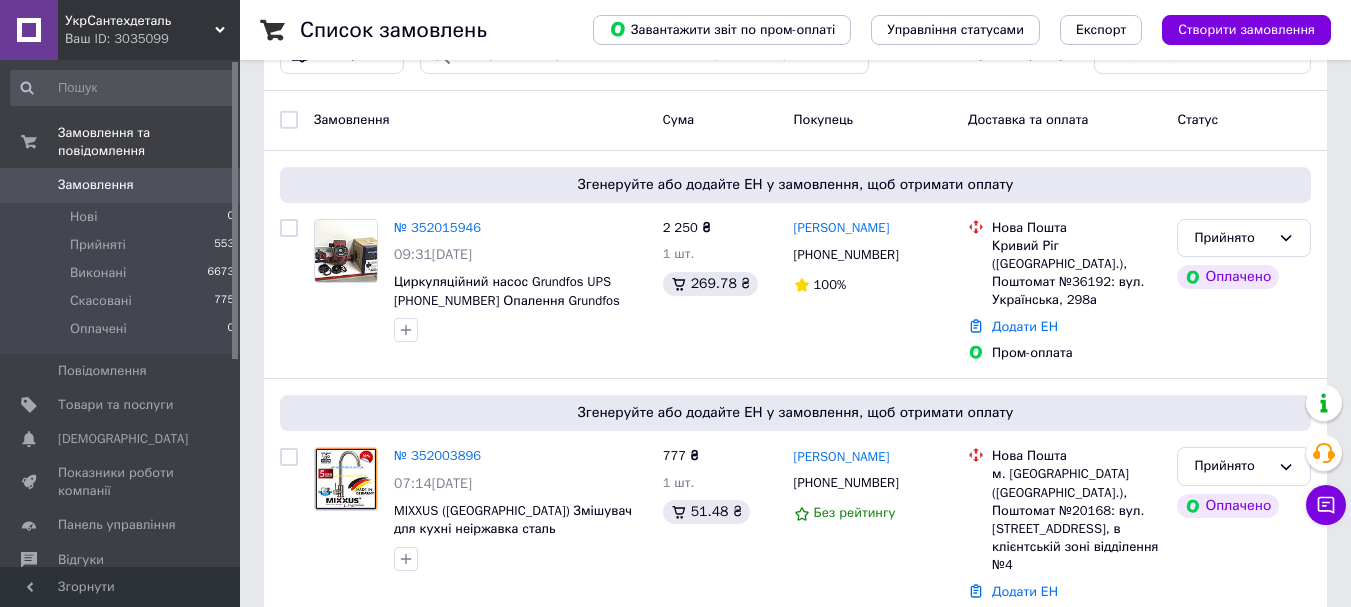 scroll, scrollTop: 100, scrollLeft: 0, axis: vertical 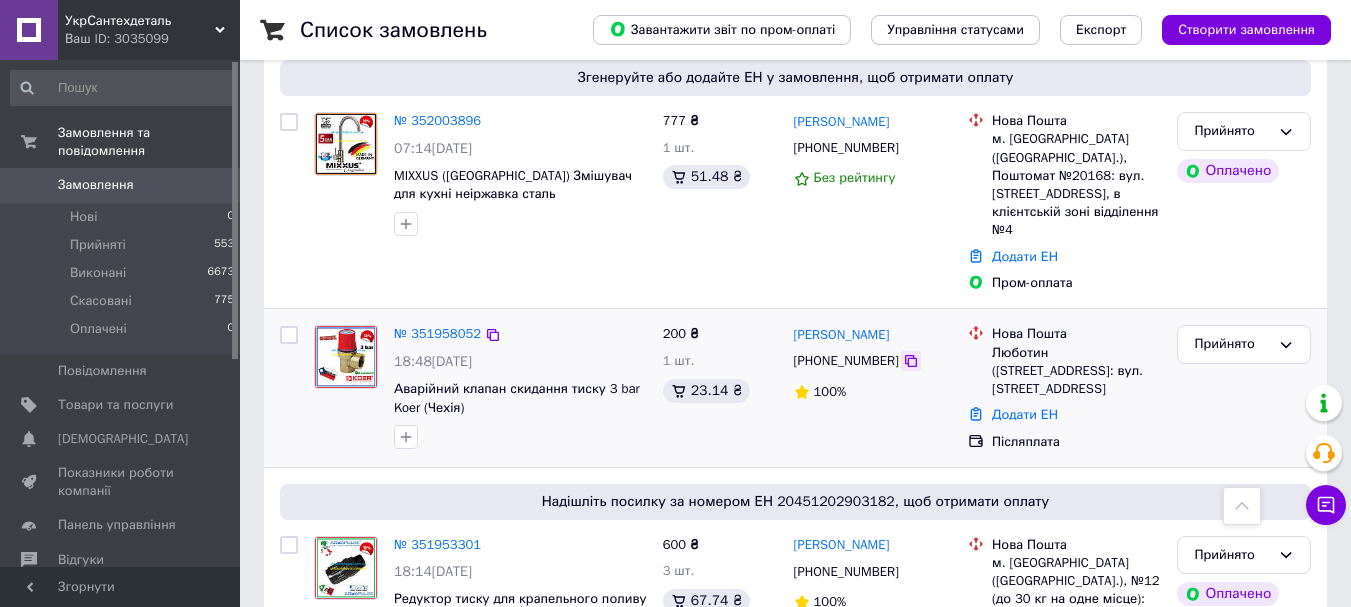 click 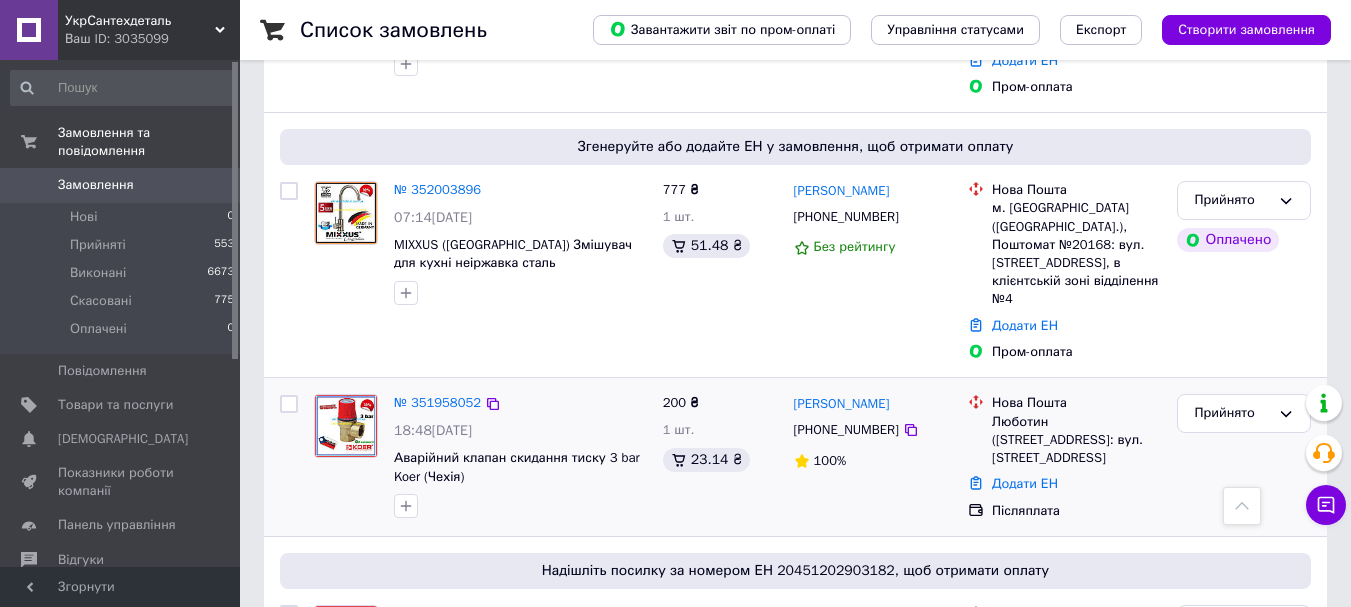 scroll, scrollTop: 300, scrollLeft: 0, axis: vertical 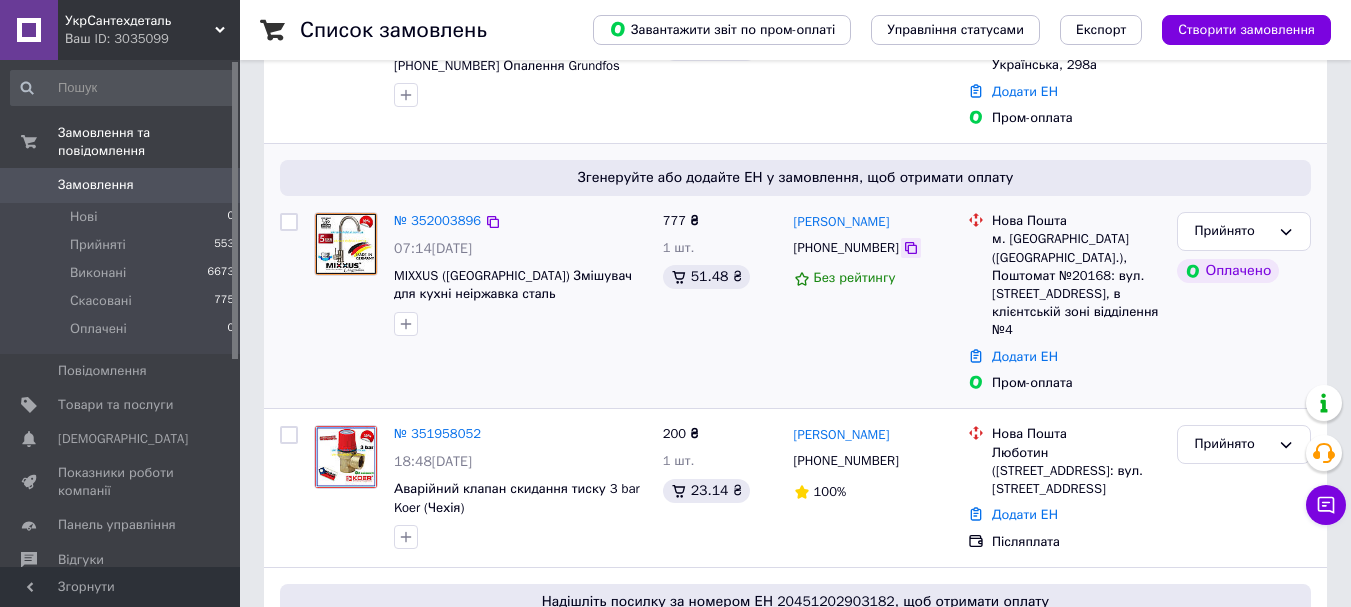 click 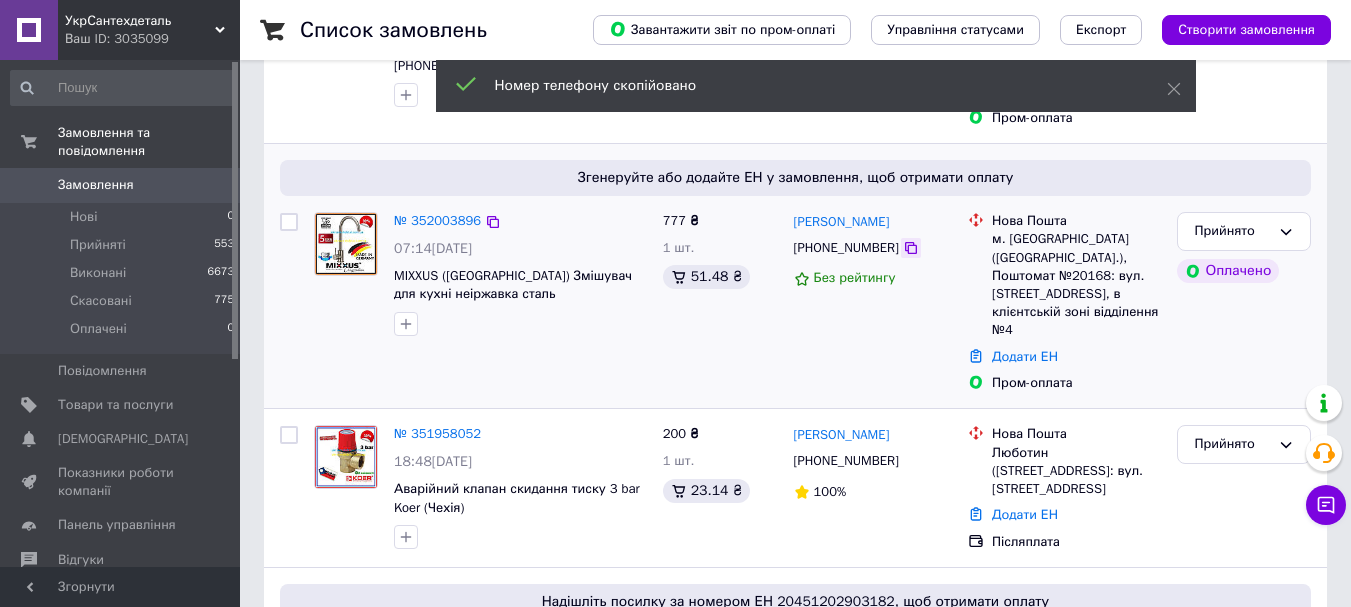 click 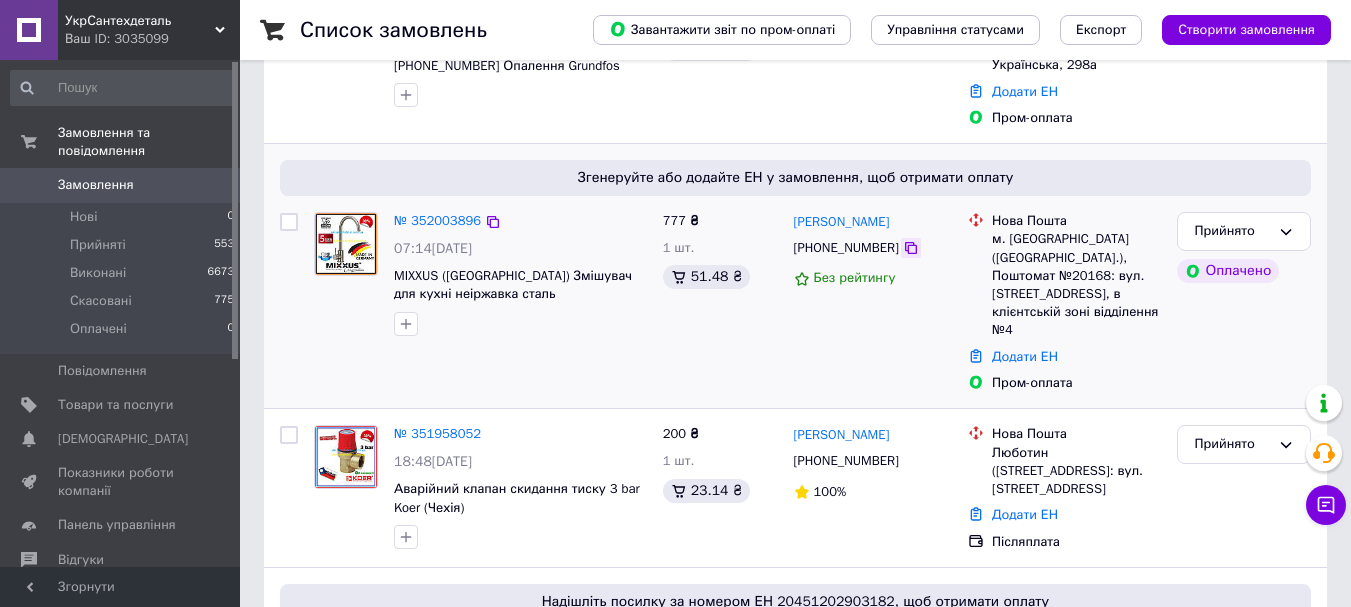 click 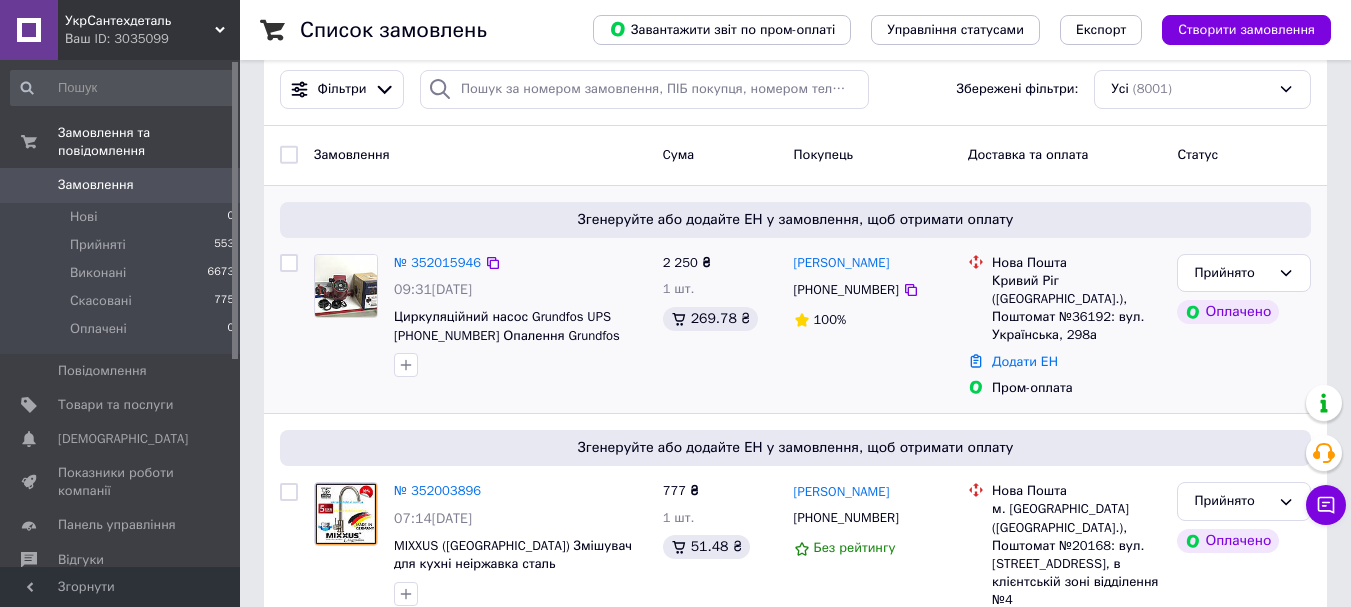 scroll, scrollTop: 0, scrollLeft: 0, axis: both 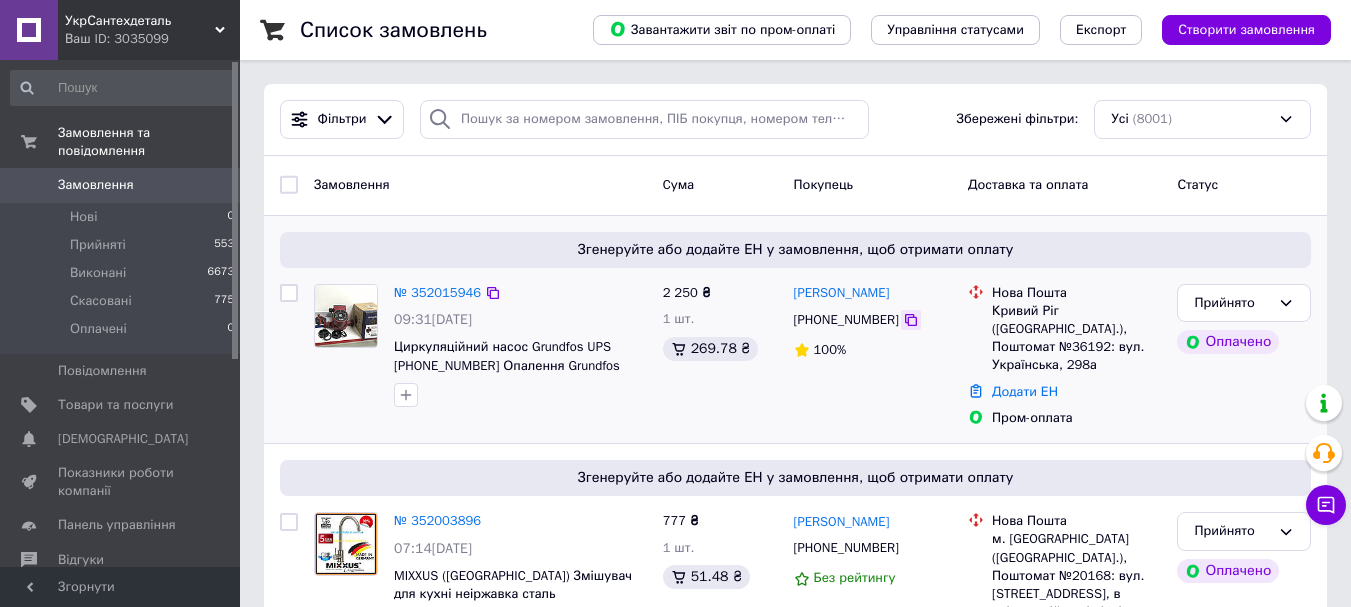 click at bounding box center [911, 320] 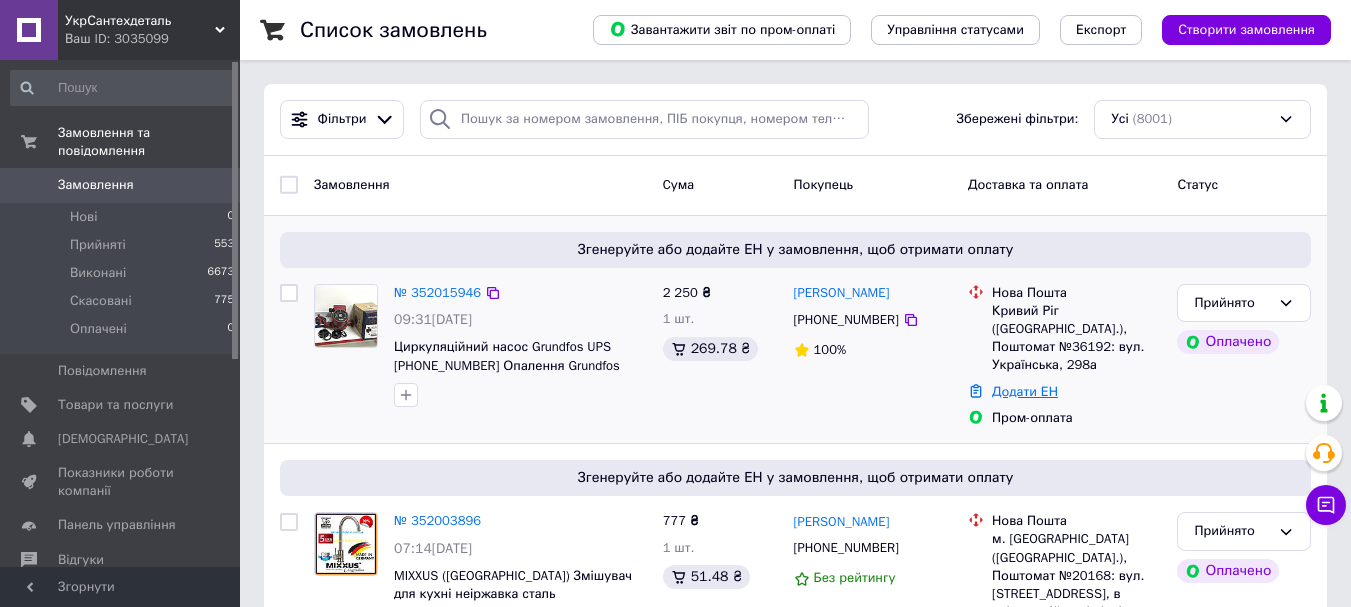 click on "Додати ЕН" at bounding box center (1025, 391) 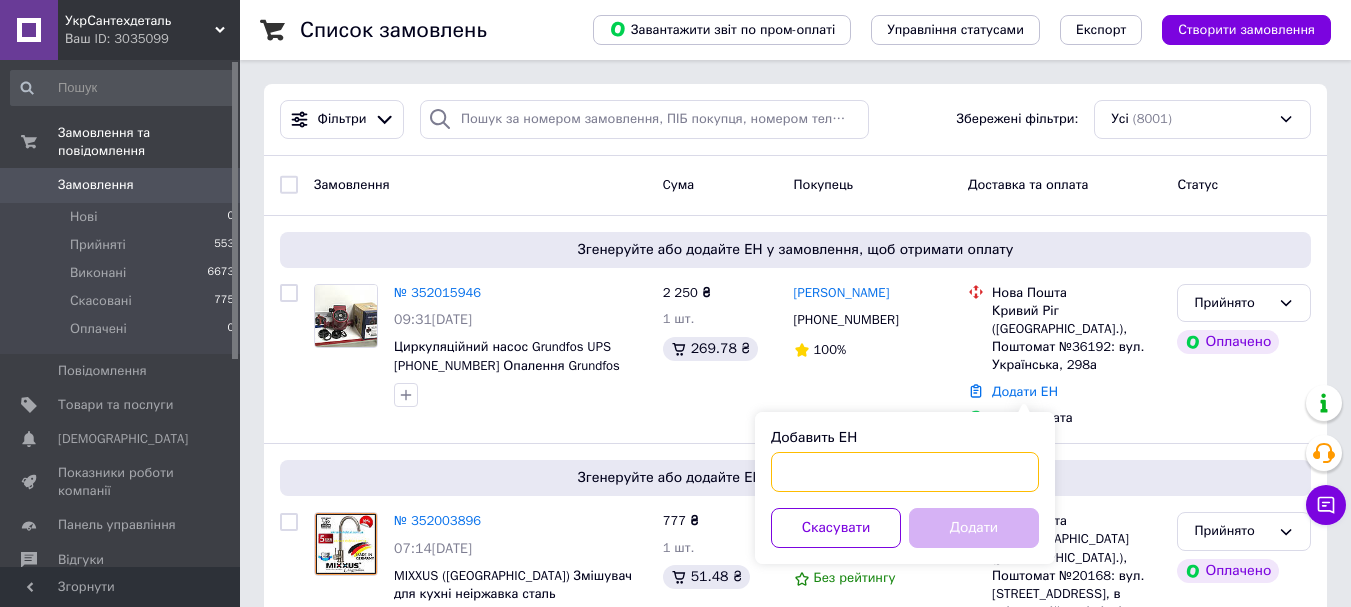 click on "Добавить ЕН" at bounding box center [905, 472] 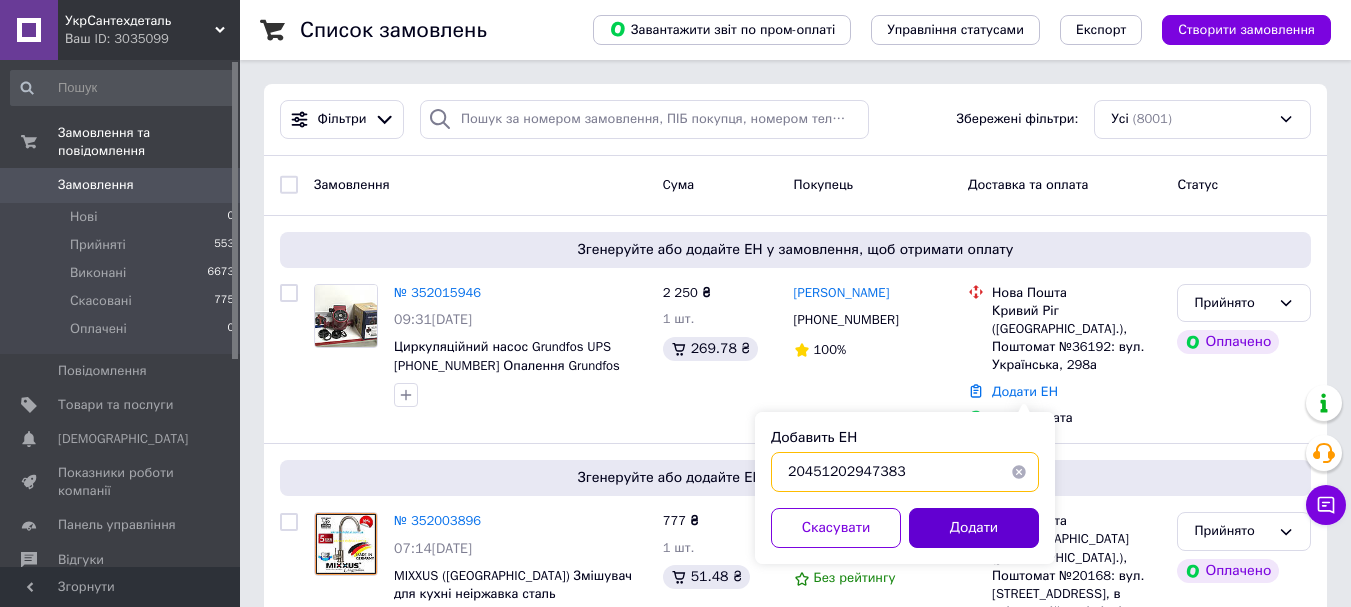 type on "20451202947383" 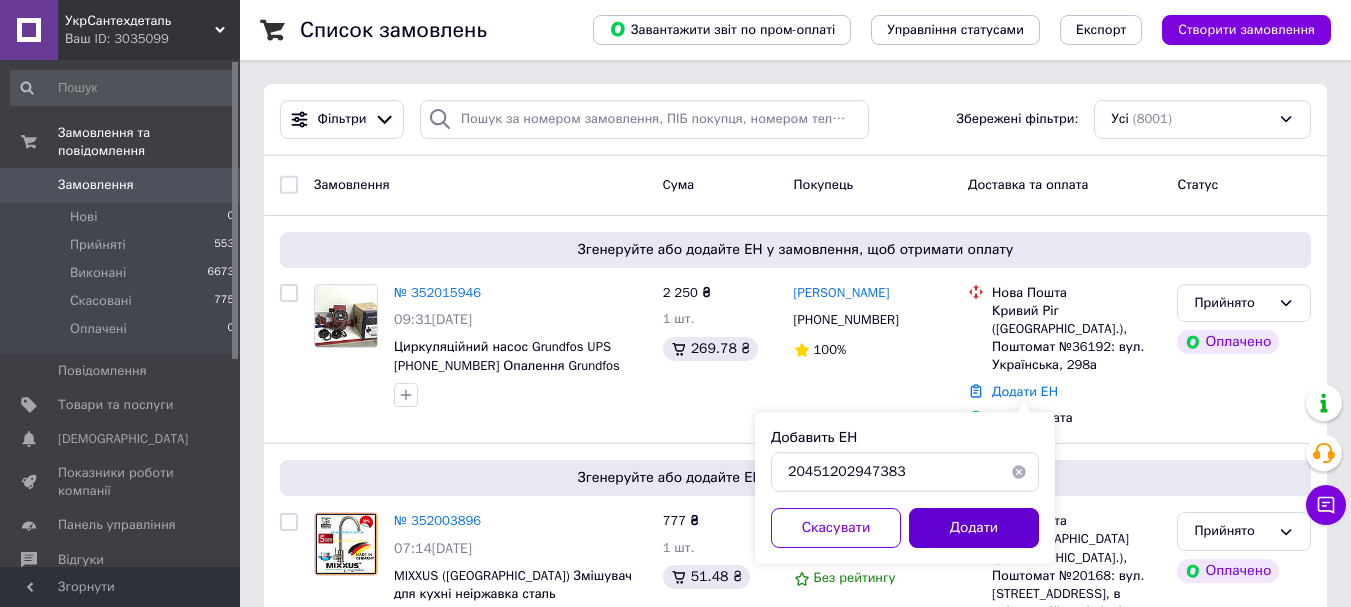 click on "Додати" at bounding box center (974, 528) 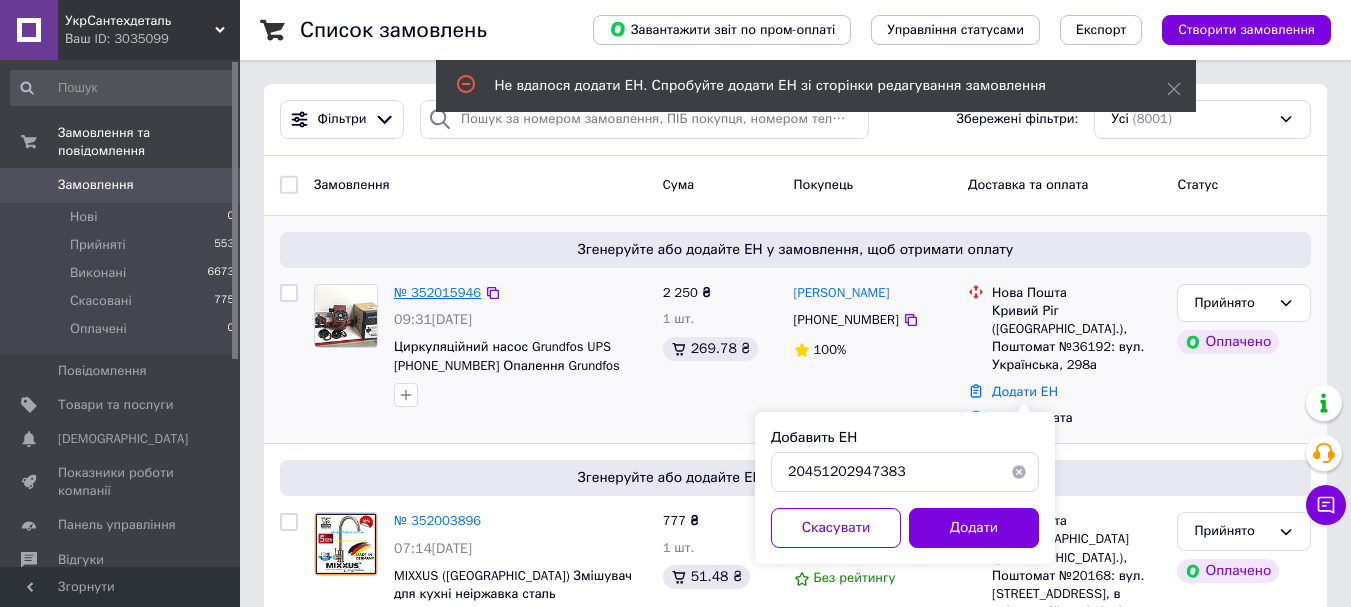 click on "№ 352015946" at bounding box center [437, 292] 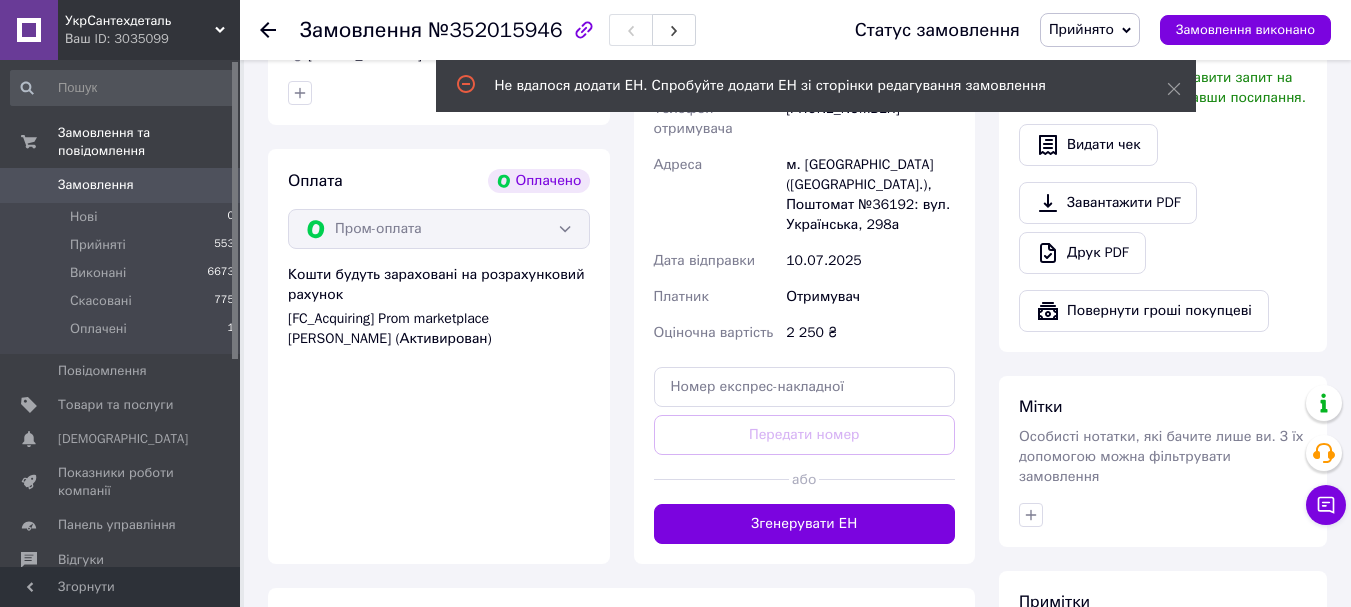 scroll, scrollTop: 700, scrollLeft: 0, axis: vertical 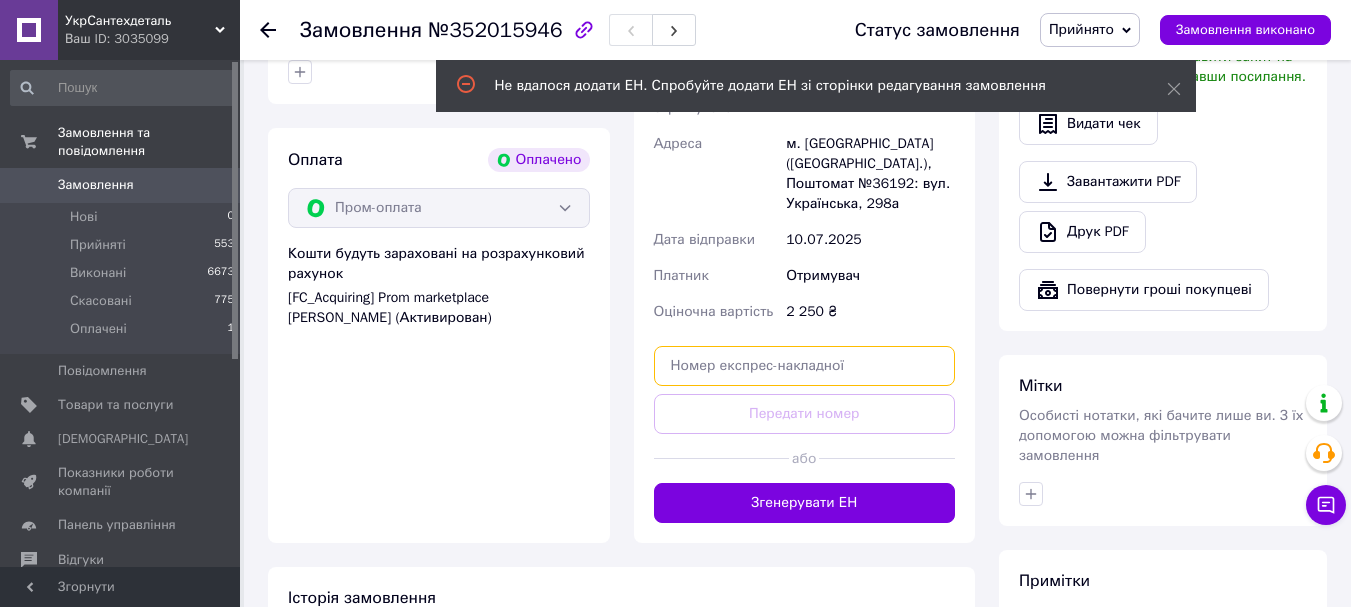 click at bounding box center [805, 366] 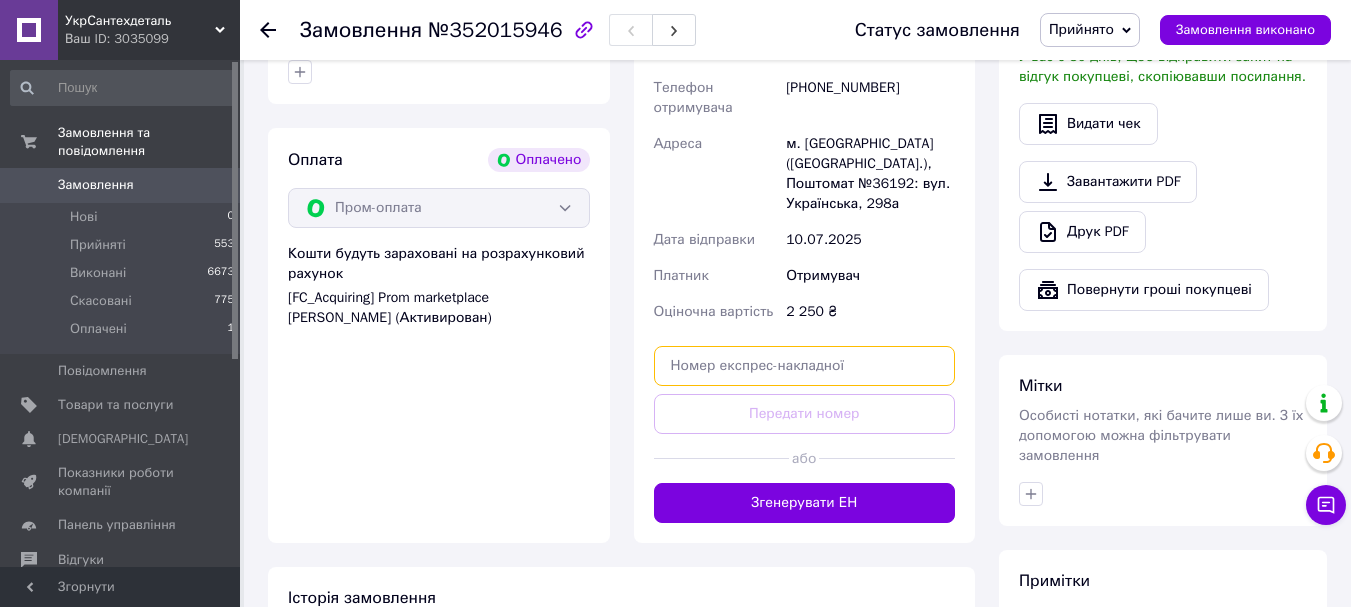 paste on "20451202947383" 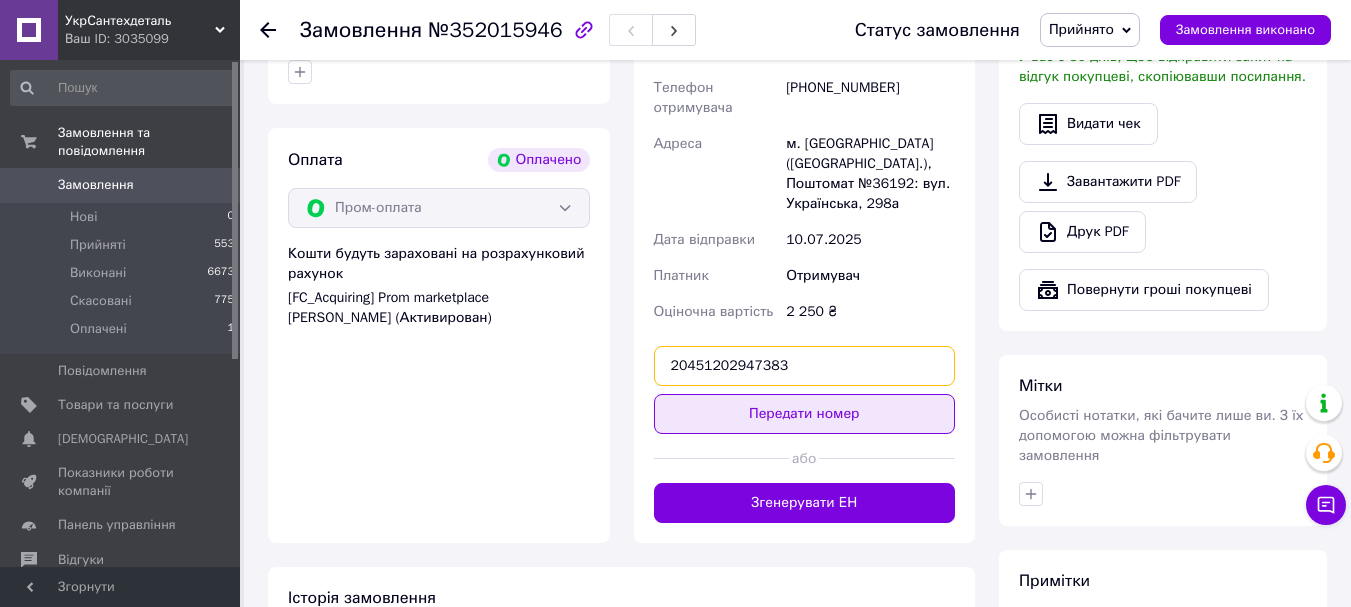 type on "20451202947383" 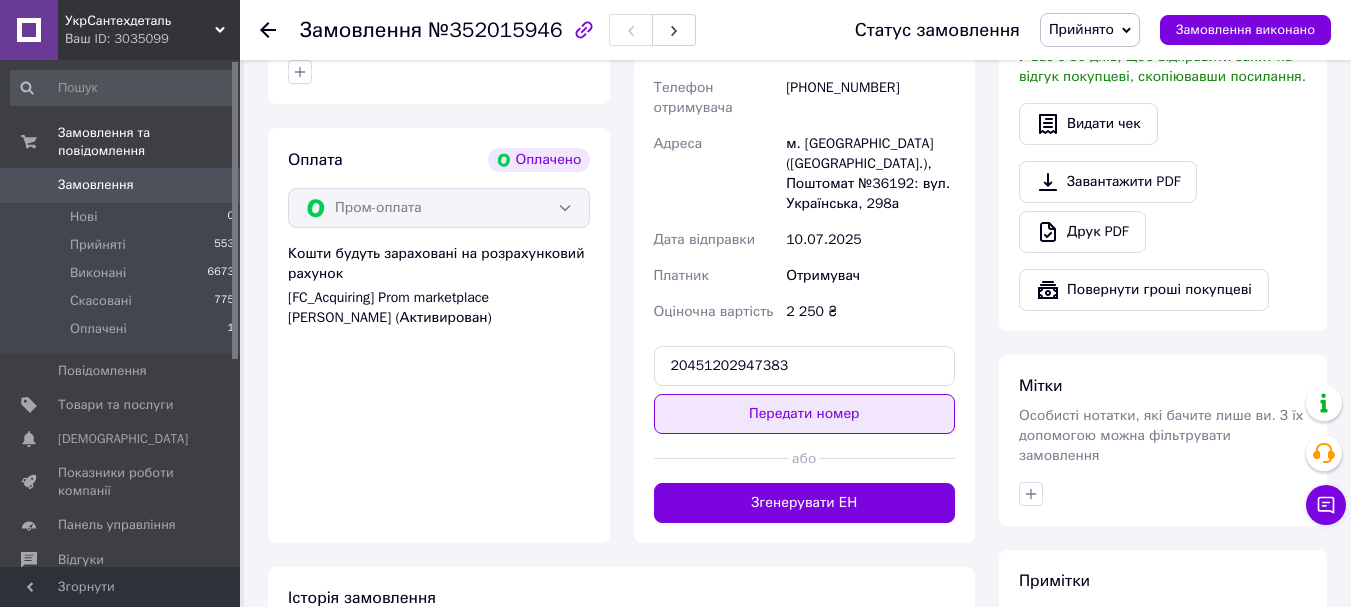 click on "Передати номер" at bounding box center (805, 414) 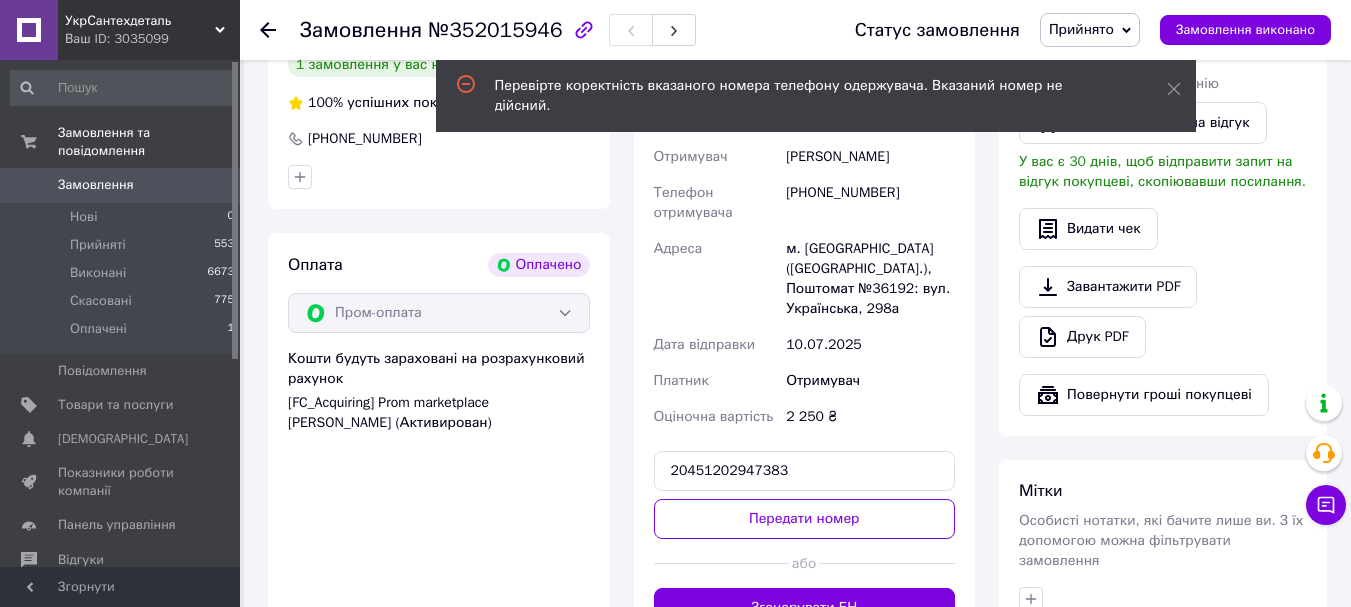 scroll, scrollTop: 500, scrollLeft: 0, axis: vertical 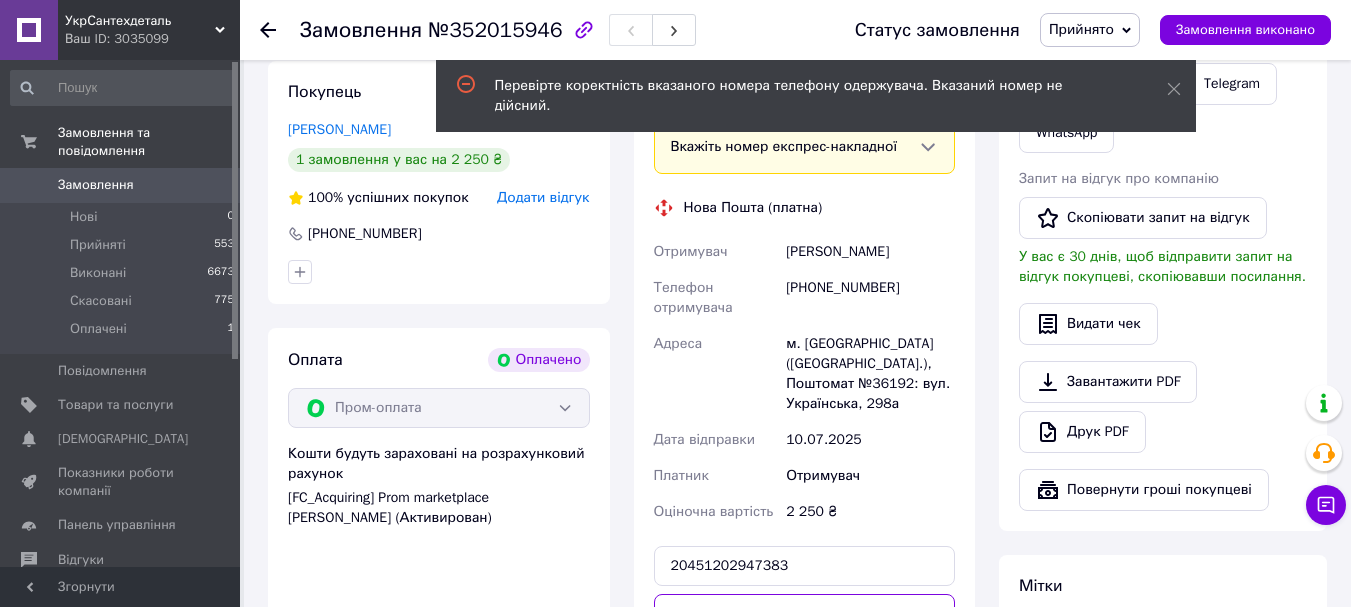 drag, startPoint x: 902, startPoint y: 265, endPoint x: 791, endPoint y: 0, distance: 287.3082 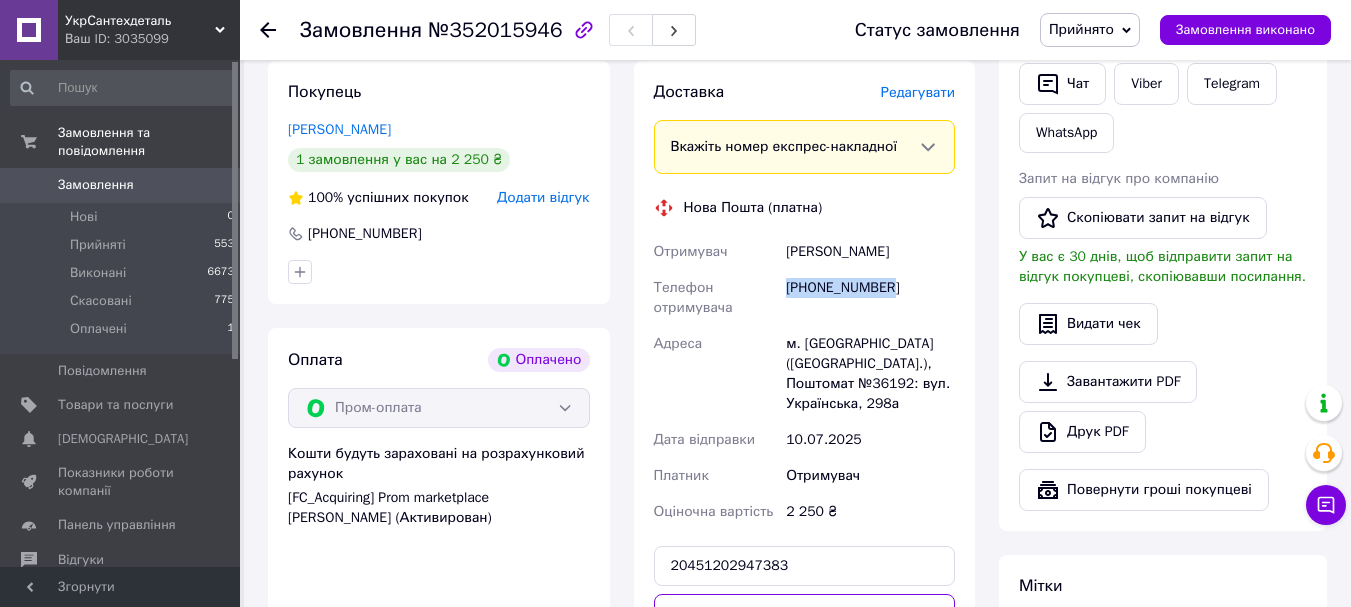 copy on "[PHONE_NUMBER]" 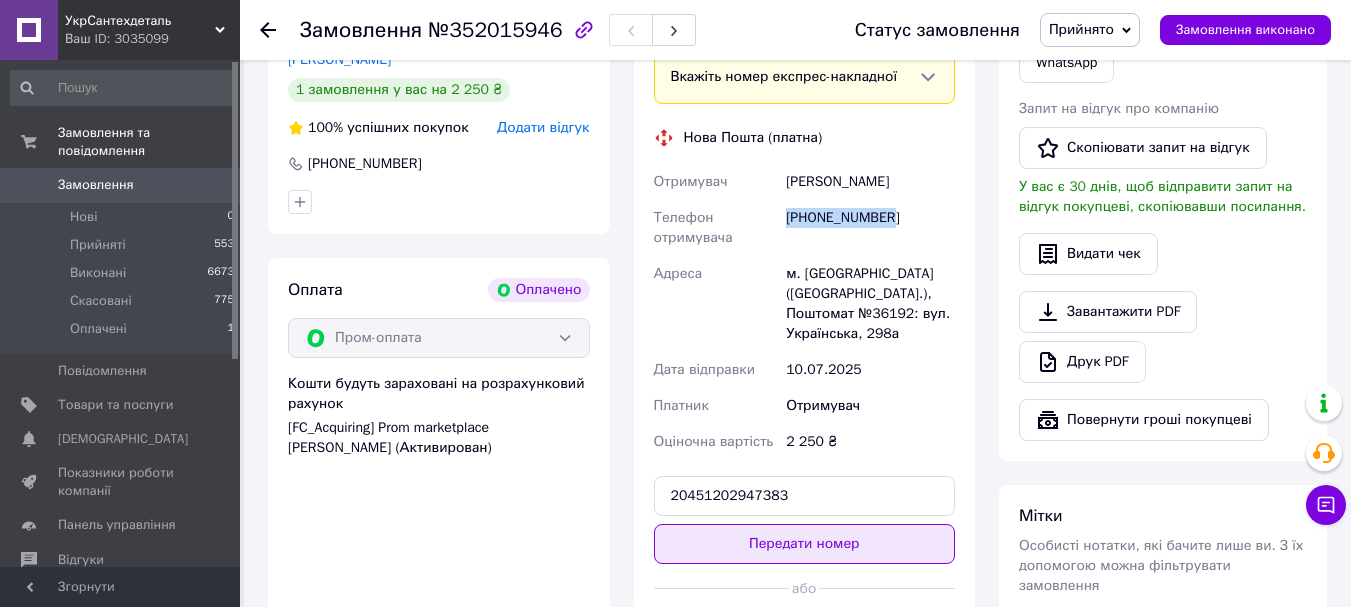 scroll, scrollTop: 600, scrollLeft: 0, axis: vertical 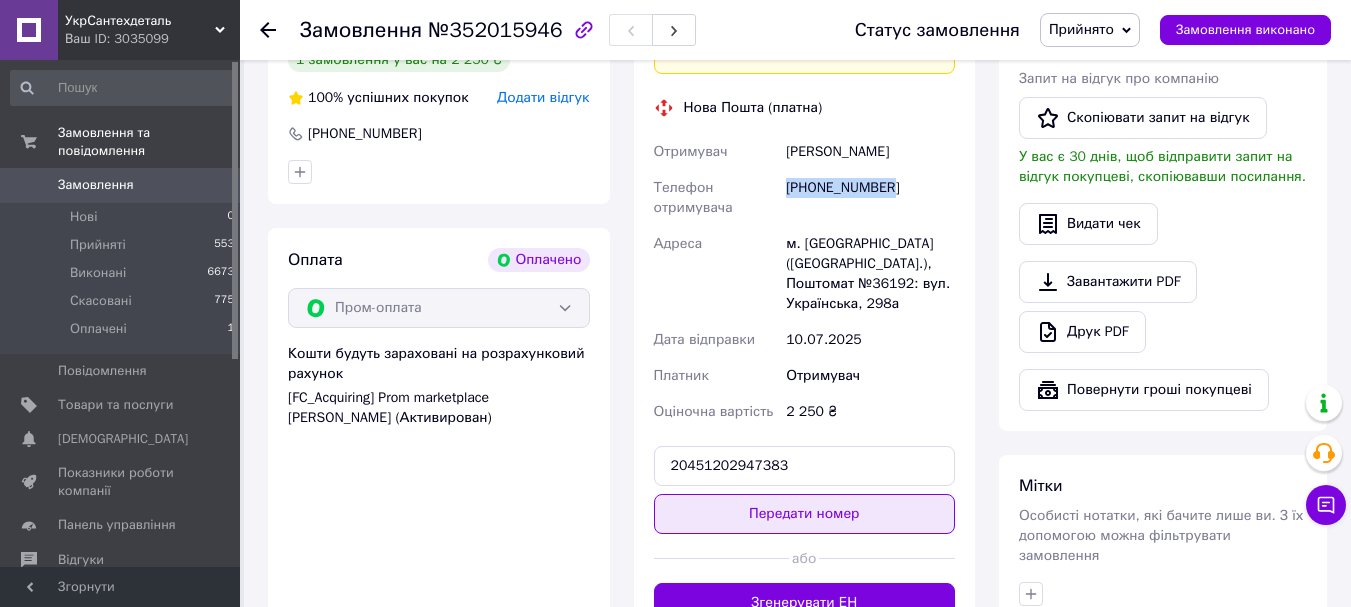 click on "Передати номер" at bounding box center [805, 514] 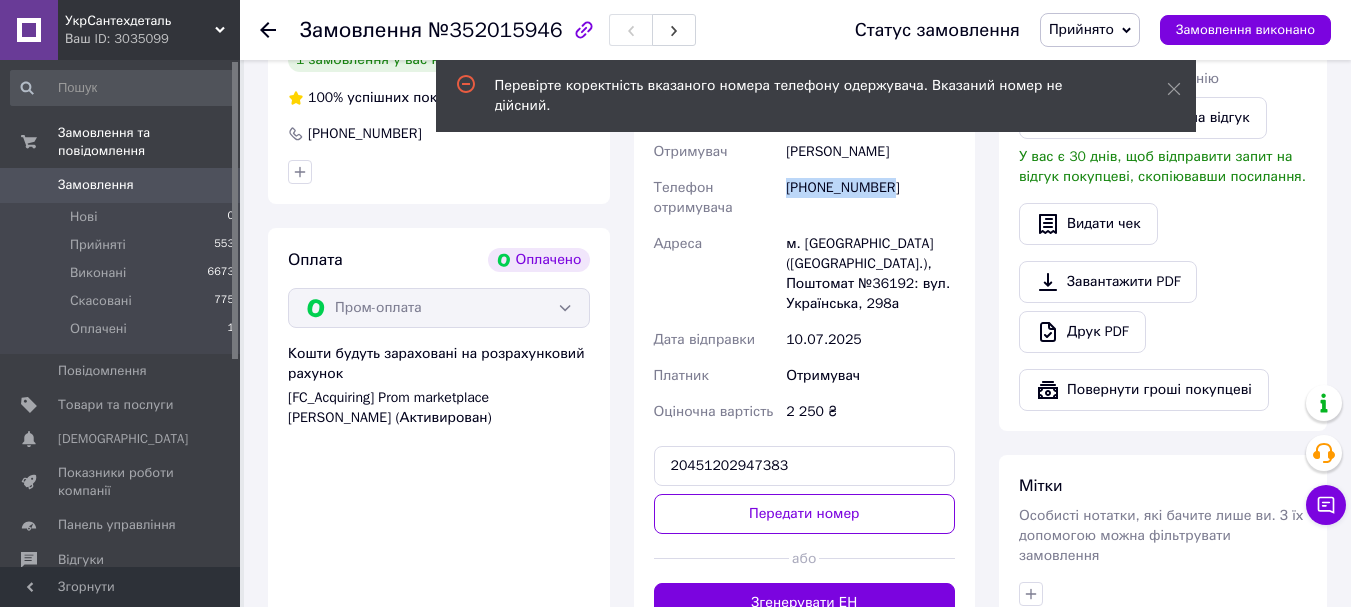 click on "Замовлення" at bounding box center [96, 185] 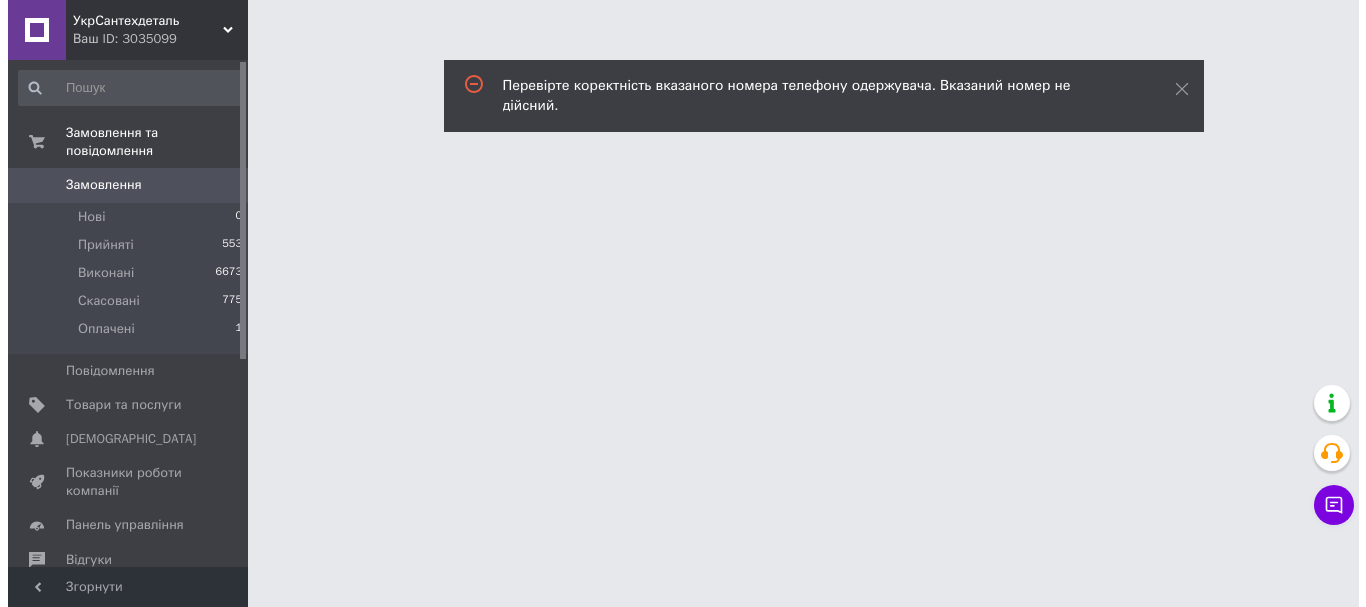 scroll, scrollTop: 0, scrollLeft: 0, axis: both 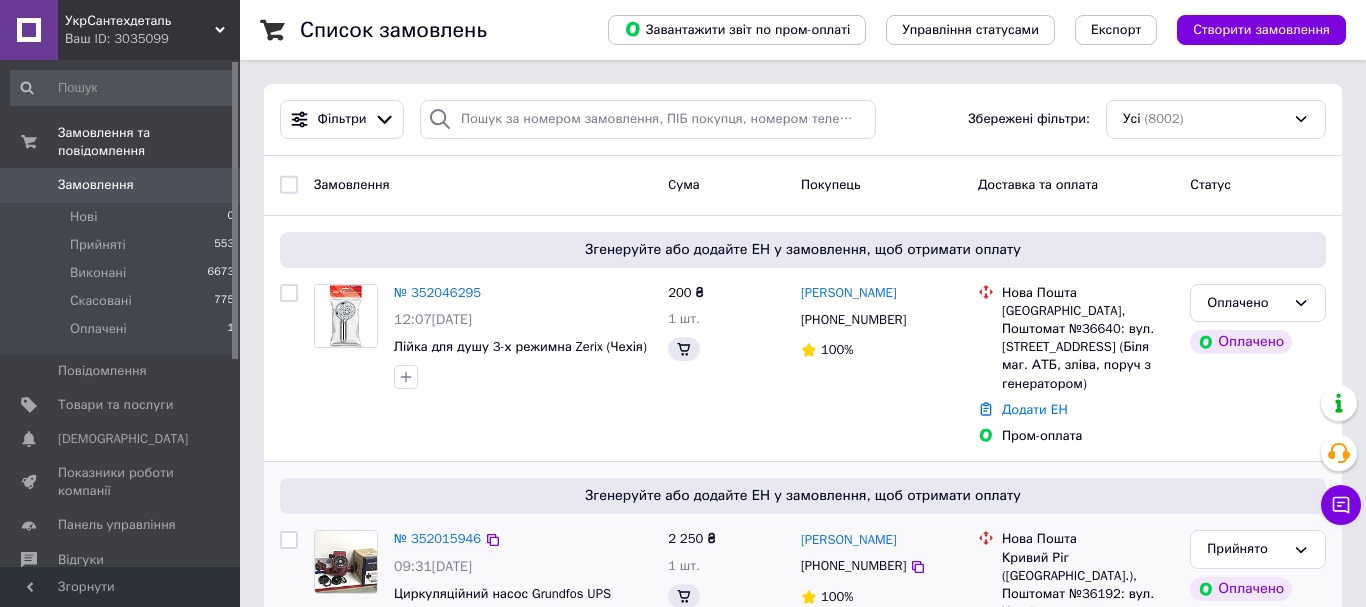 click on "Додати ЕН" at bounding box center (1035, 637) 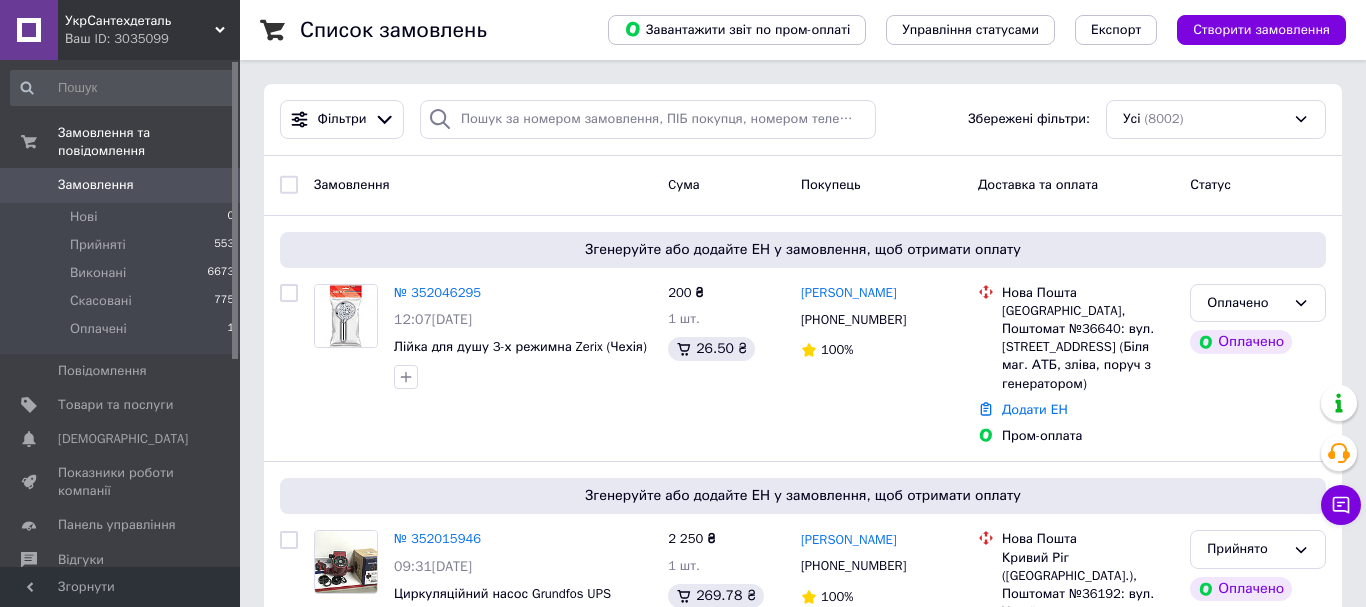 click on "Добавить ЕН" at bounding box center [920, 700] 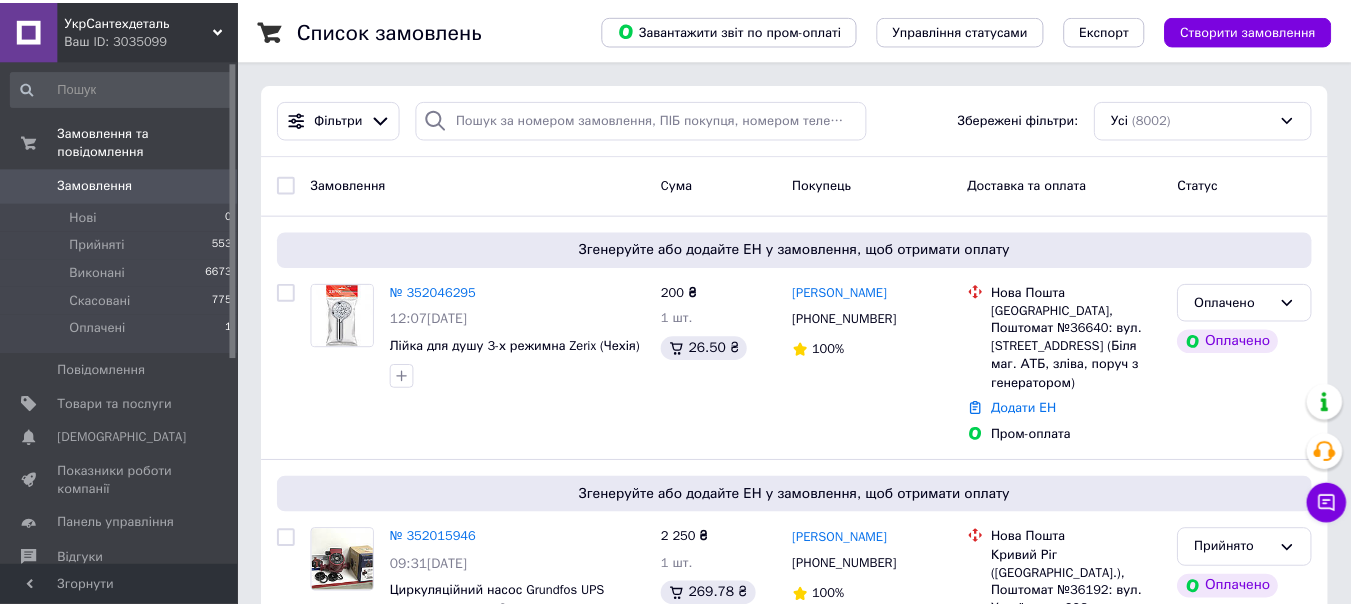 scroll, scrollTop: 200, scrollLeft: 0, axis: vertical 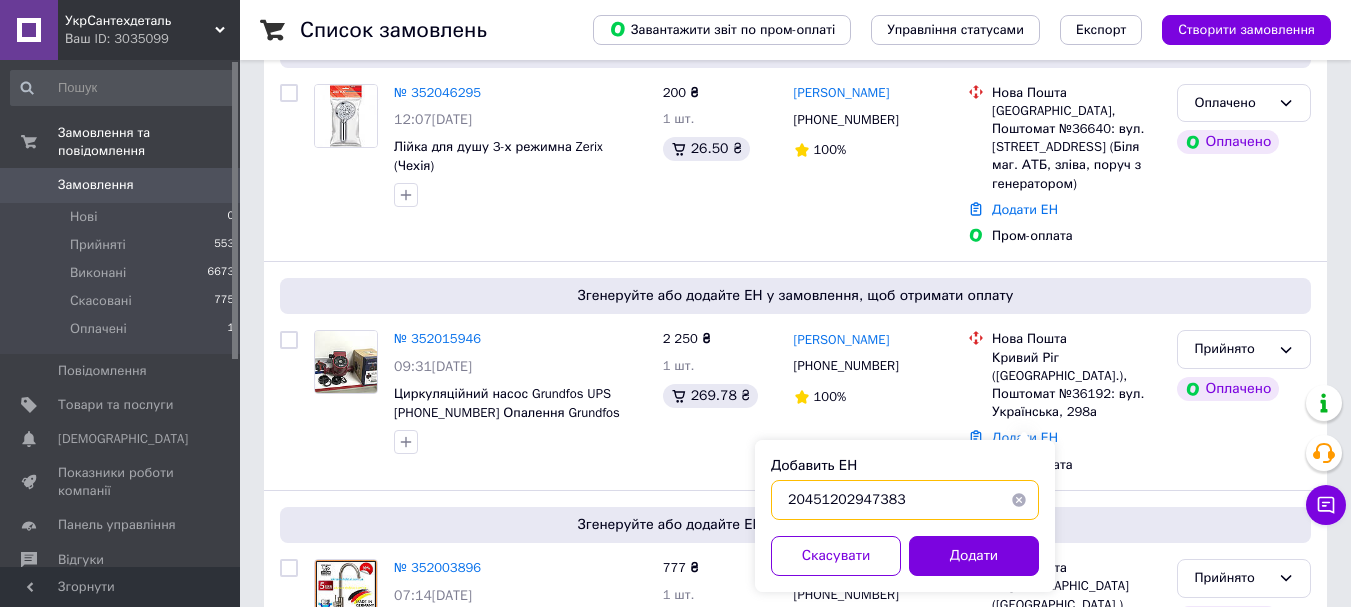type on "20451202947383" 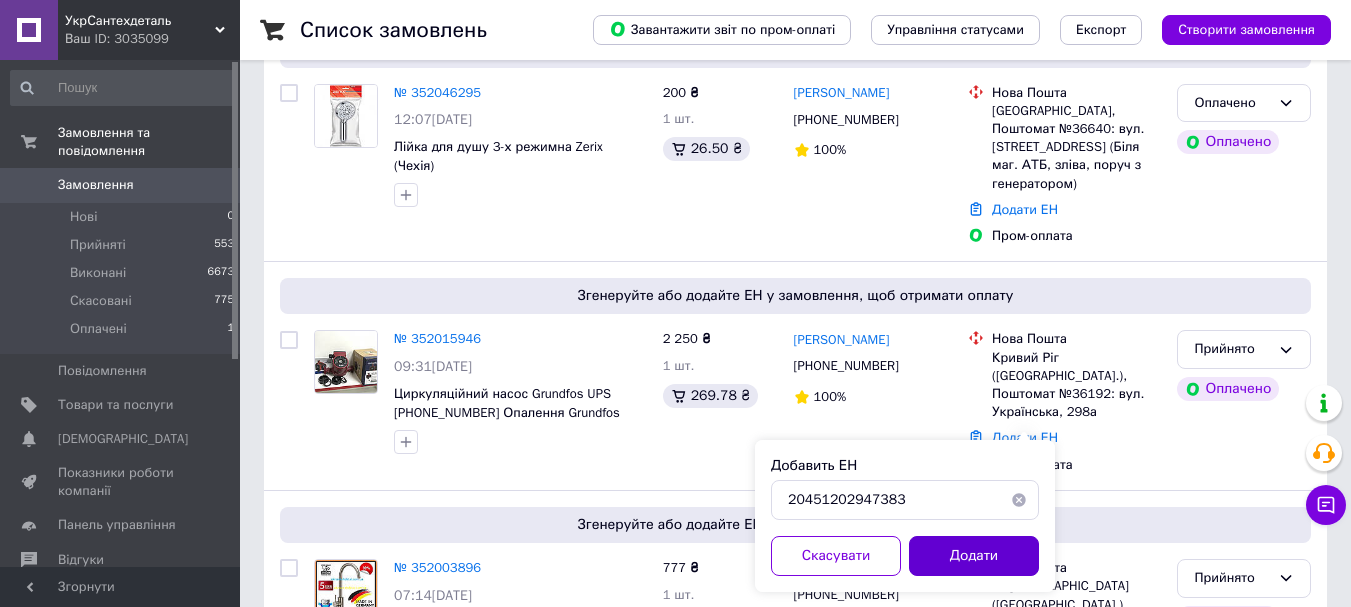 click on "Додати" at bounding box center (974, 556) 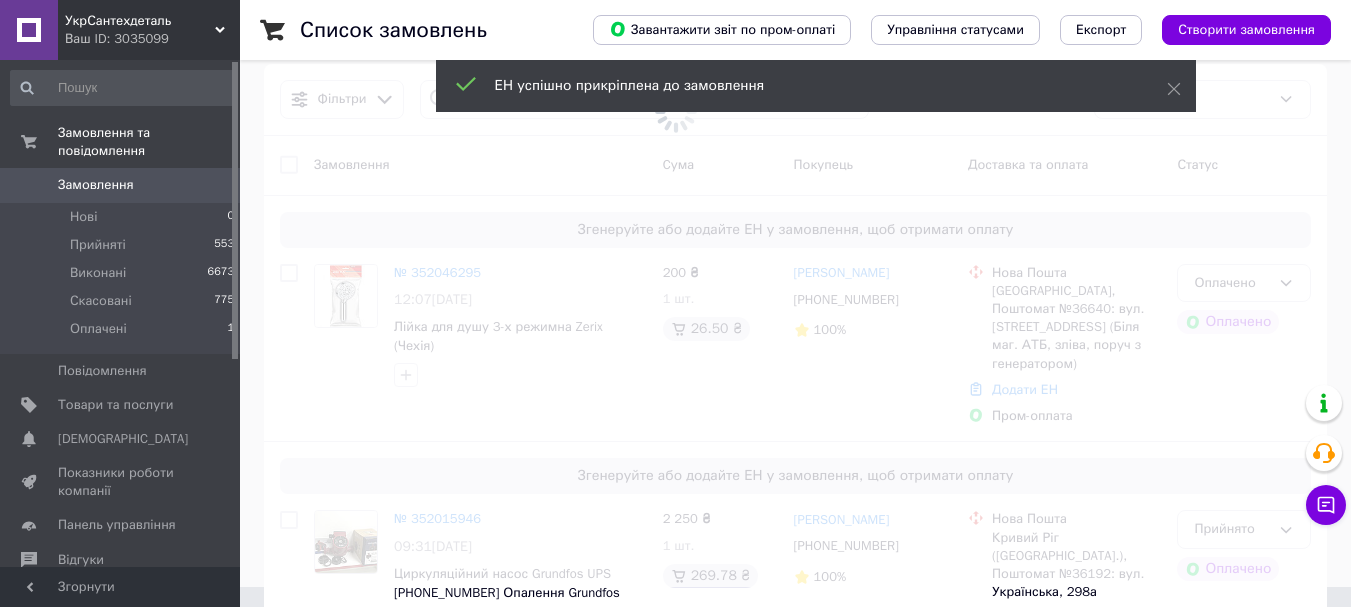 scroll, scrollTop: 0, scrollLeft: 0, axis: both 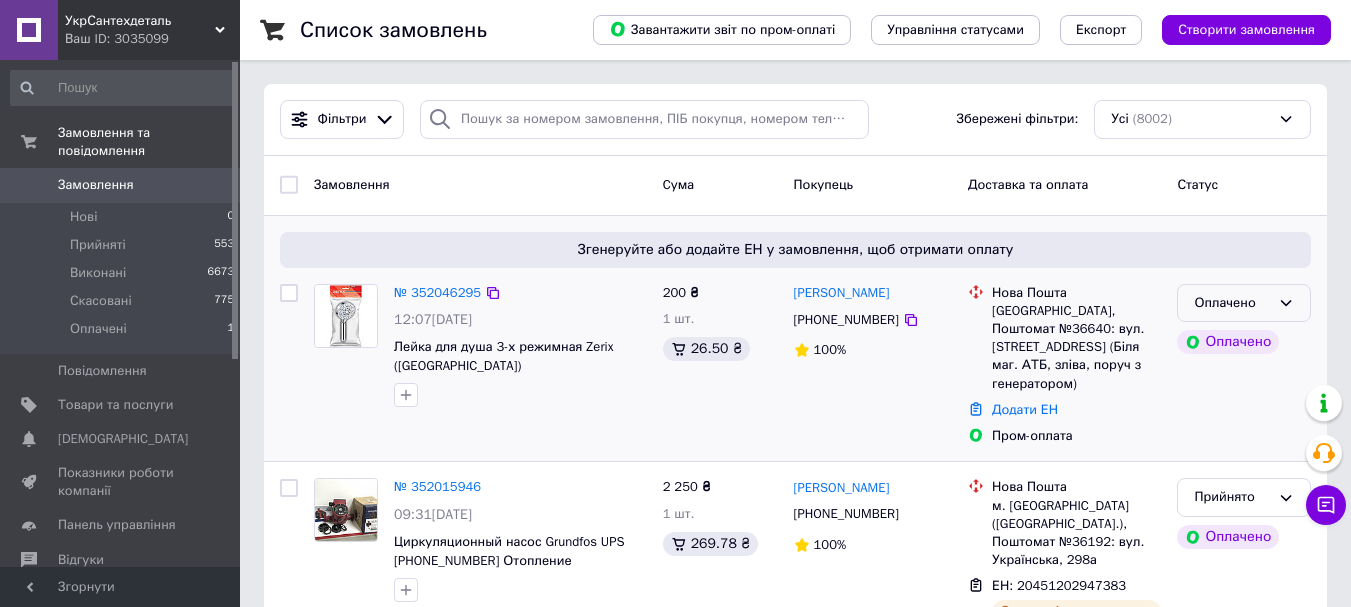 click 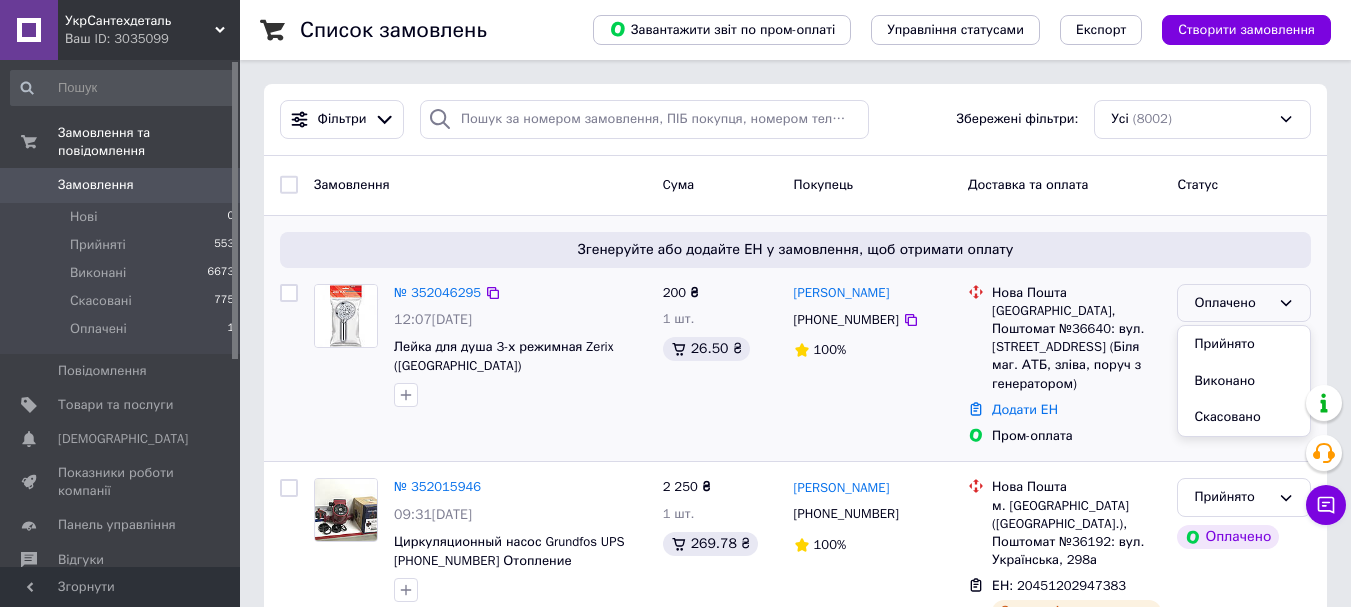 click on "Прийнято" at bounding box center (1244, 344) 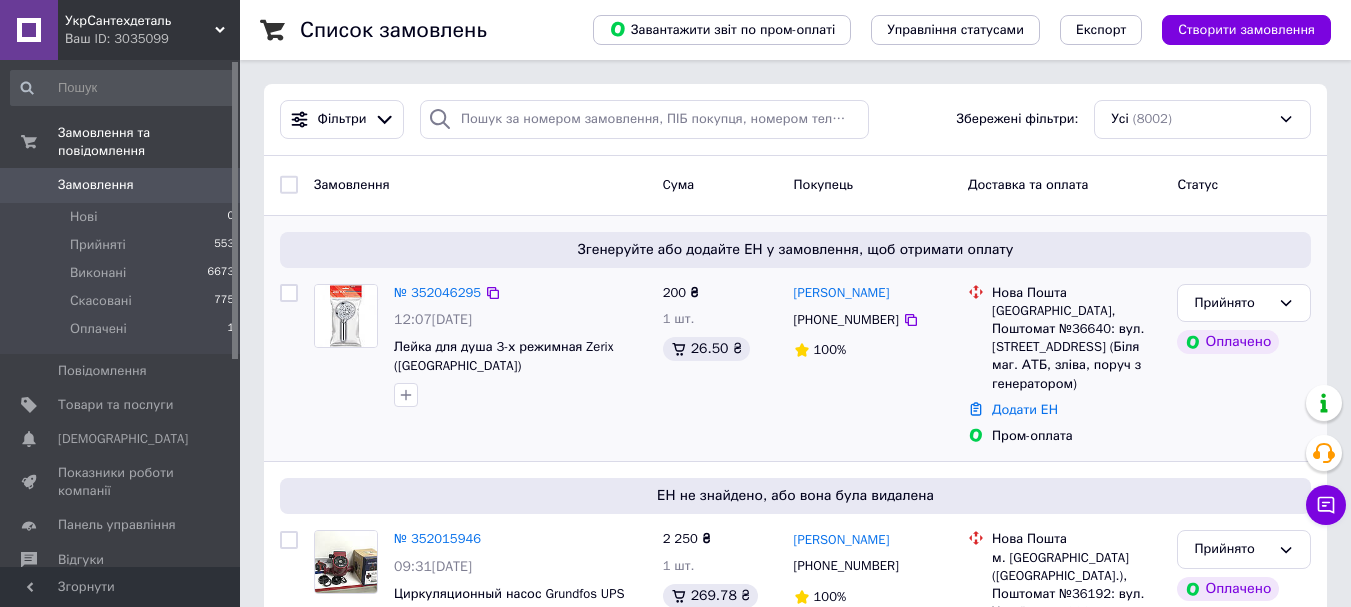 click on "Максим Тараненко +380503966026 100%" at bounding box center [873, 365] 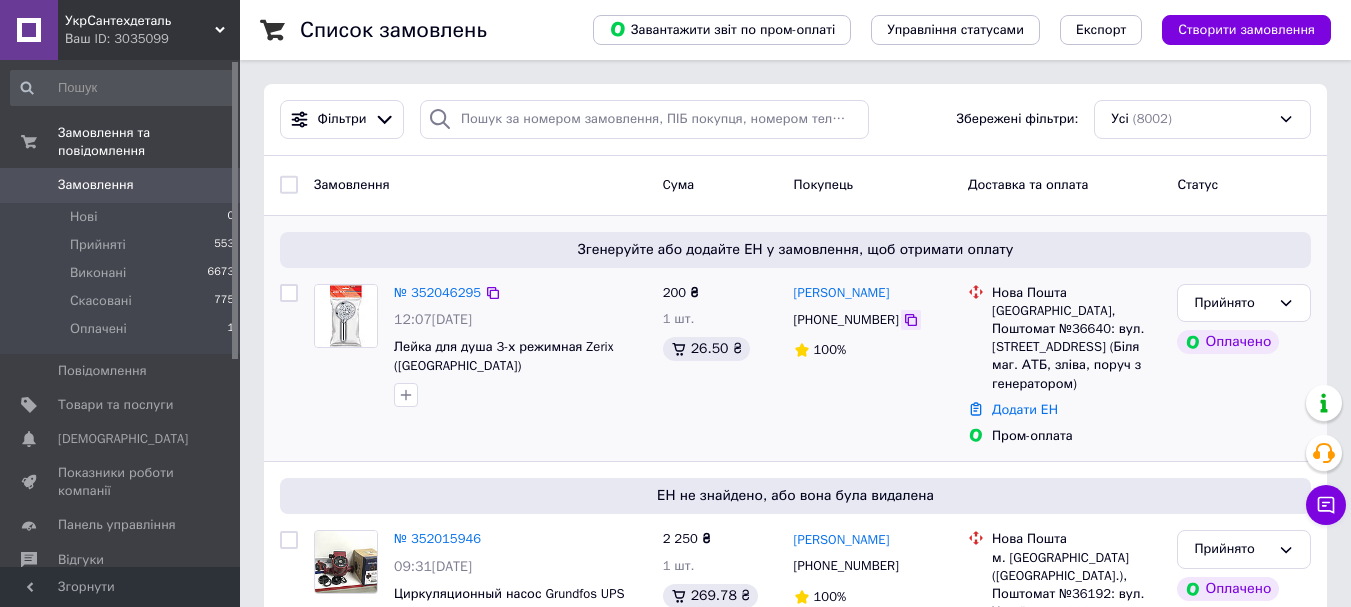 click 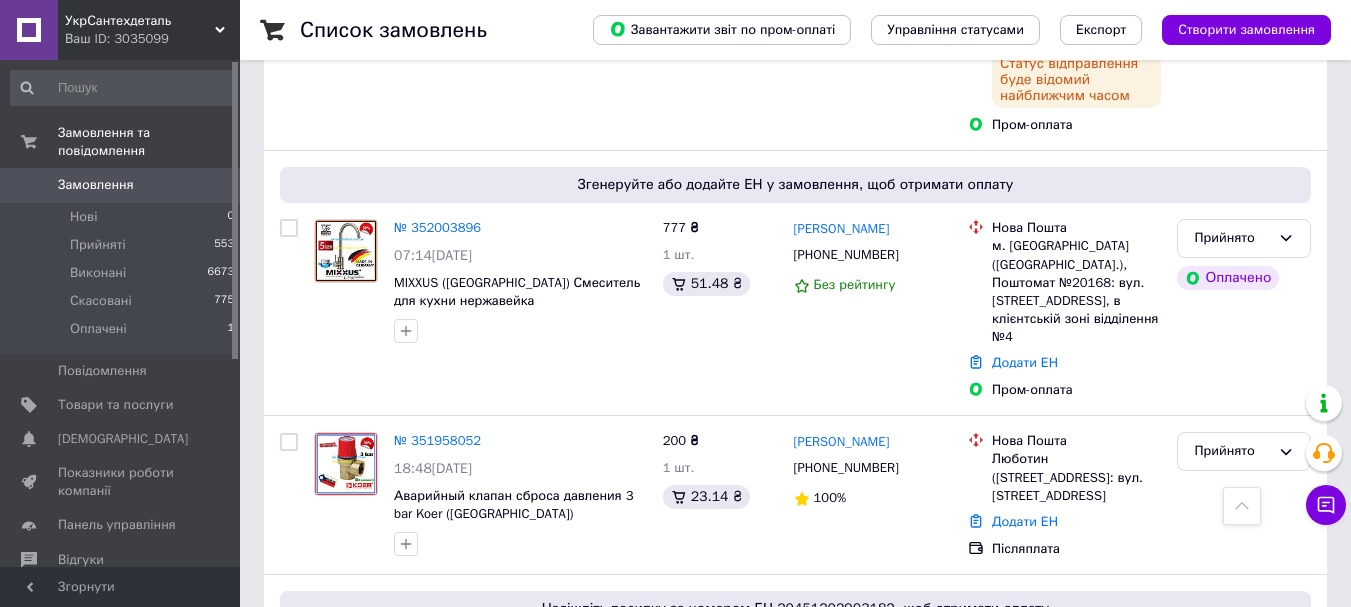 scroll, scrollTop: 0, scrollLeft: 0, axis: both 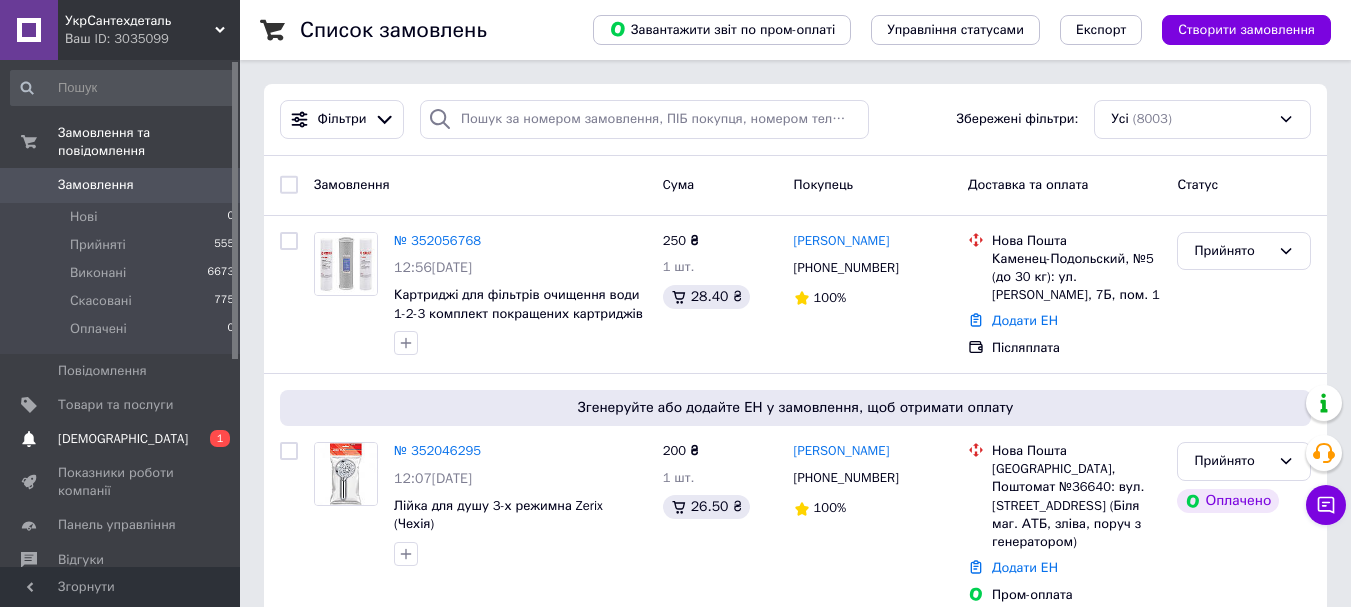 click on "[DEMOGRAPHIC_DATA]" at bounding box center (123, 439) 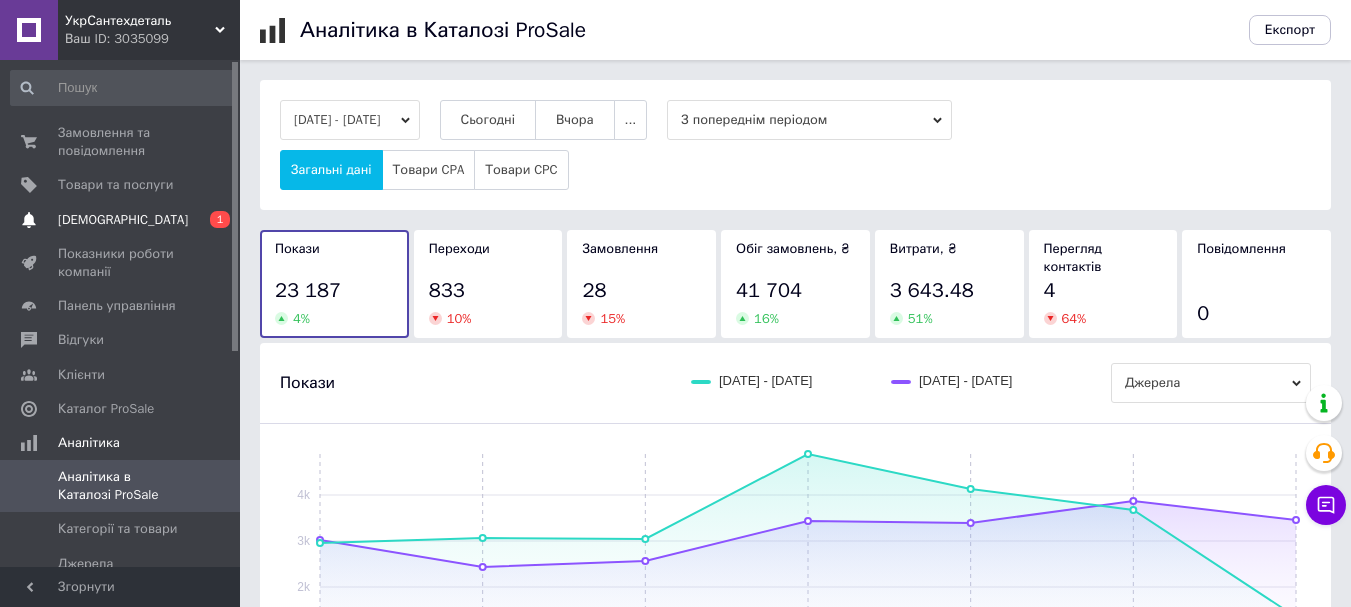 click on "Сповіщення 0 1" at bounding box center [123, 220] 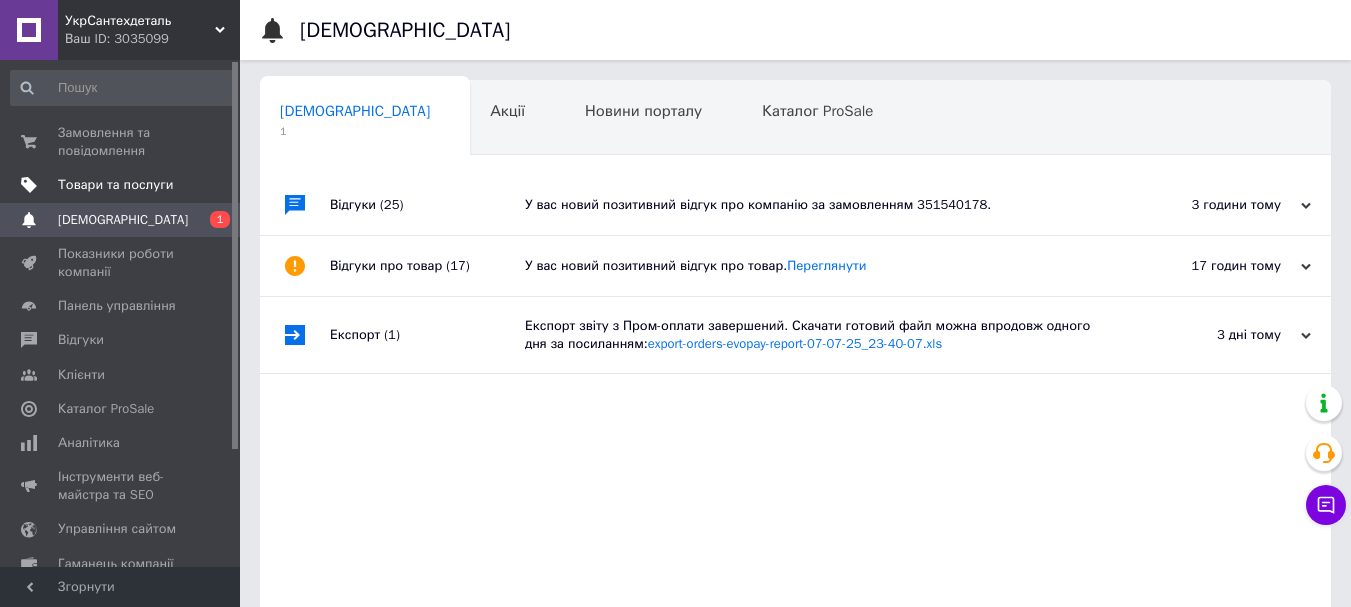 click on "У вас новий позитивний відгук про компанію за замовленням 351540178." at bounding box center (818, 205) 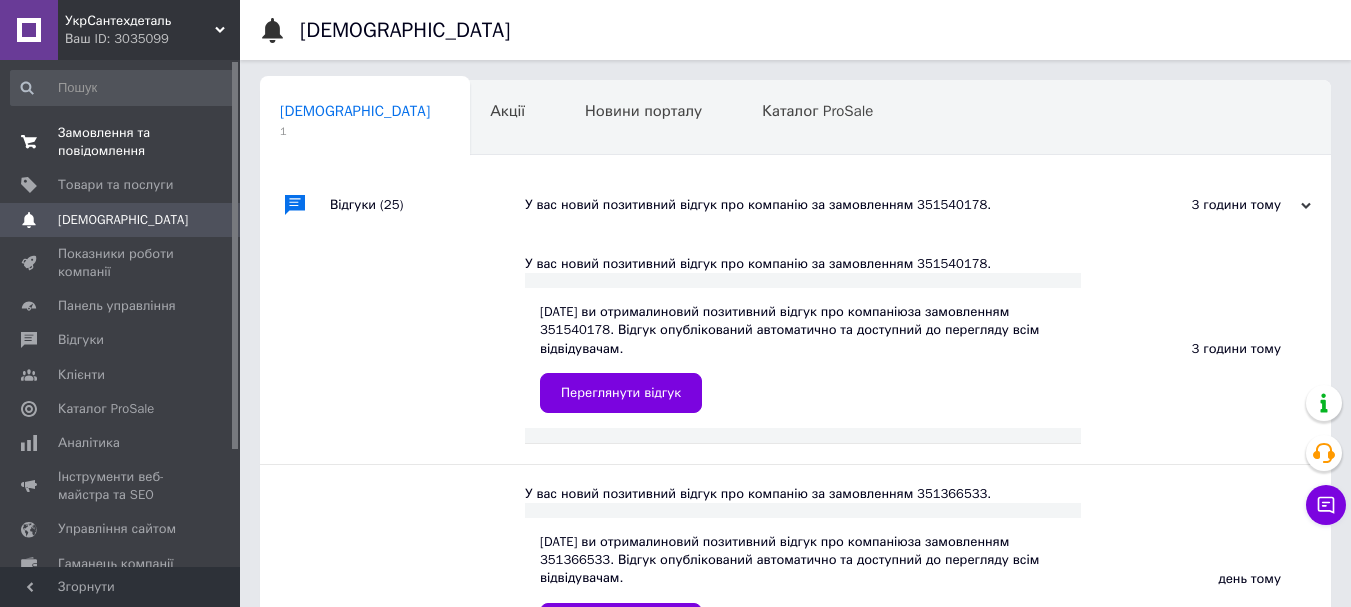 click on "Замовлення та повідомлення" at bounding box center [121, 142] 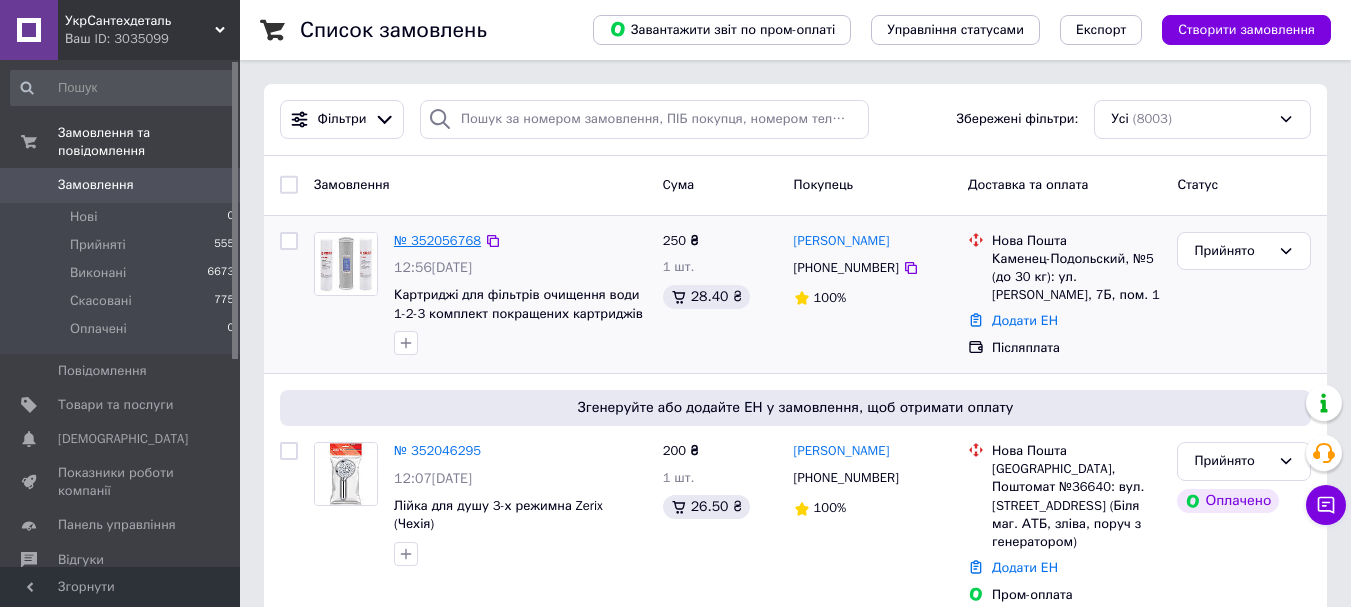 click on "№ 352056768" at bounding box center (437, 240) 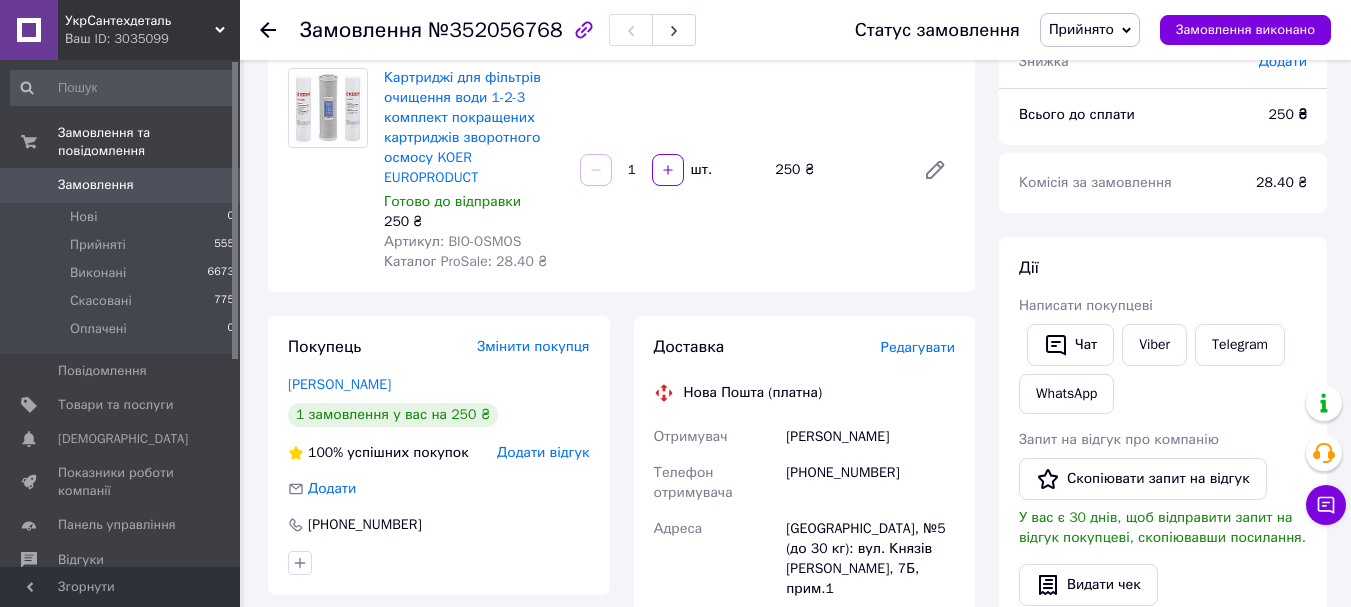 scroll, scrollTop: 0, scrollLeft: 0, axis: both 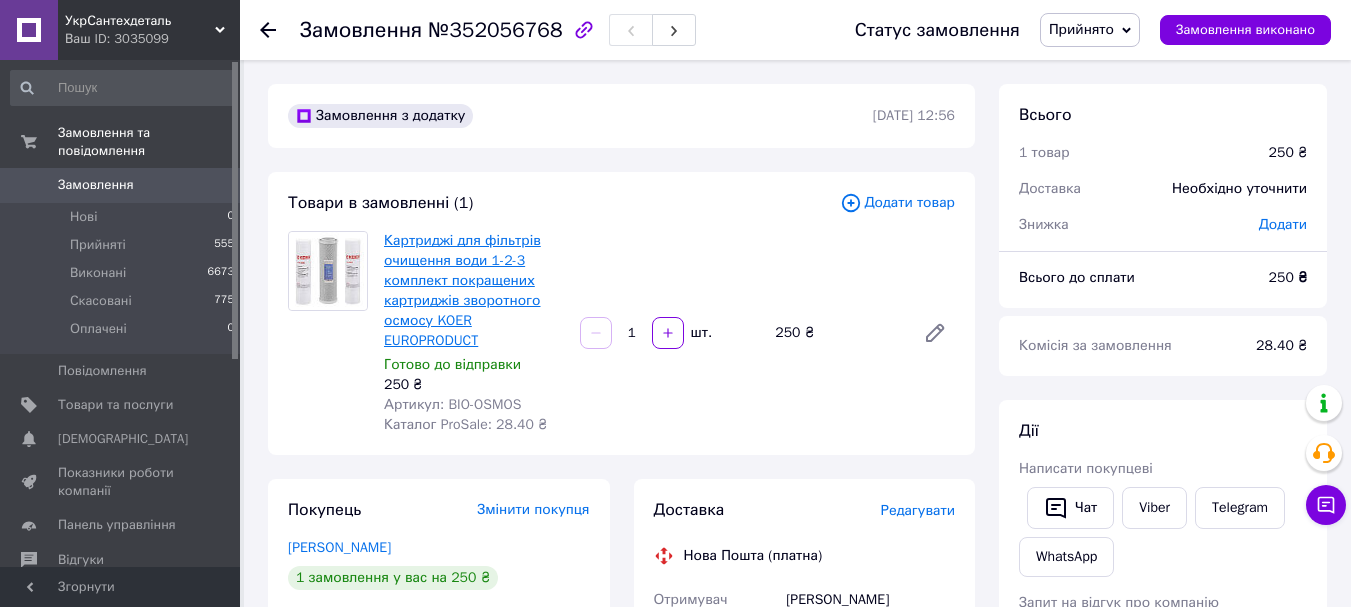 click on "Картриджі для фільтрів очищення води 1-2-3 комплект покращених картриджів зворотного осмосу KOER EUROPRODUCT" at bounding box center [462, 290] 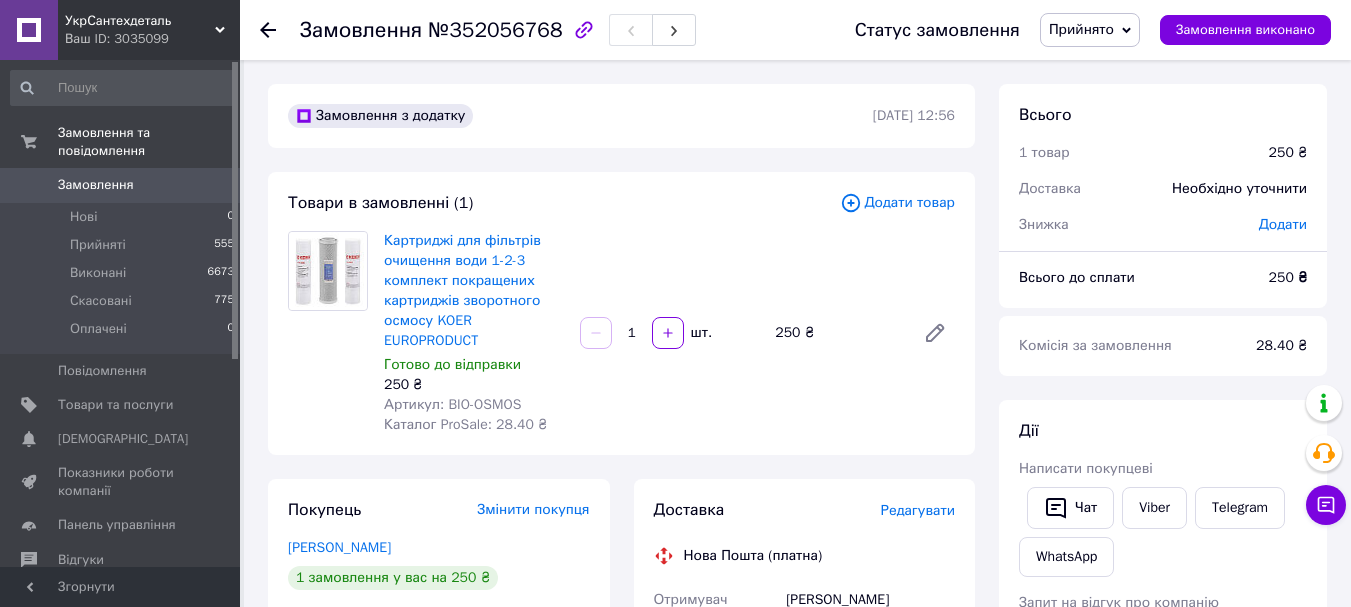 click on "Замовлення" at bounding box center (96, 185) 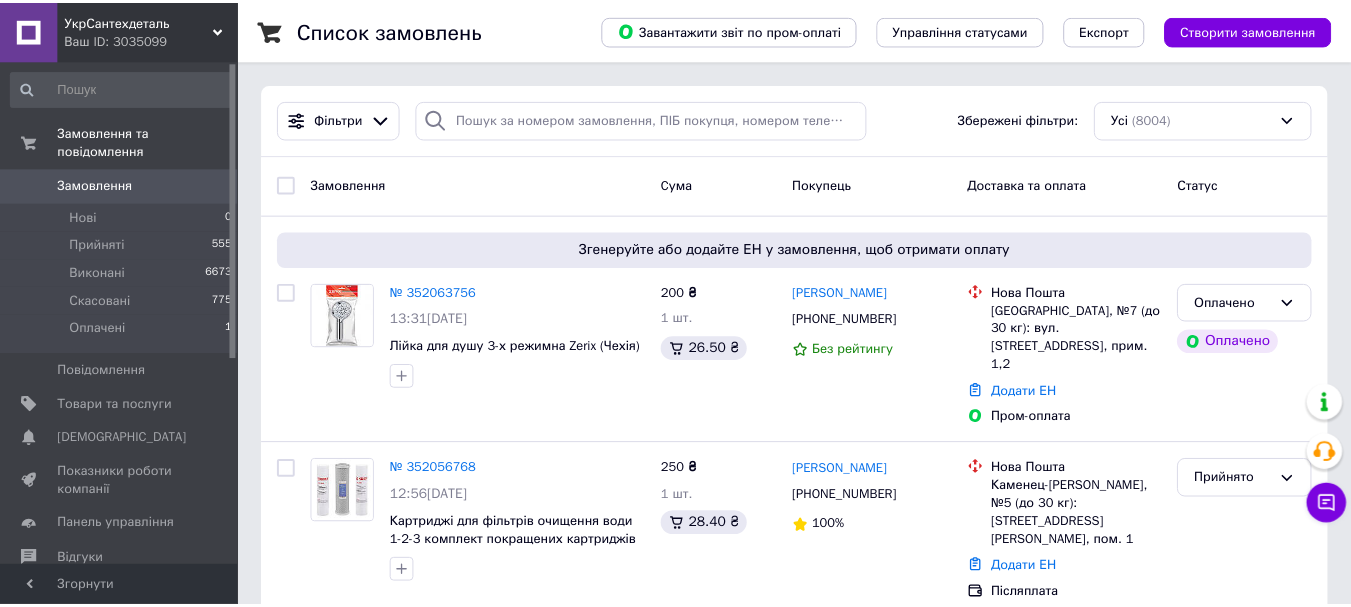 scroll, scrollTop: 0, scrollLeft: 0, axis: both 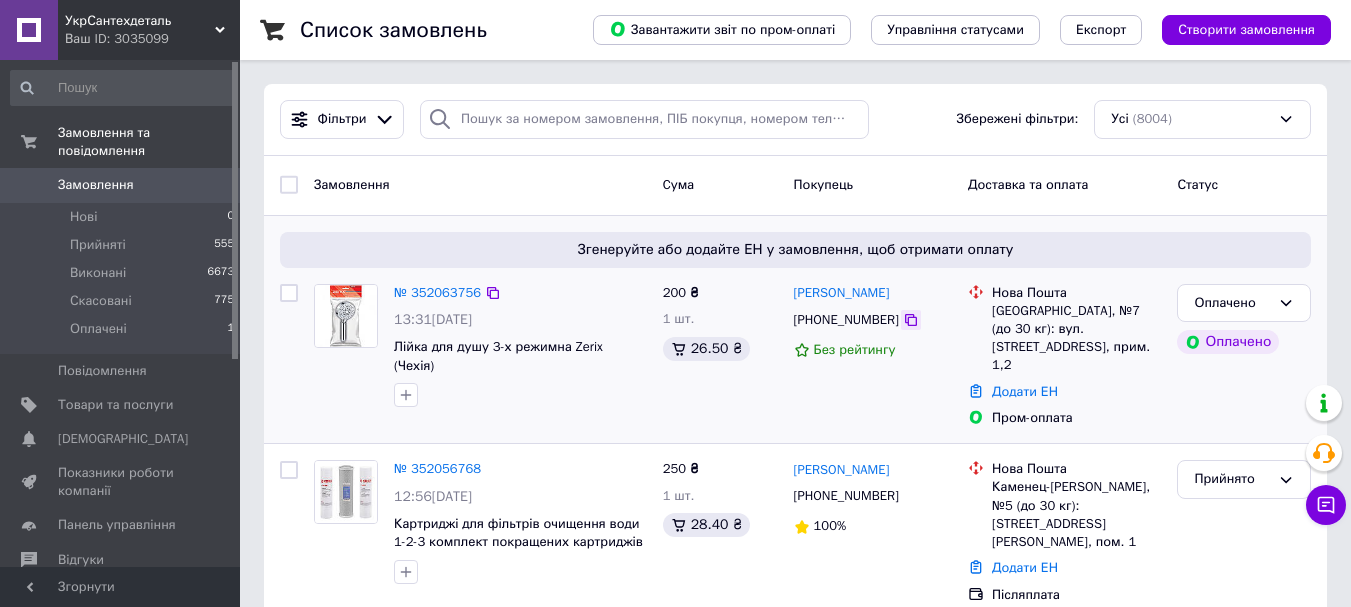 click 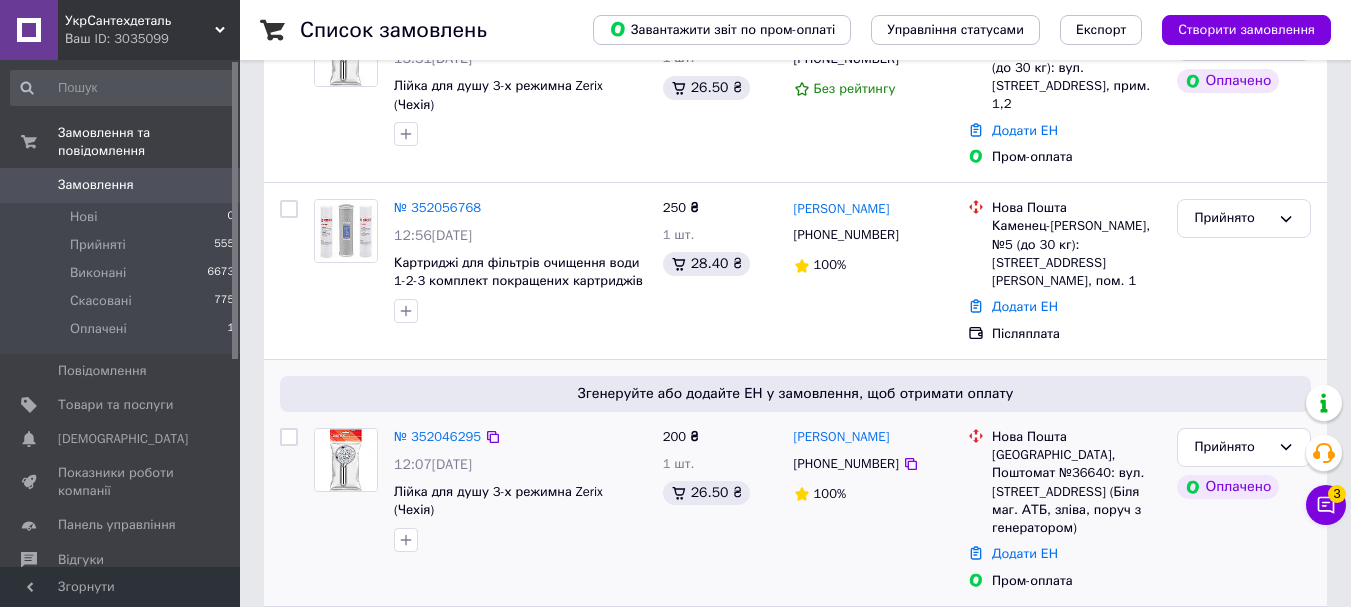 scroll, scrollTop: 500, scrollLeft: 0, axis: vertical 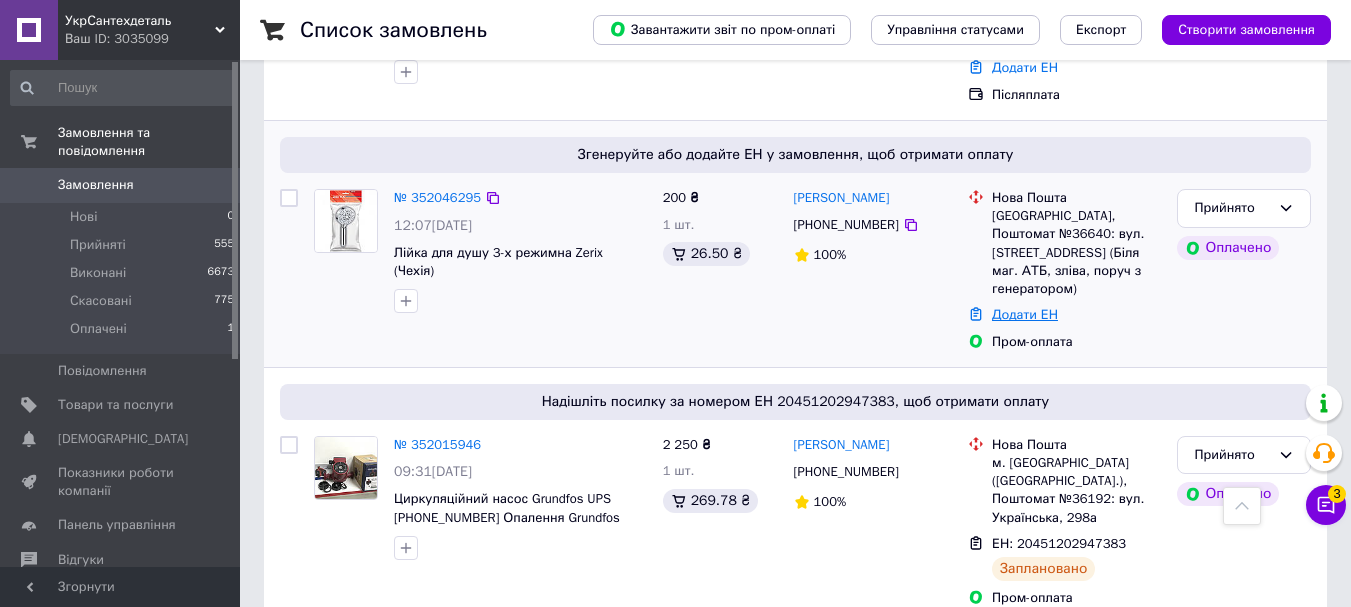 click on "Додати ЕН" at bounding box center [1025, 314] 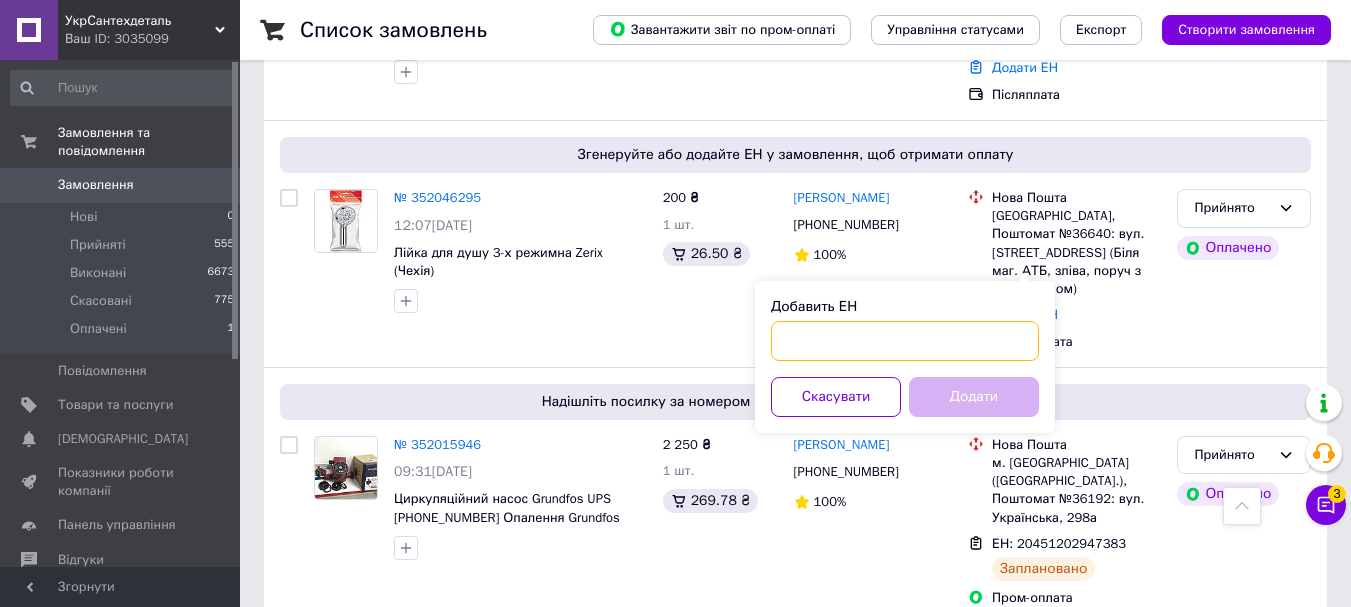 click on "Добавить ЕН" at bounding box center [905, 341] 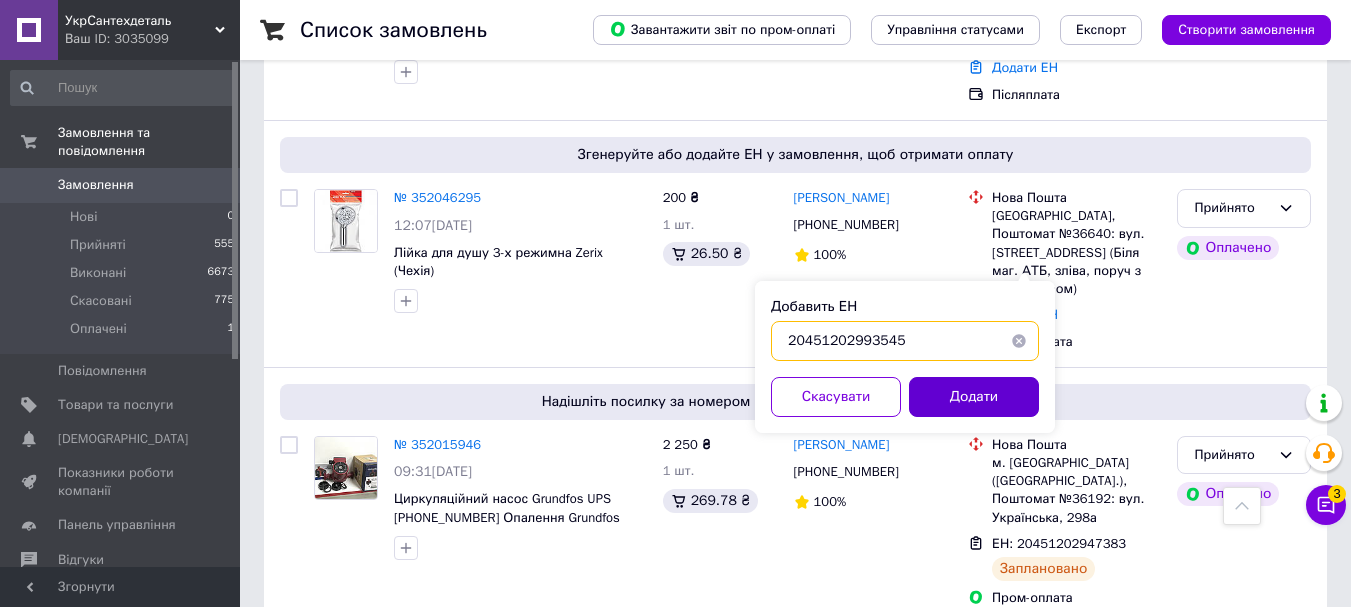 type on "20451202993545" 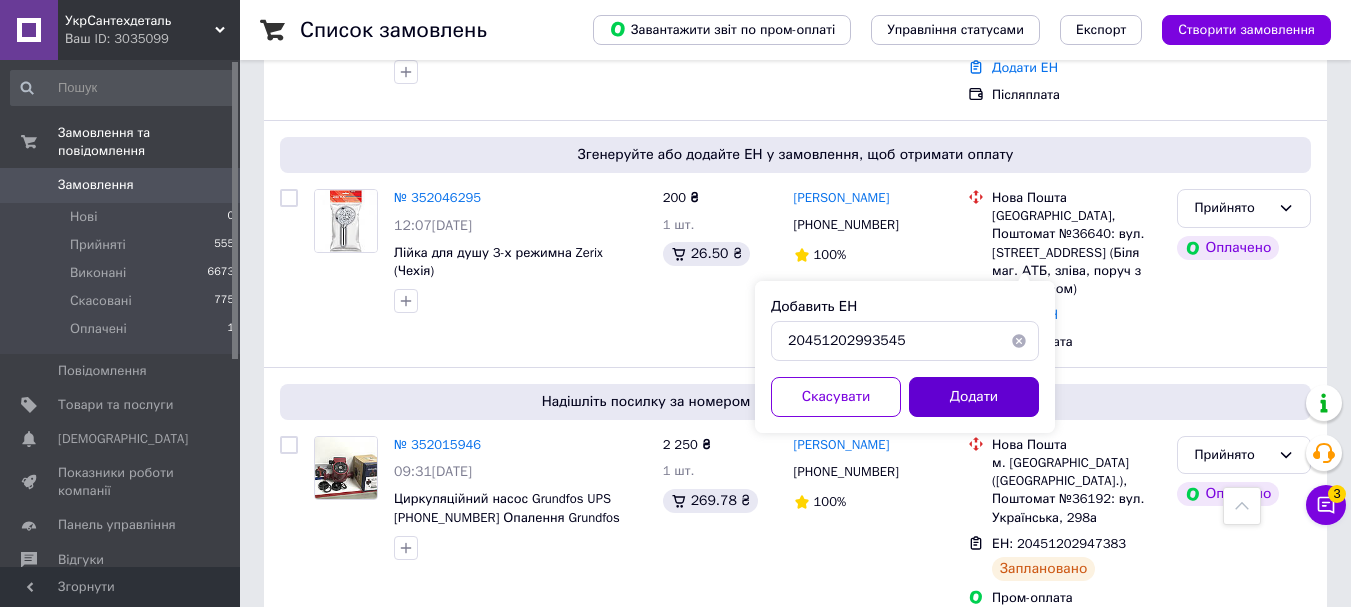 click on "Додати" at bounding box center (974, 397) 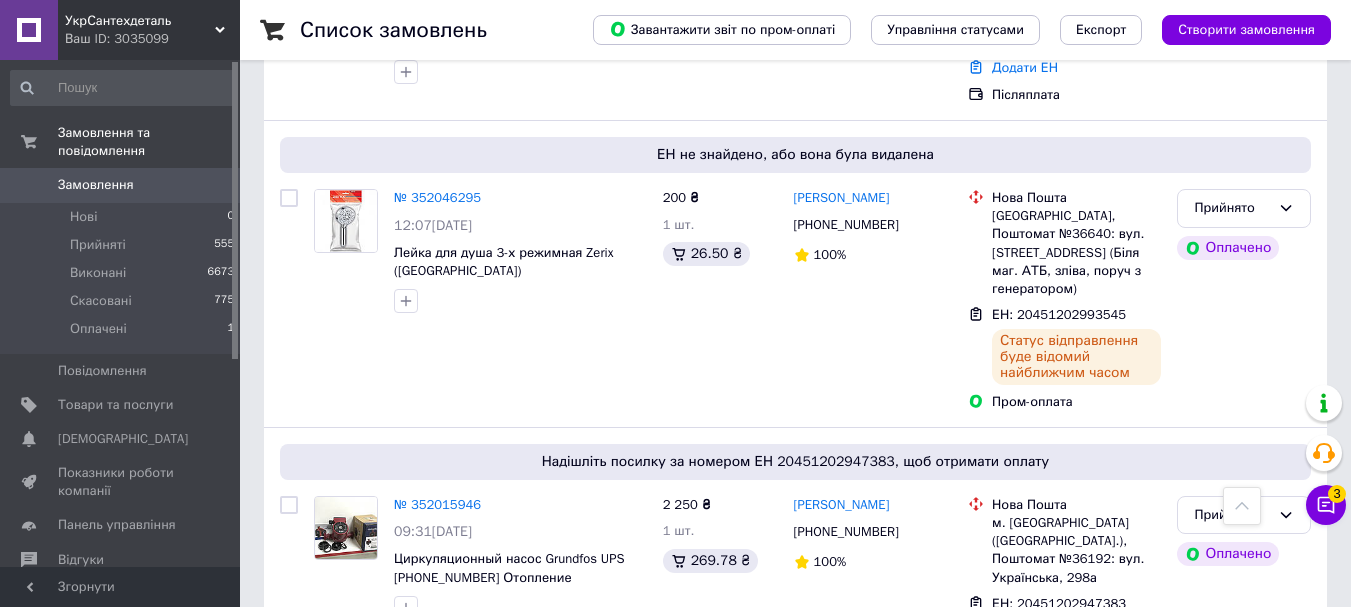 scroll, scrollTop: 1004, scrollLeft: 0, axis: vertical 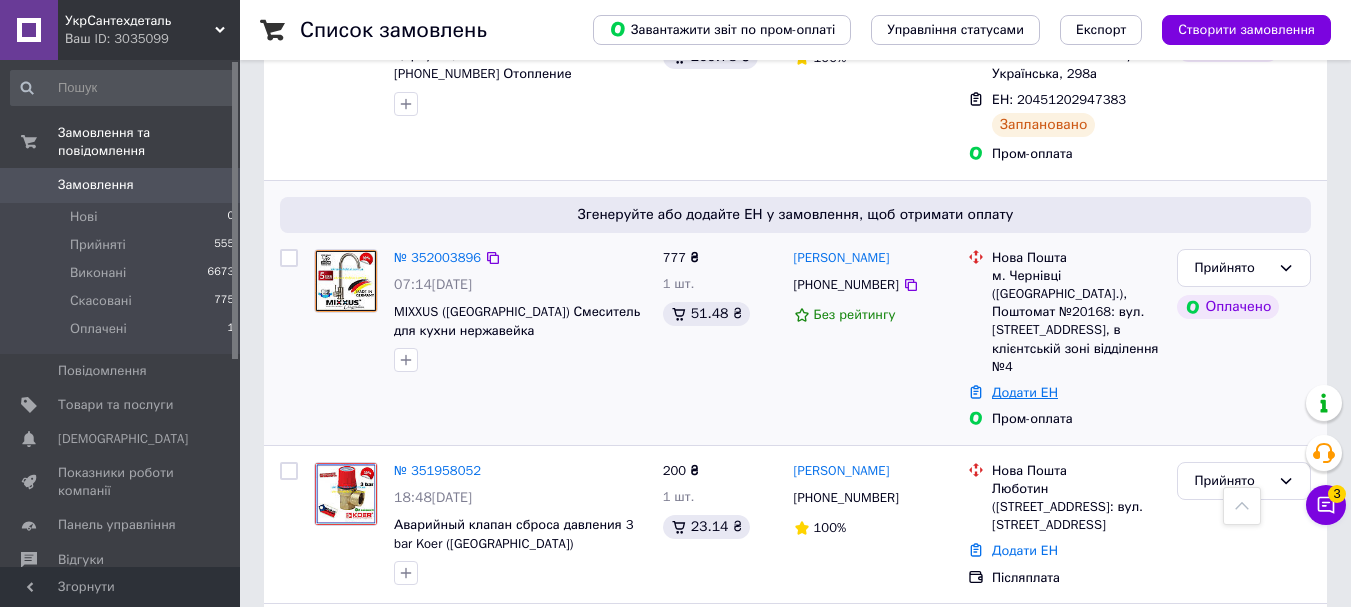 click on "Додати ЕН" at bounding box center (1025, 392) 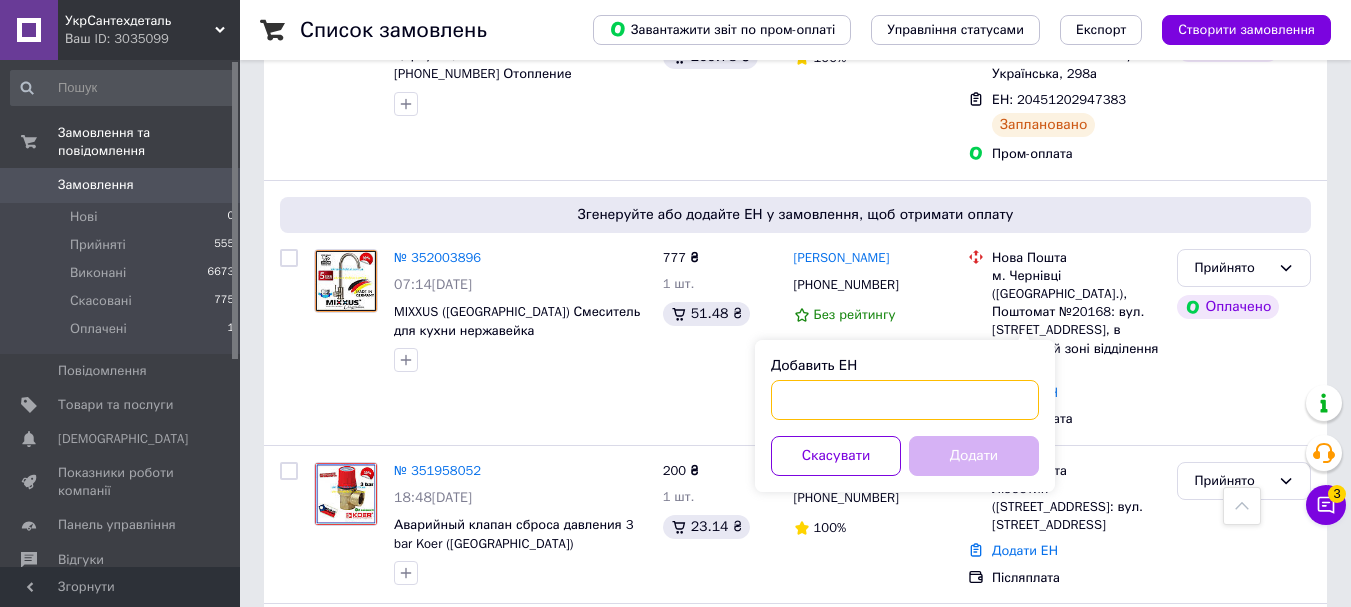 click on "Добавить ЕН" at bounding box center [905, 400] 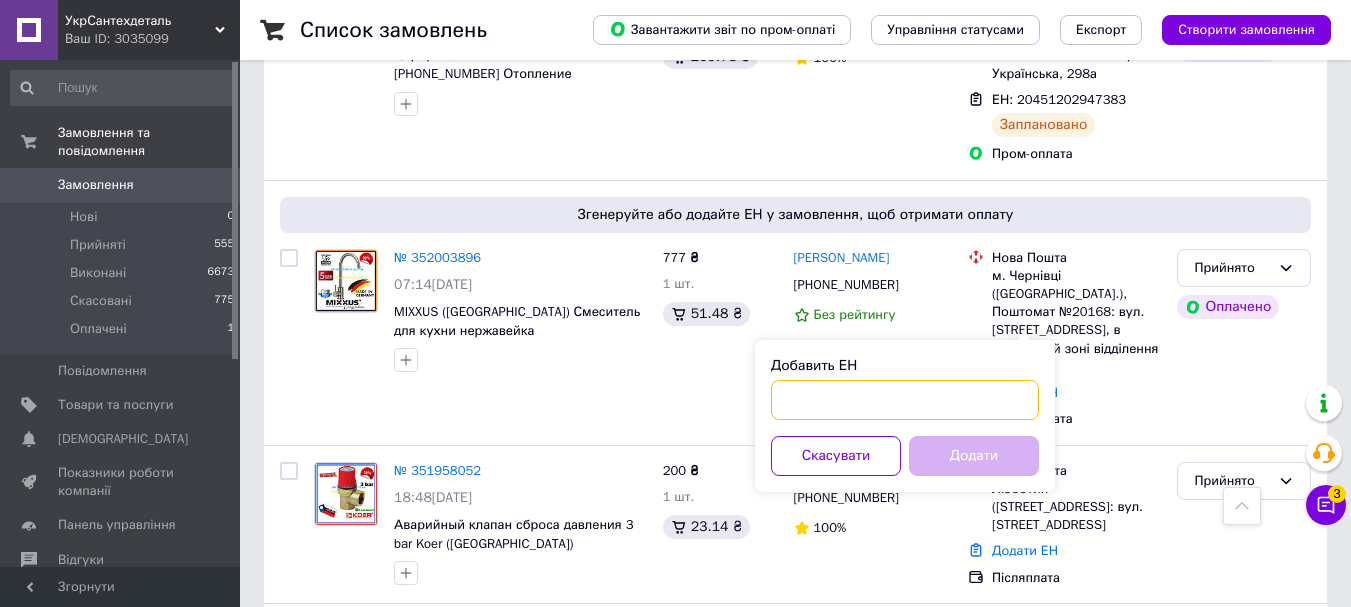 paste on "20451202991826" 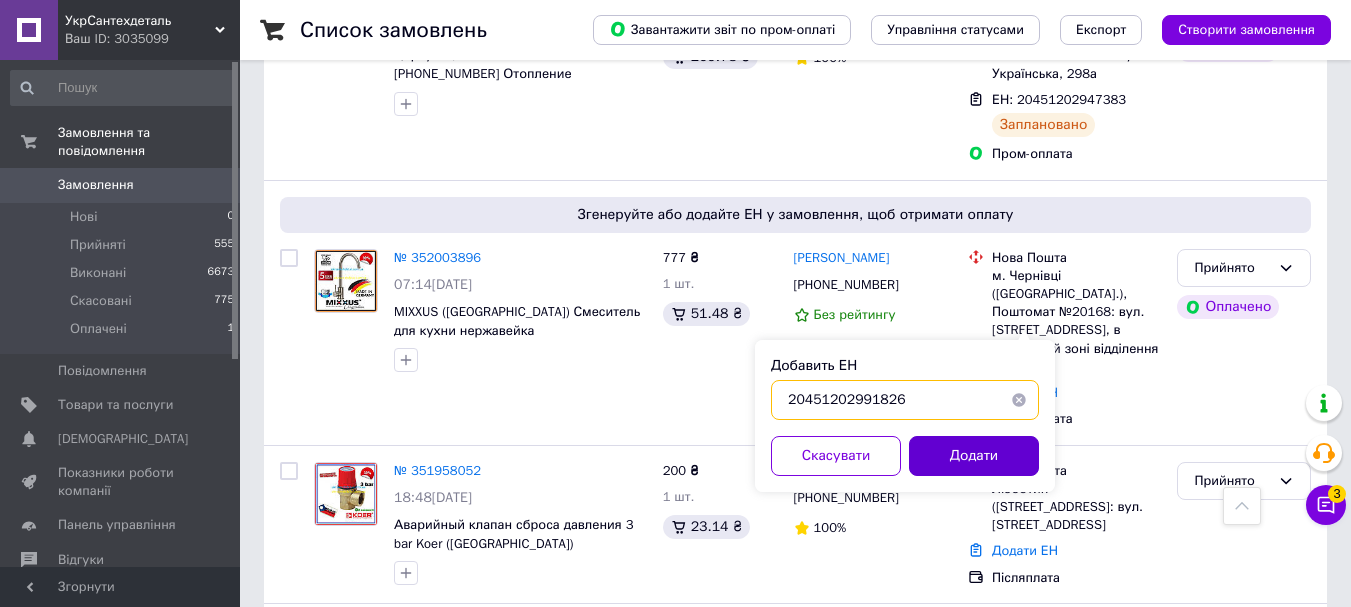type on "20451202991826" 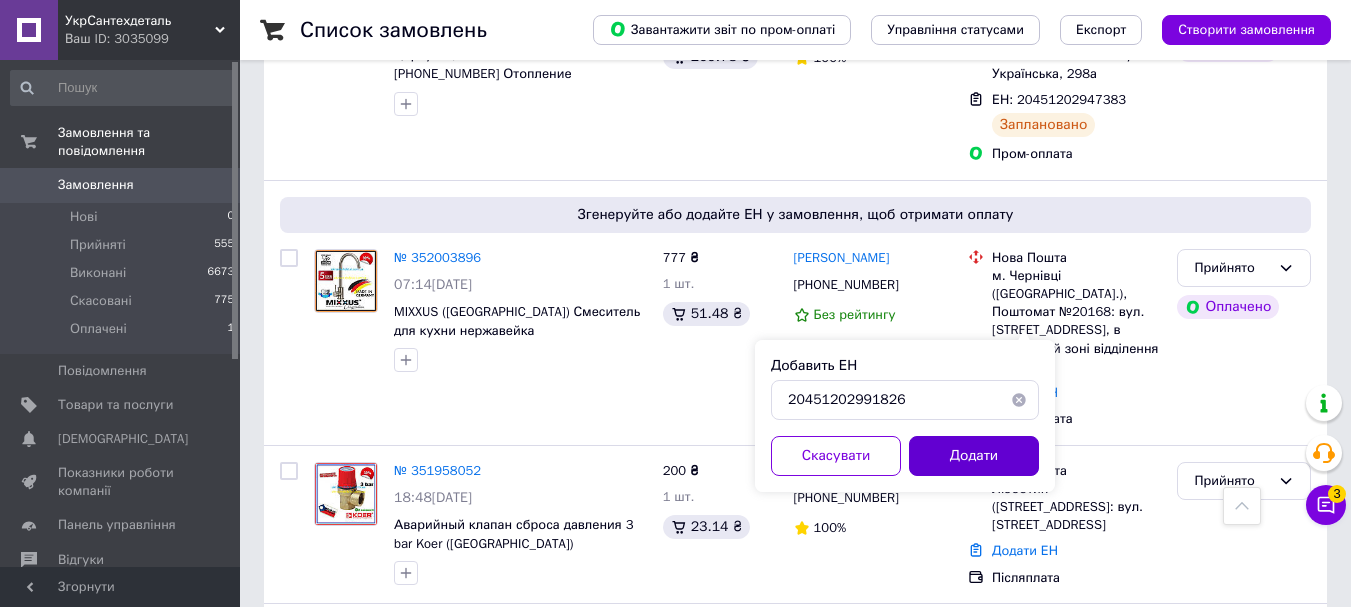 click on "Додати" at bounding box center (974, 456) 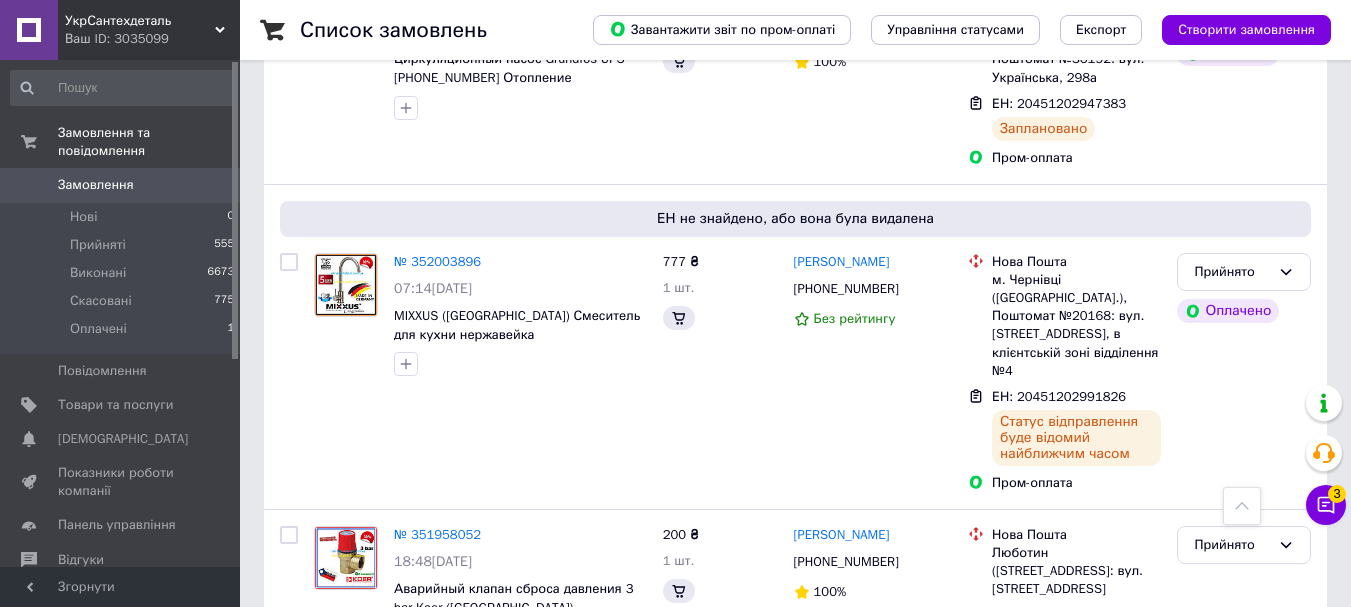 scroll, scrollTop: 1104, scrollLeft: 0, axis: vertical 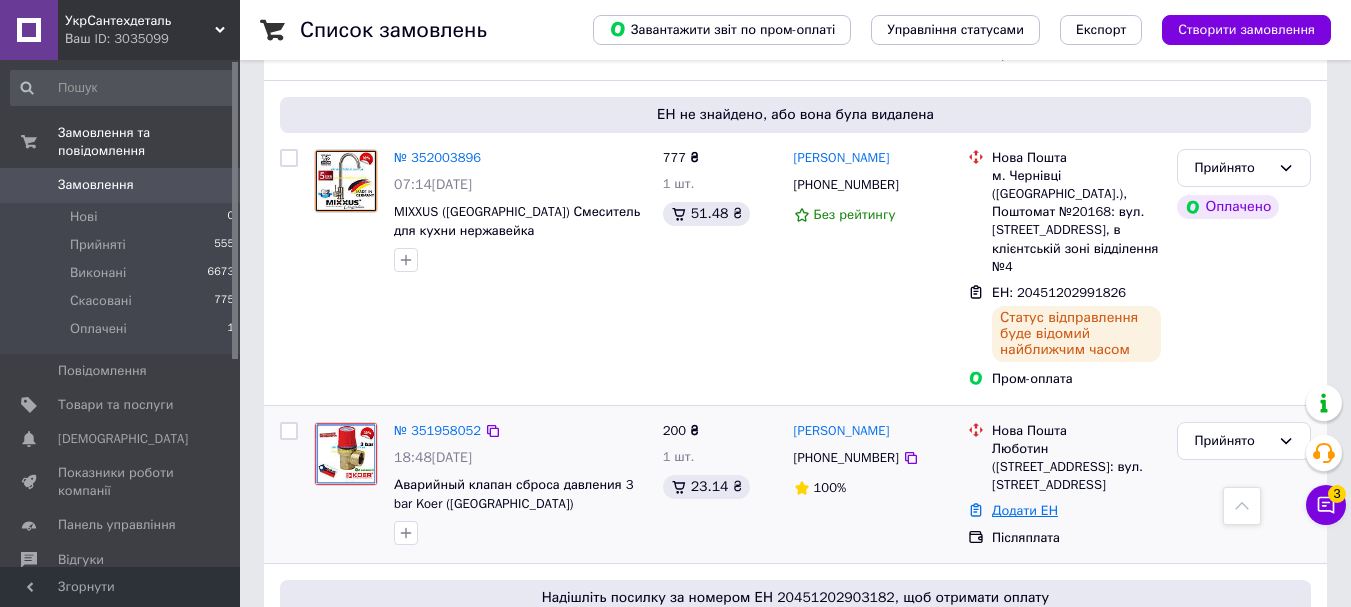 click on "Додати ЕН" at bounding box center [1025, 510] 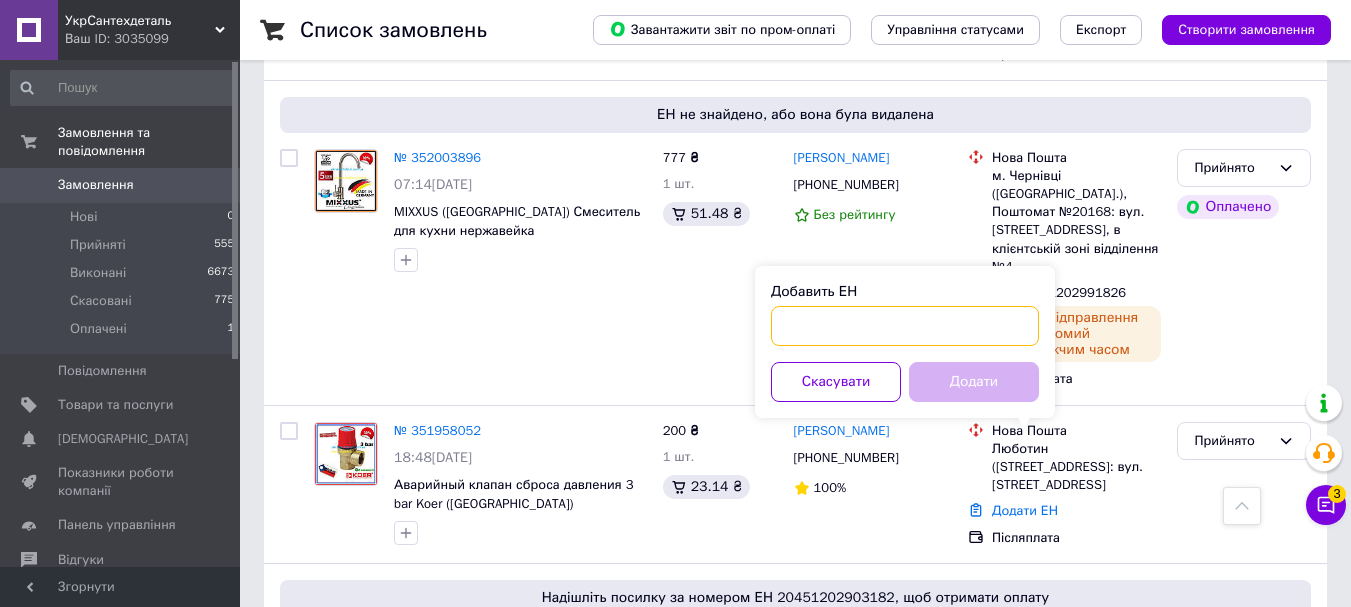 click on "Добавить ЕН" at bounding box center [905, 326] 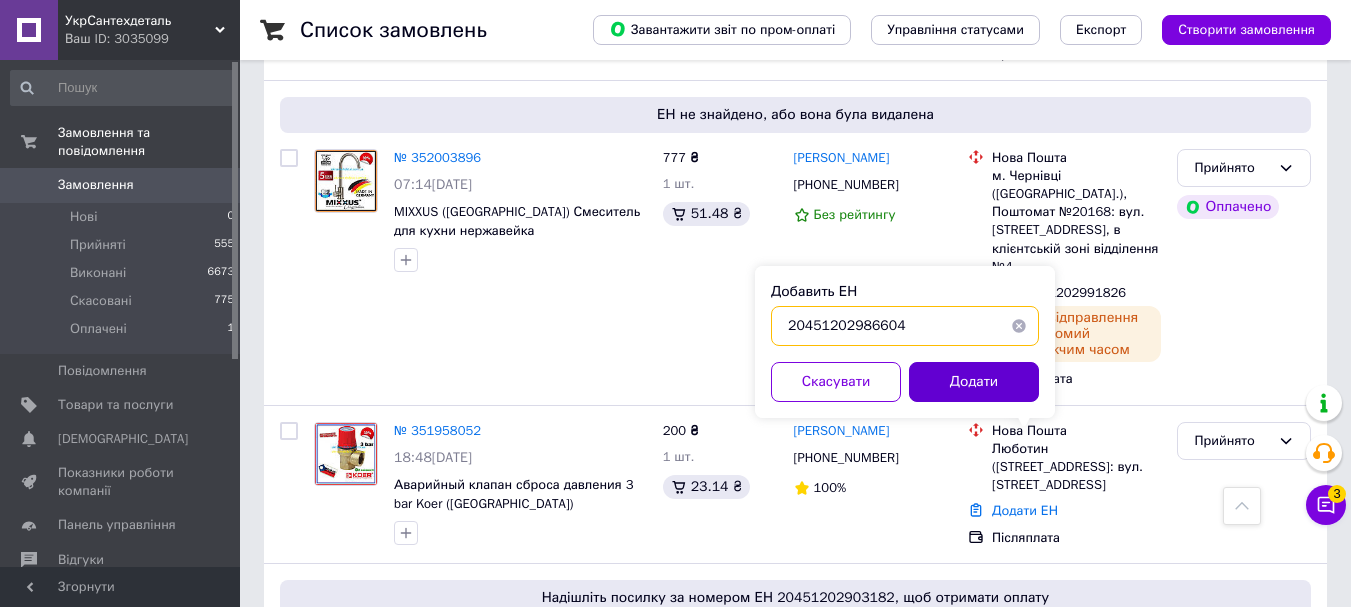 type on "20451202986604" 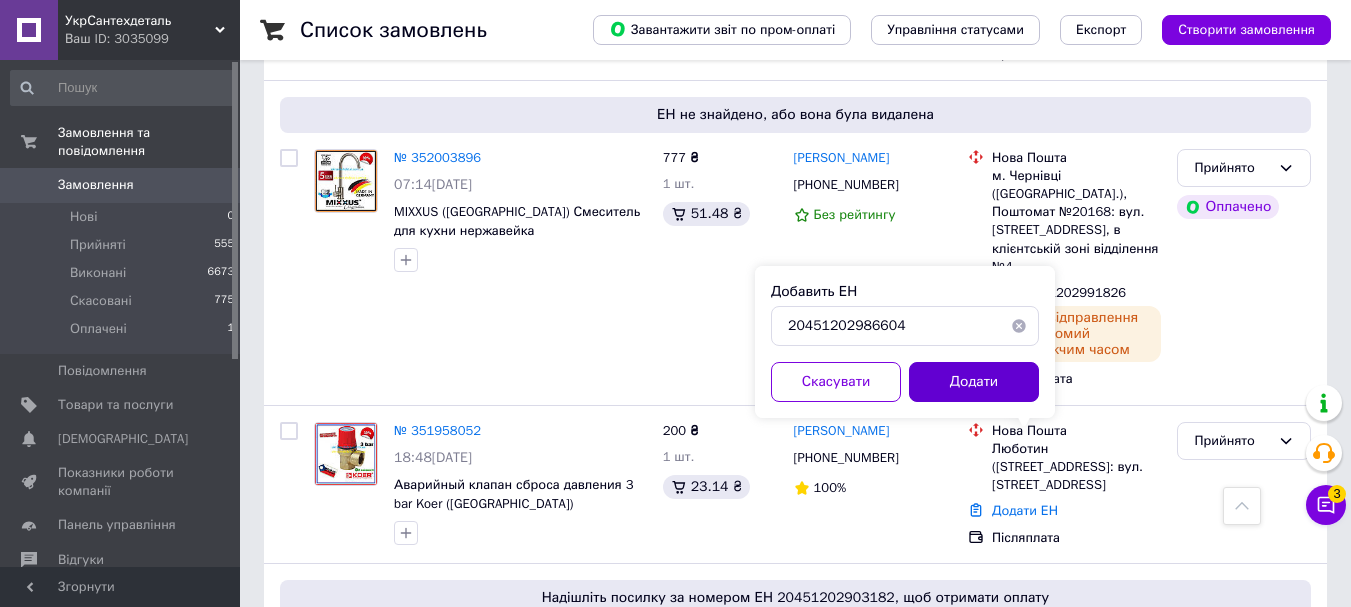 click on "Додати" at bounding box center (974, 382) 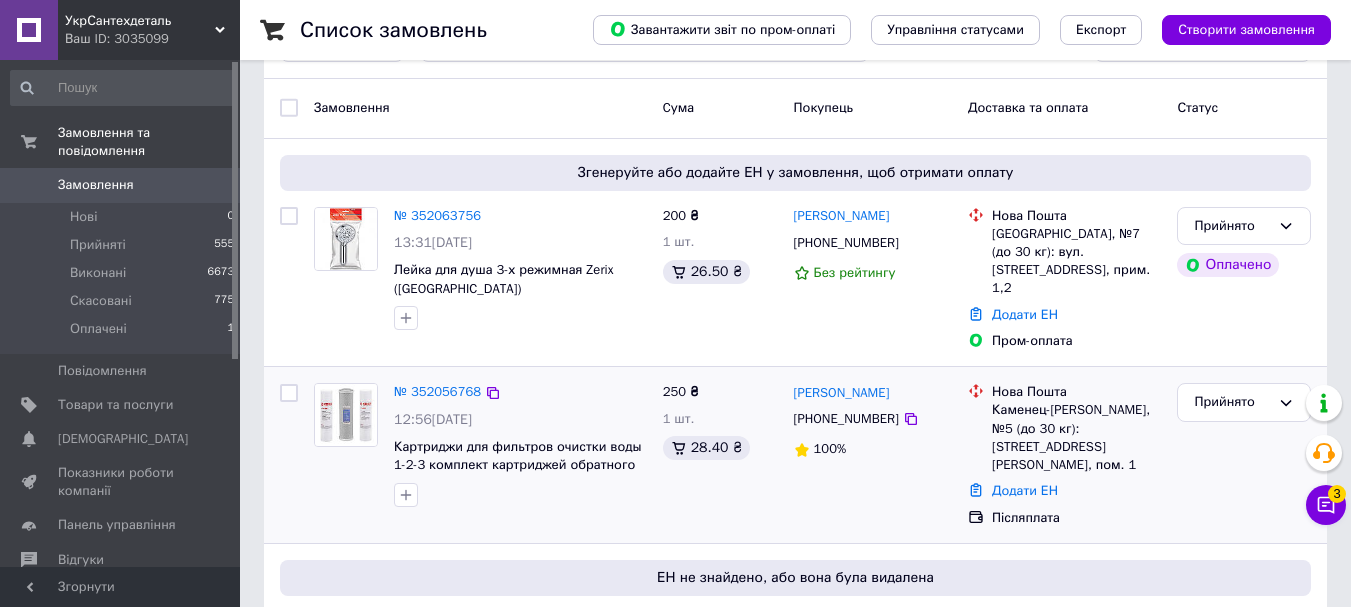 scroll, scrollTop: 0, scrollLeft: 0, axis: both 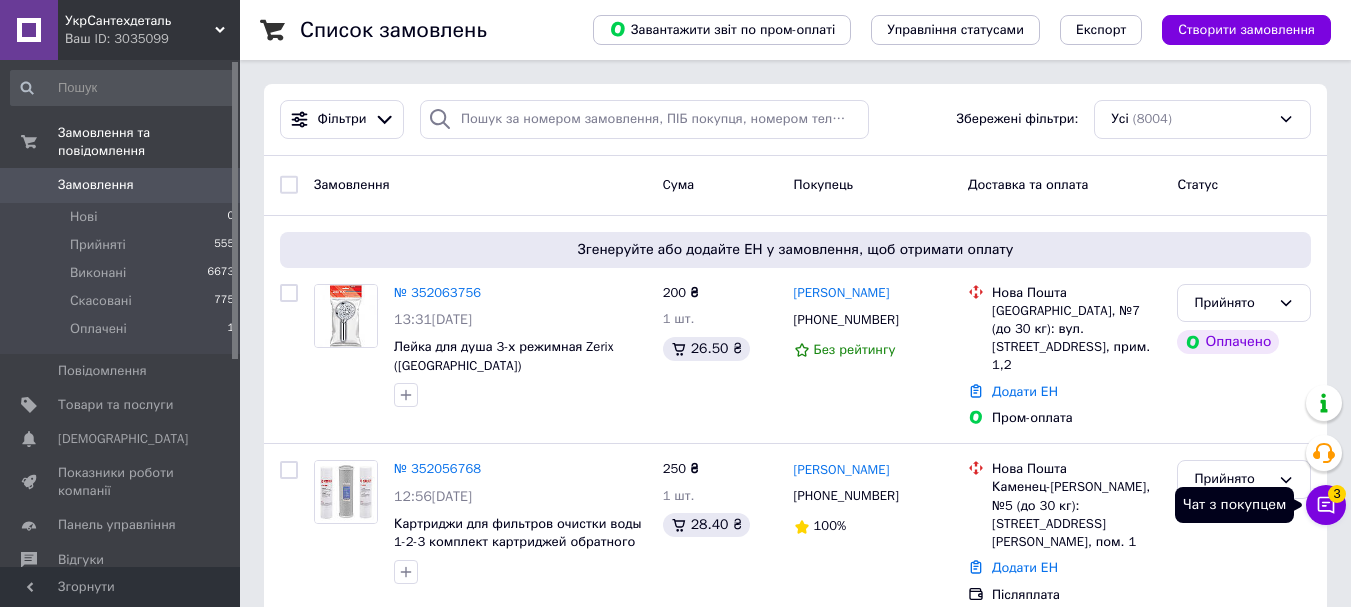 click 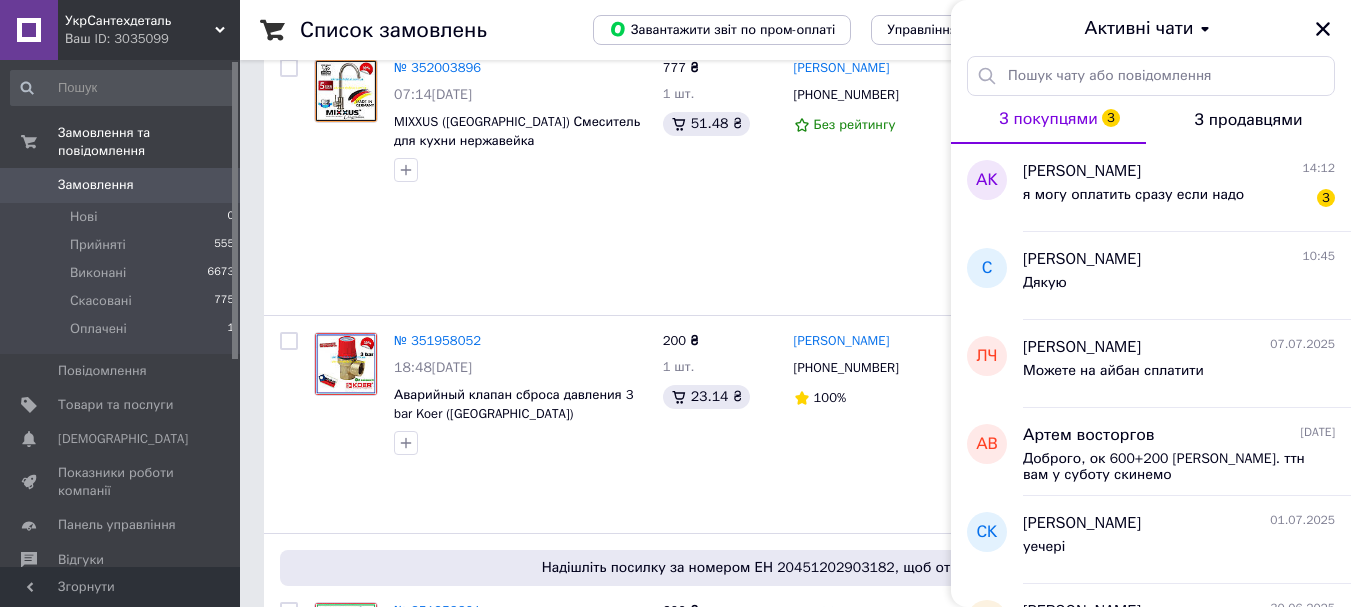 scroll, scrollTop: 1200, scrollLeft: 0, axis: vertical 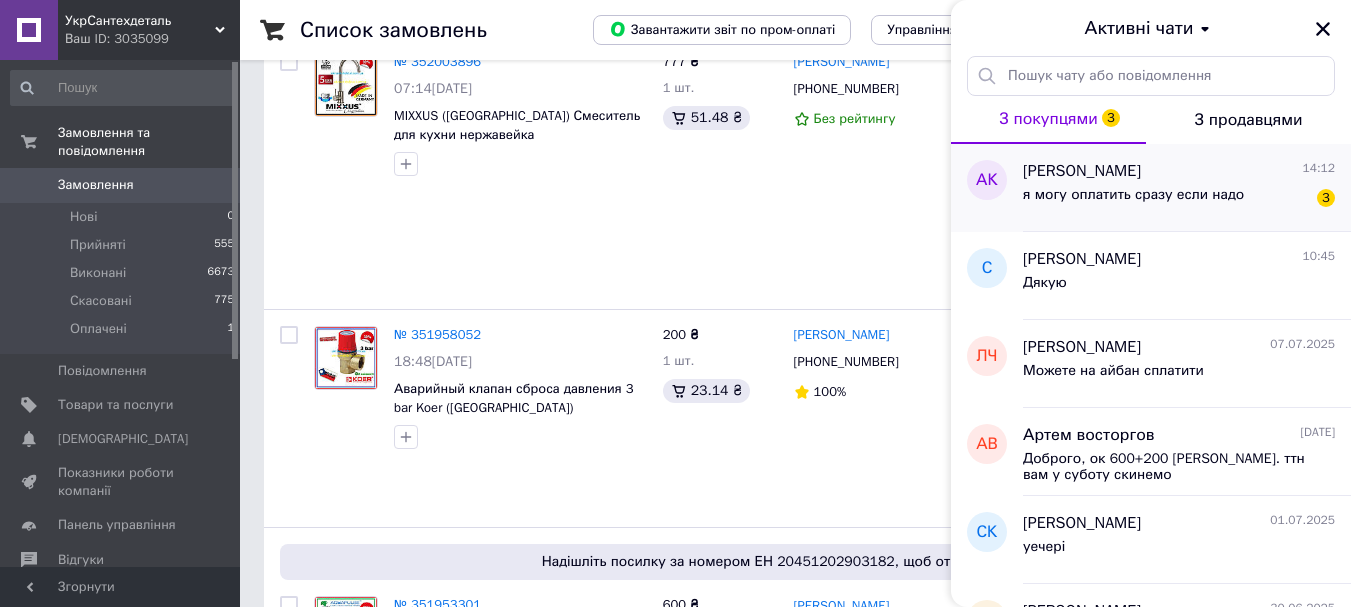 click on "я могу оплатить сразу если надо 3" at bounding box center [1179, 199] 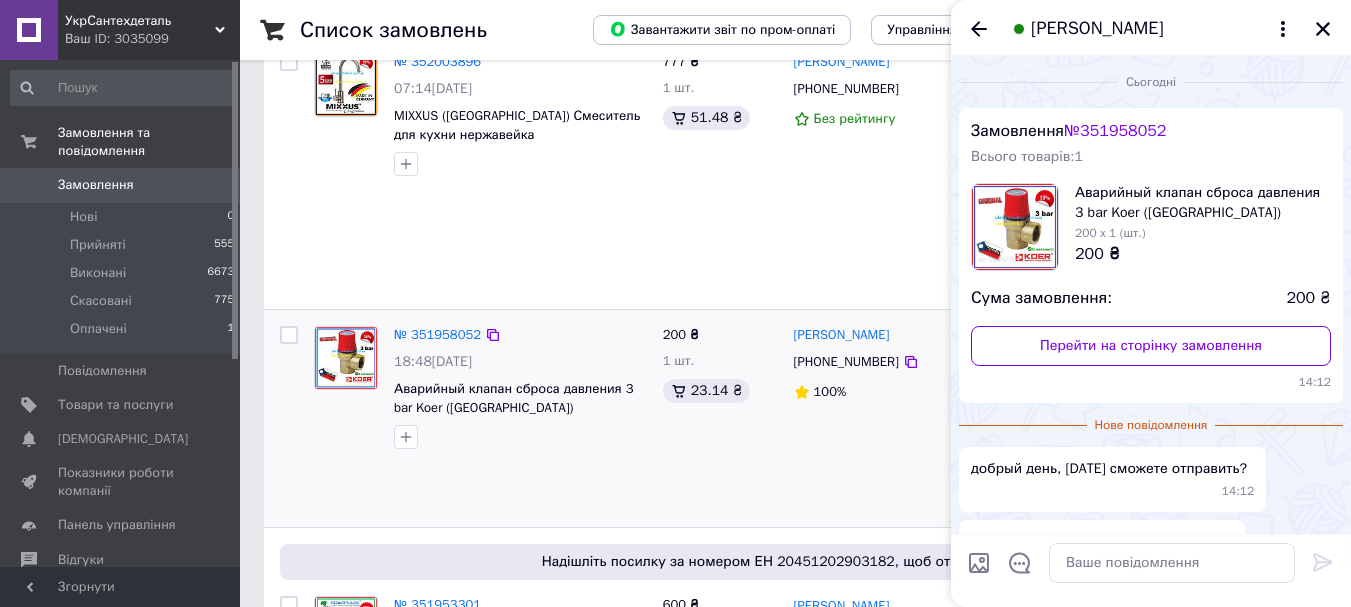 scroll, scrollTop: 112, scrollLeft: 0, axis: vertical 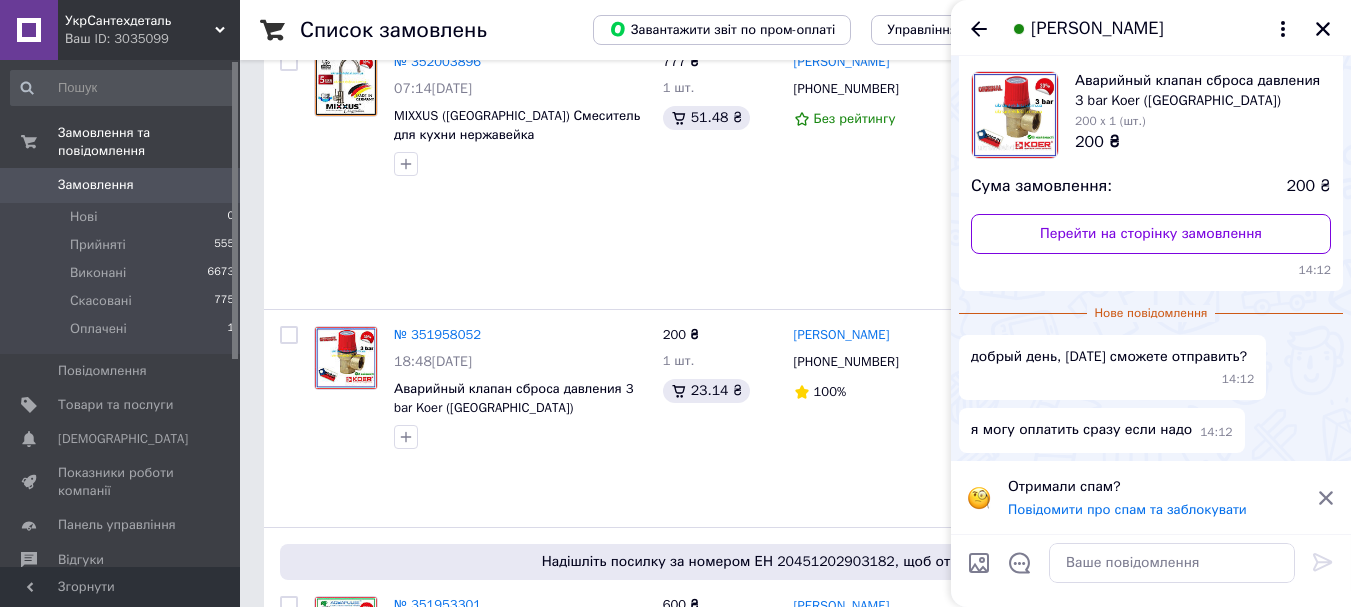 click 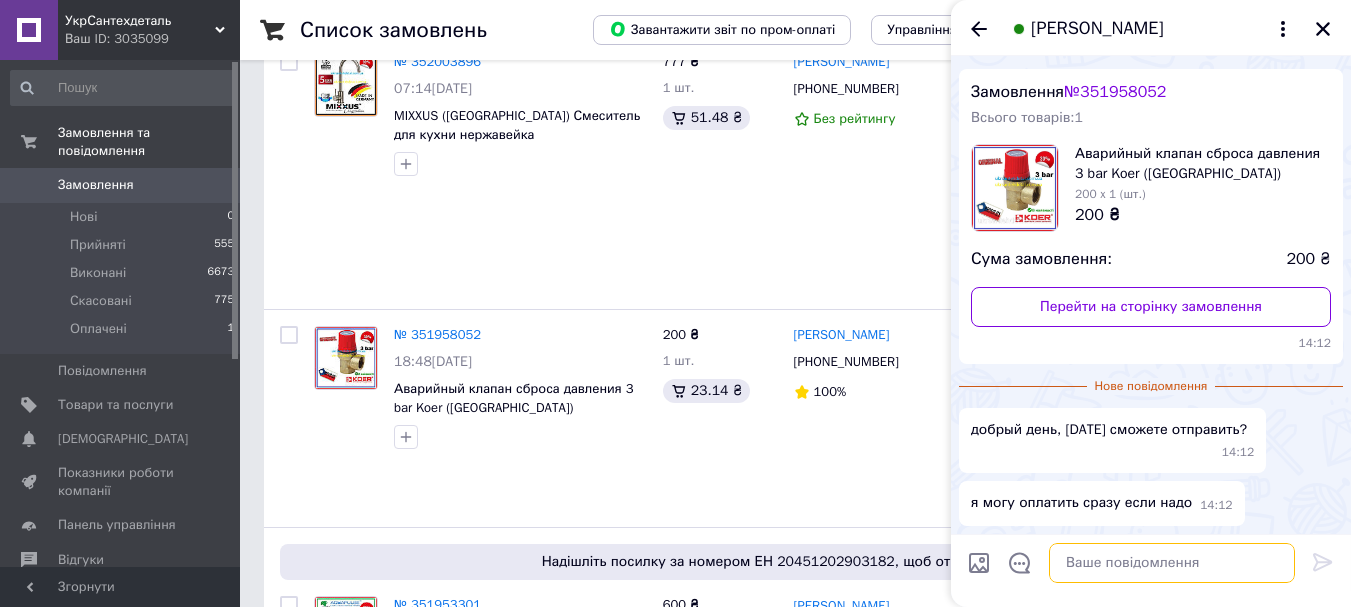 click at bounding box center [1172, 563] 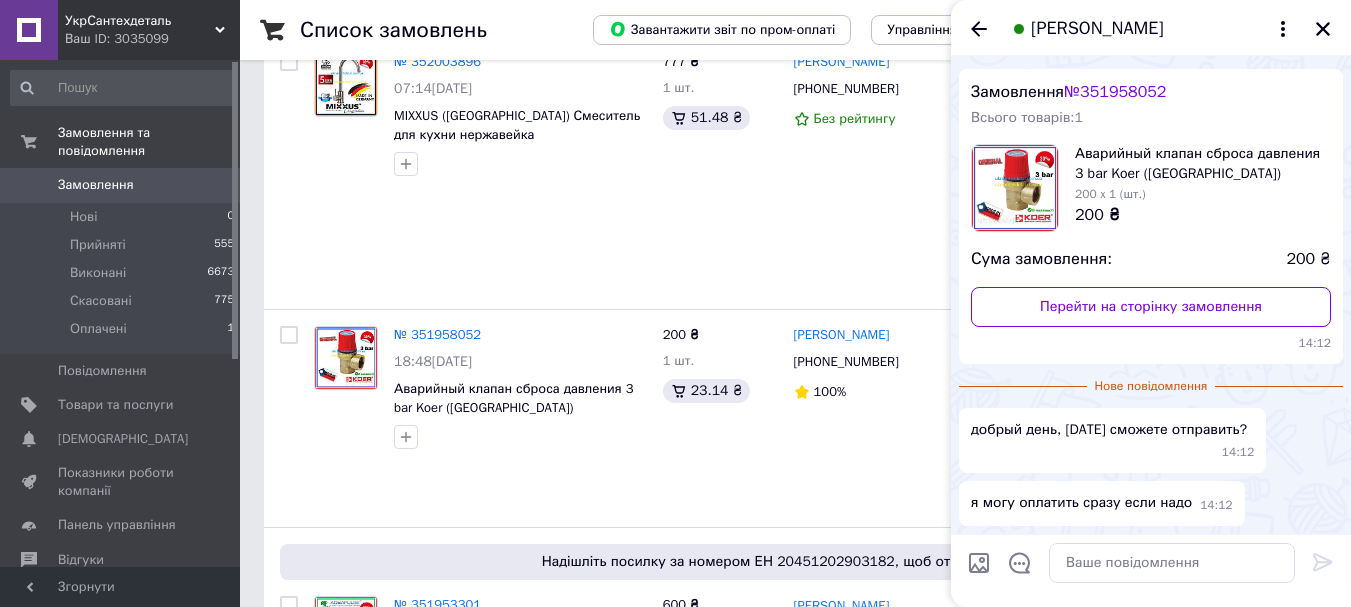 drag, startPoint x: 977, startPoint y: 433, endPoint x: 1252, endPoint y: 429, distance: 275.02908 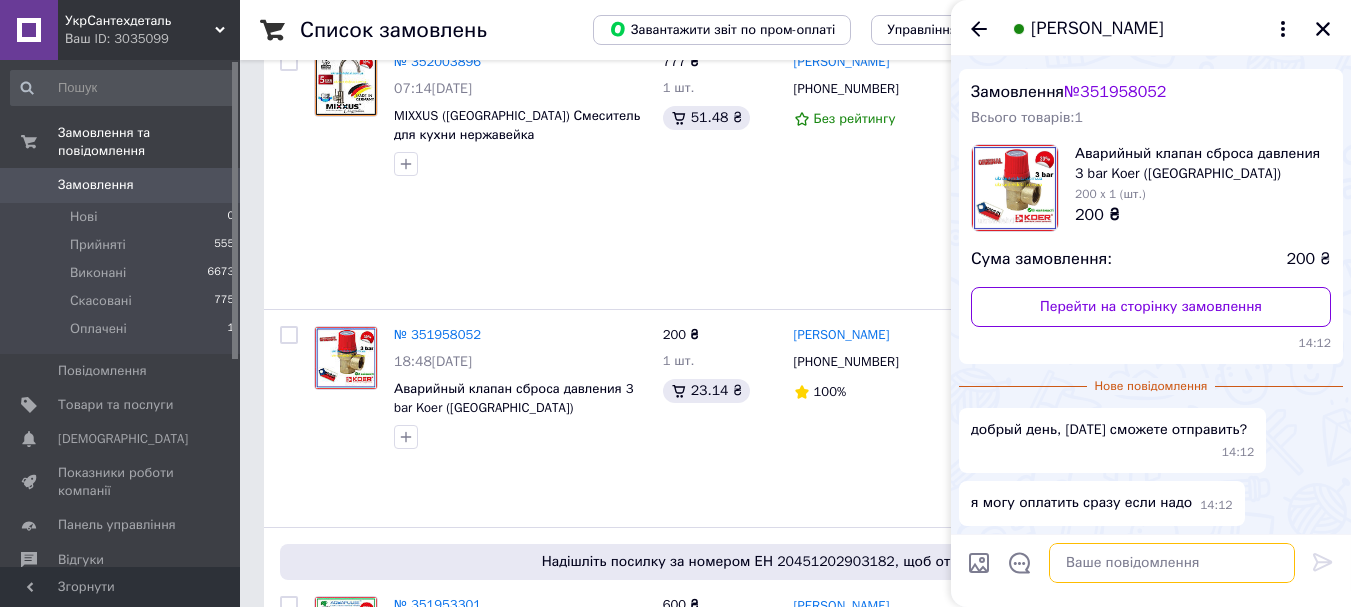 click at bounding box center [1172, 563] 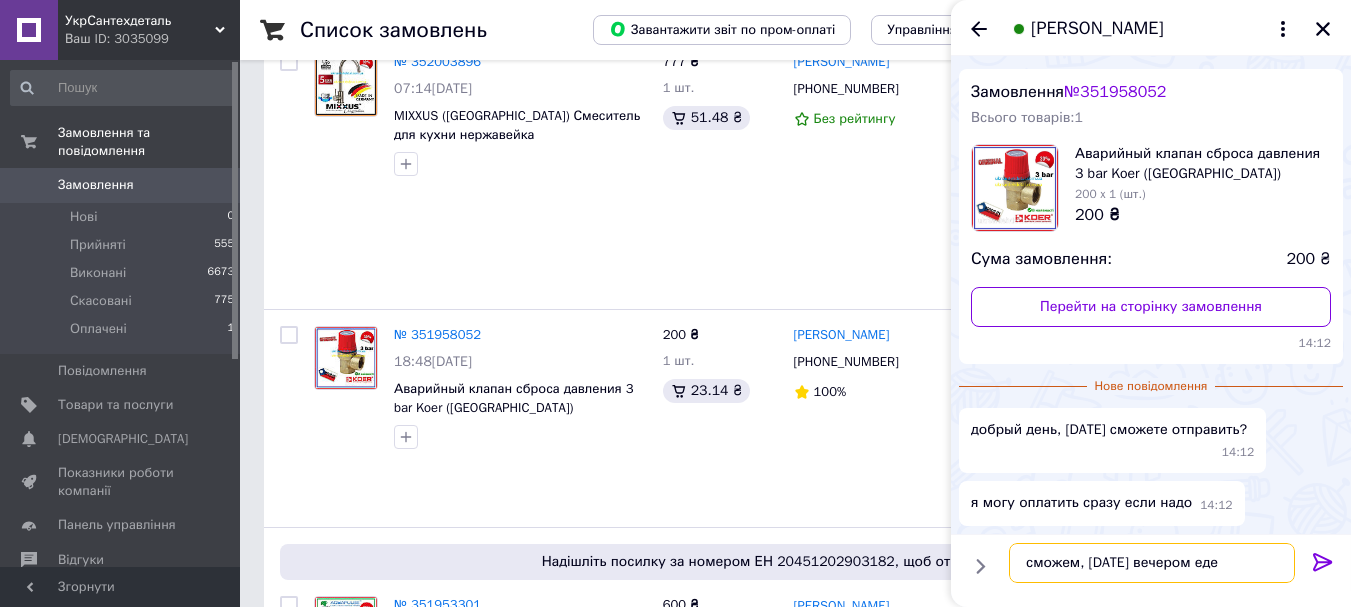 type on "сможем, [DATE] вечером едет" 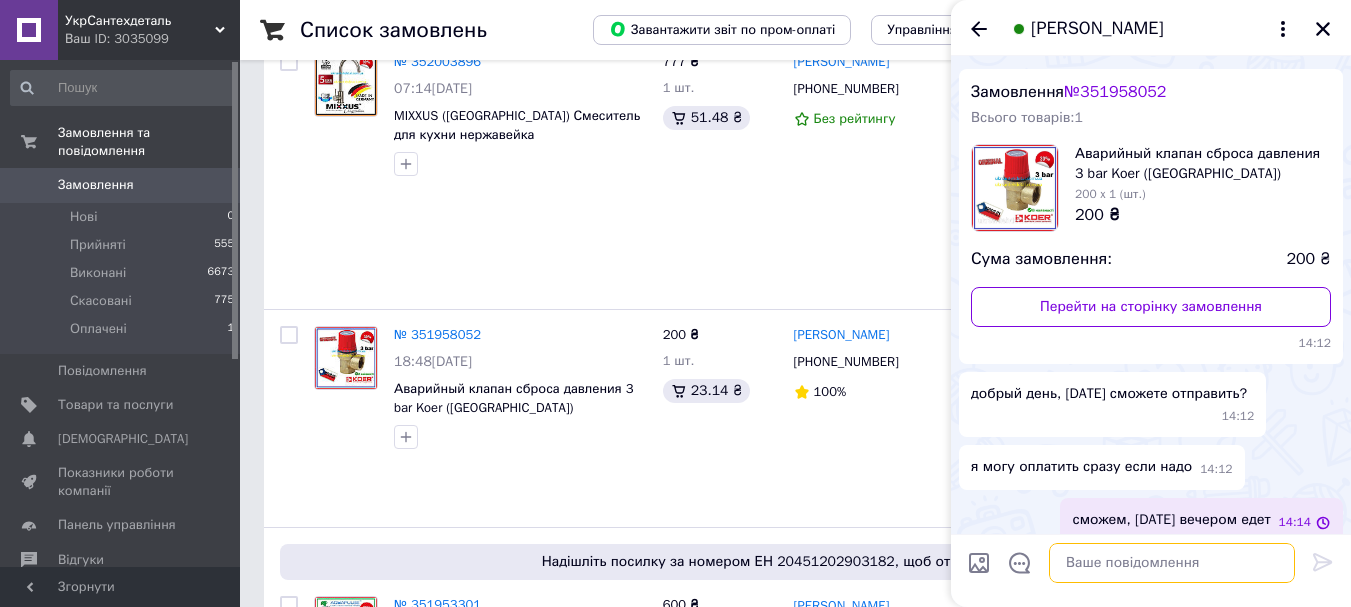 scroll, scrollTop: 56, scrollLeft: 0, axis: vertical 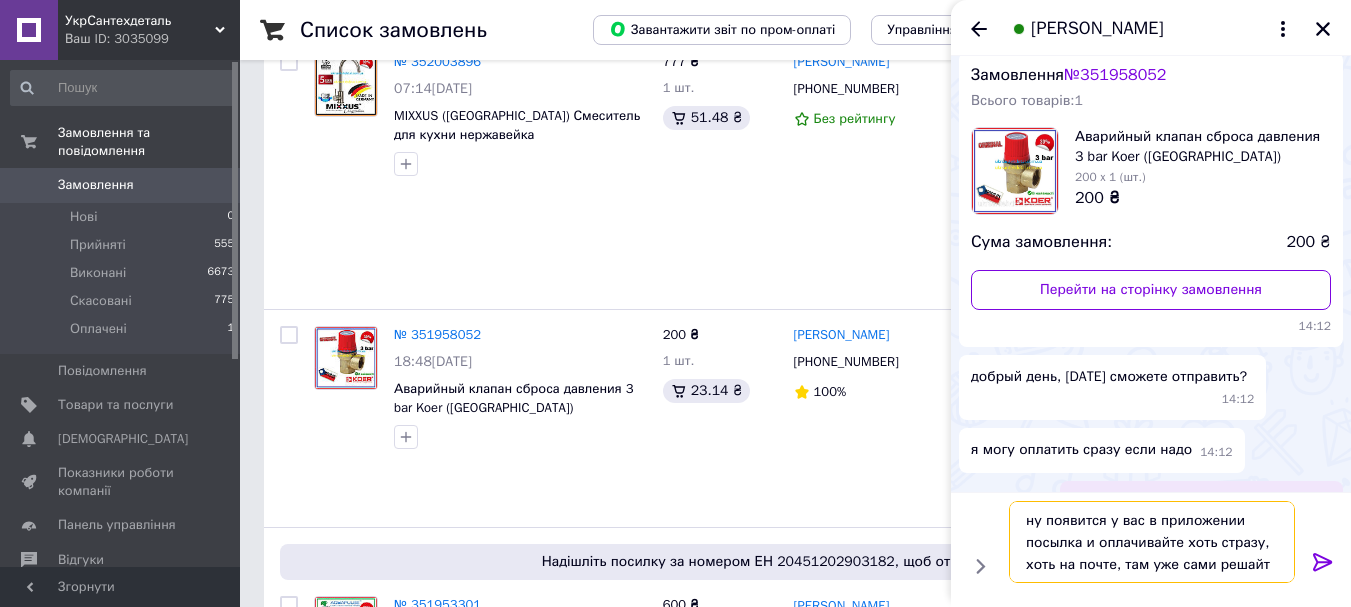 type on "ну появится у вас в приложении посылка и оплачивайте хоть стразу, хоть на почте, там уже сами решайте" 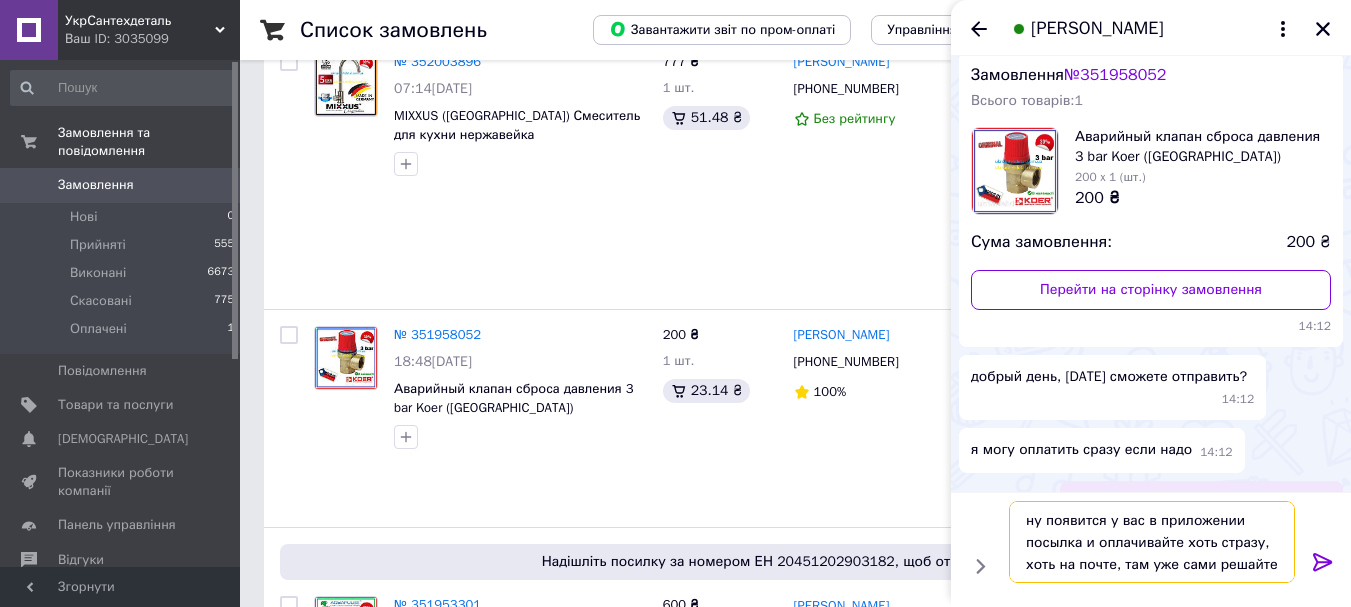 type 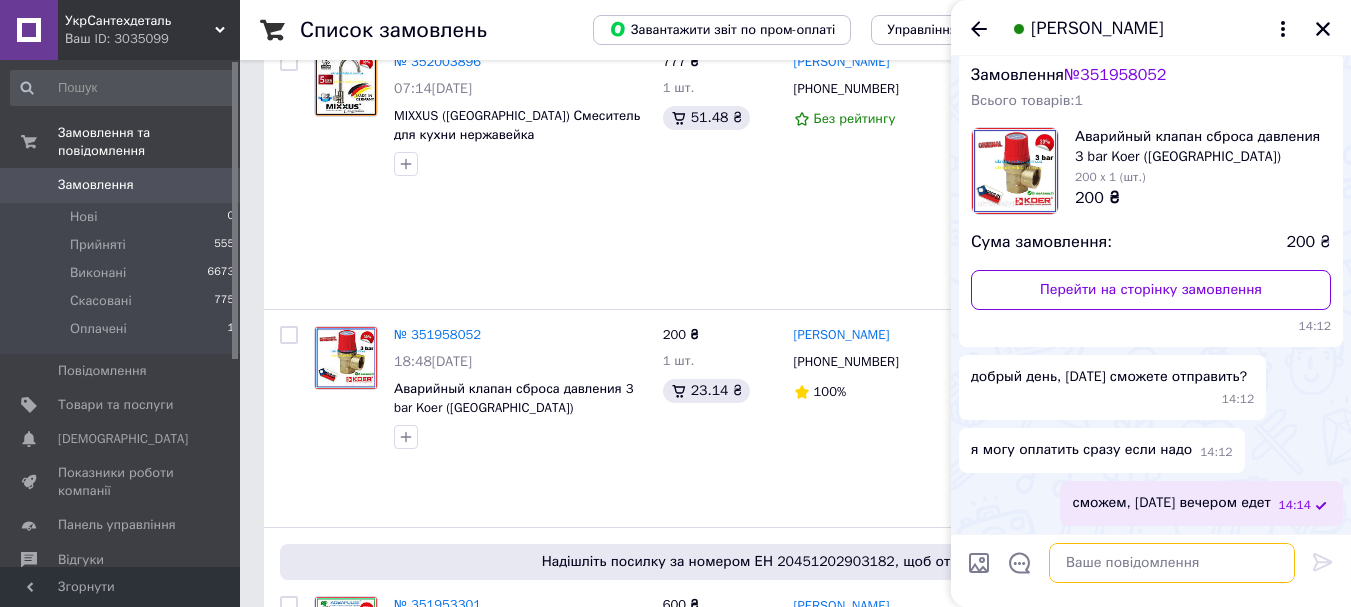 scroll, scrollTop: 169, scrollLeft: 0, axis: vertical 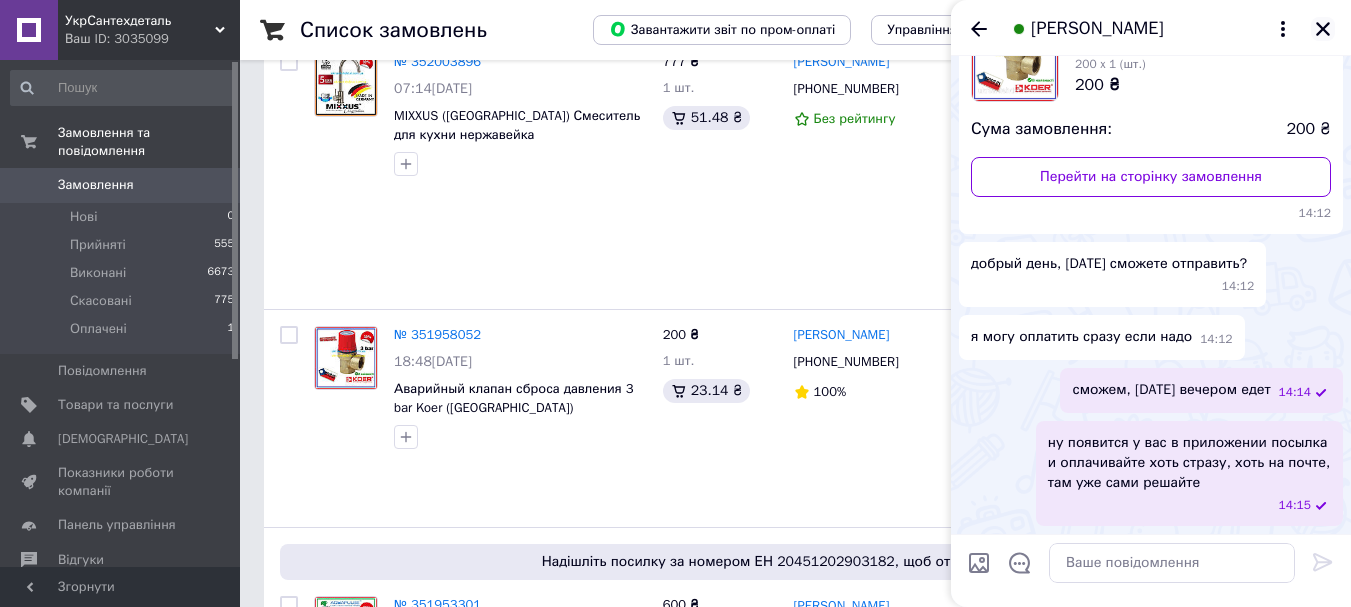 click 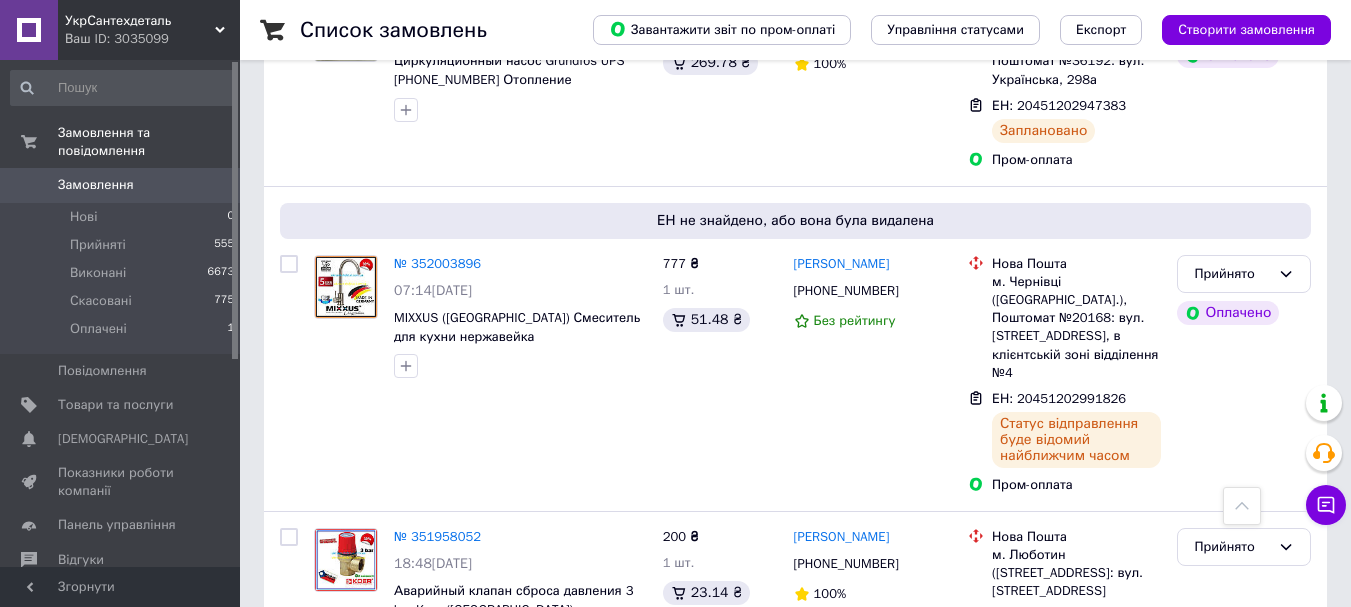 scroll, scrollTop: 600, scrollLeft: 0, axis: vertical 